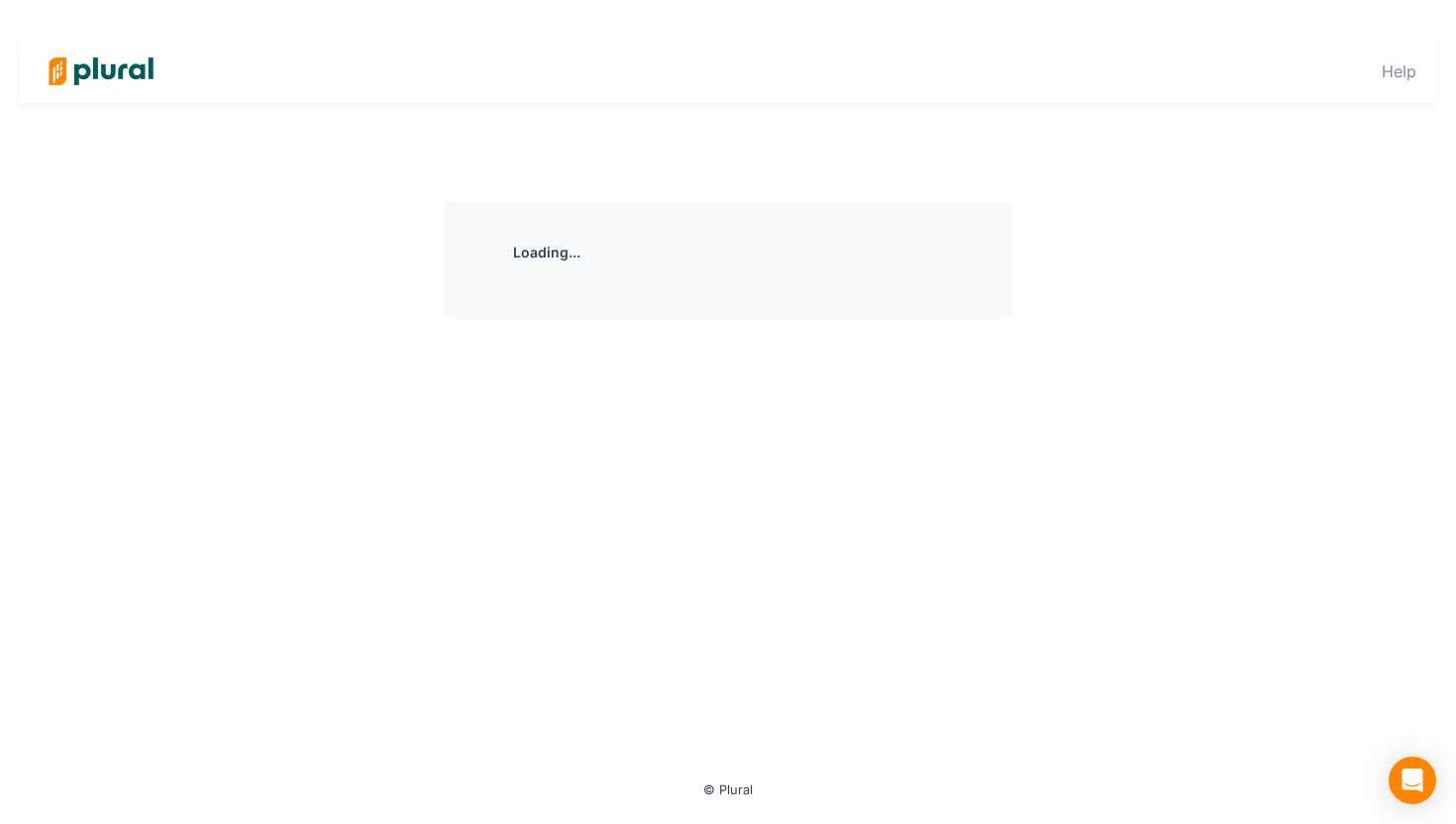 scroll, scrollTop: 0, scrollLeft: 0, axis: both 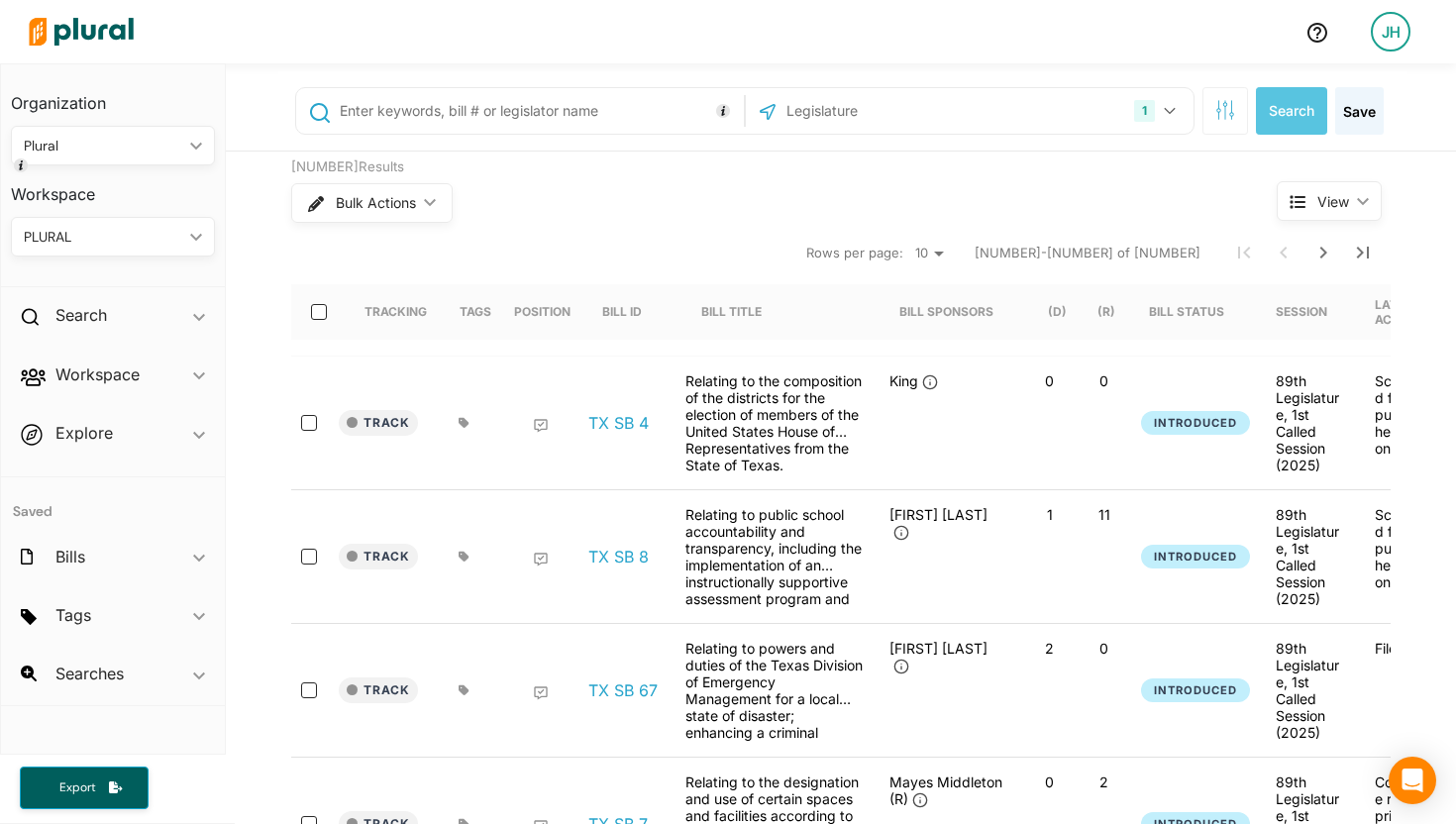 click on "Plural" at bounding box center [103, 146] 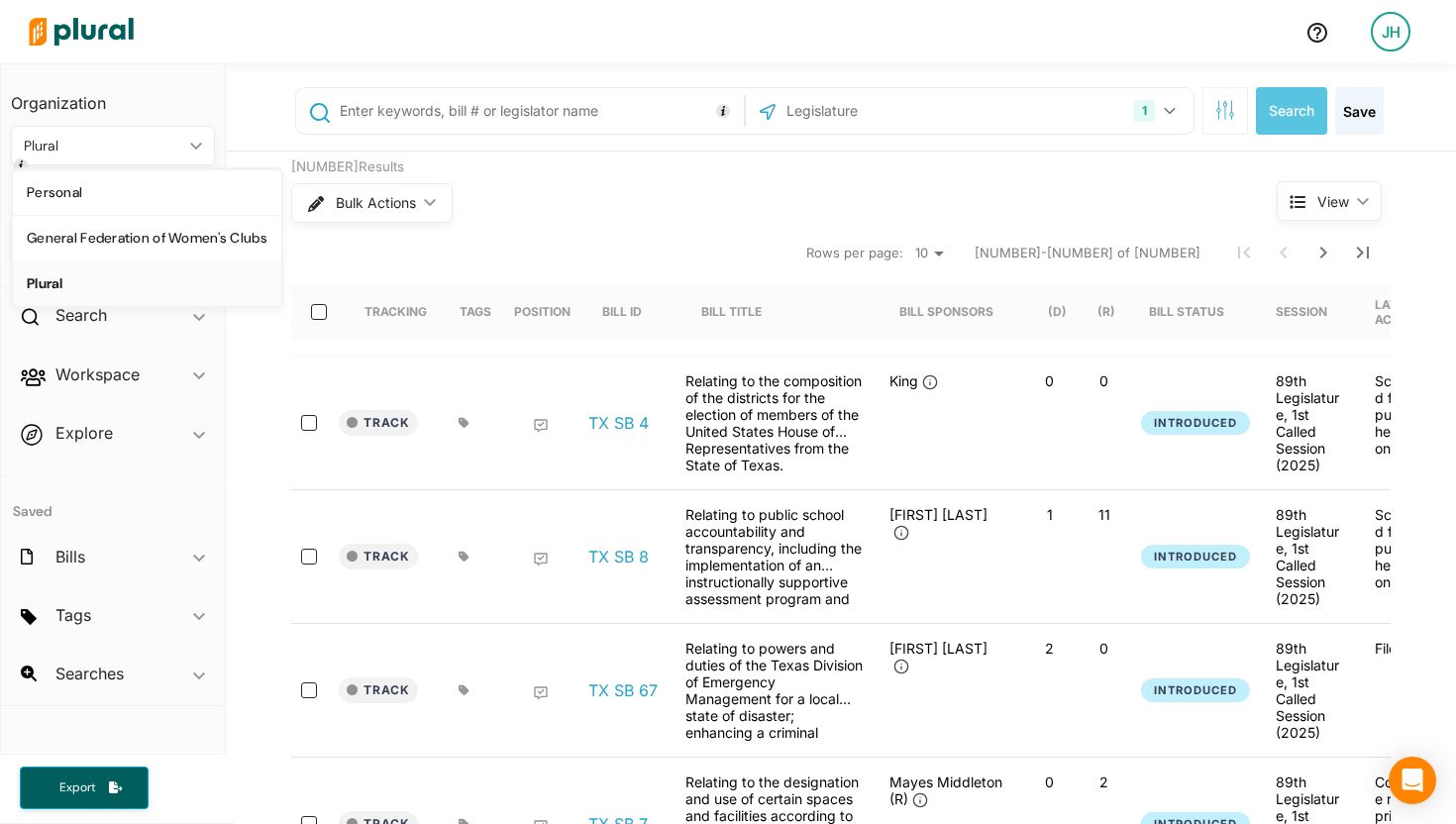 click on "Plural" at bounding box center [103, 146] 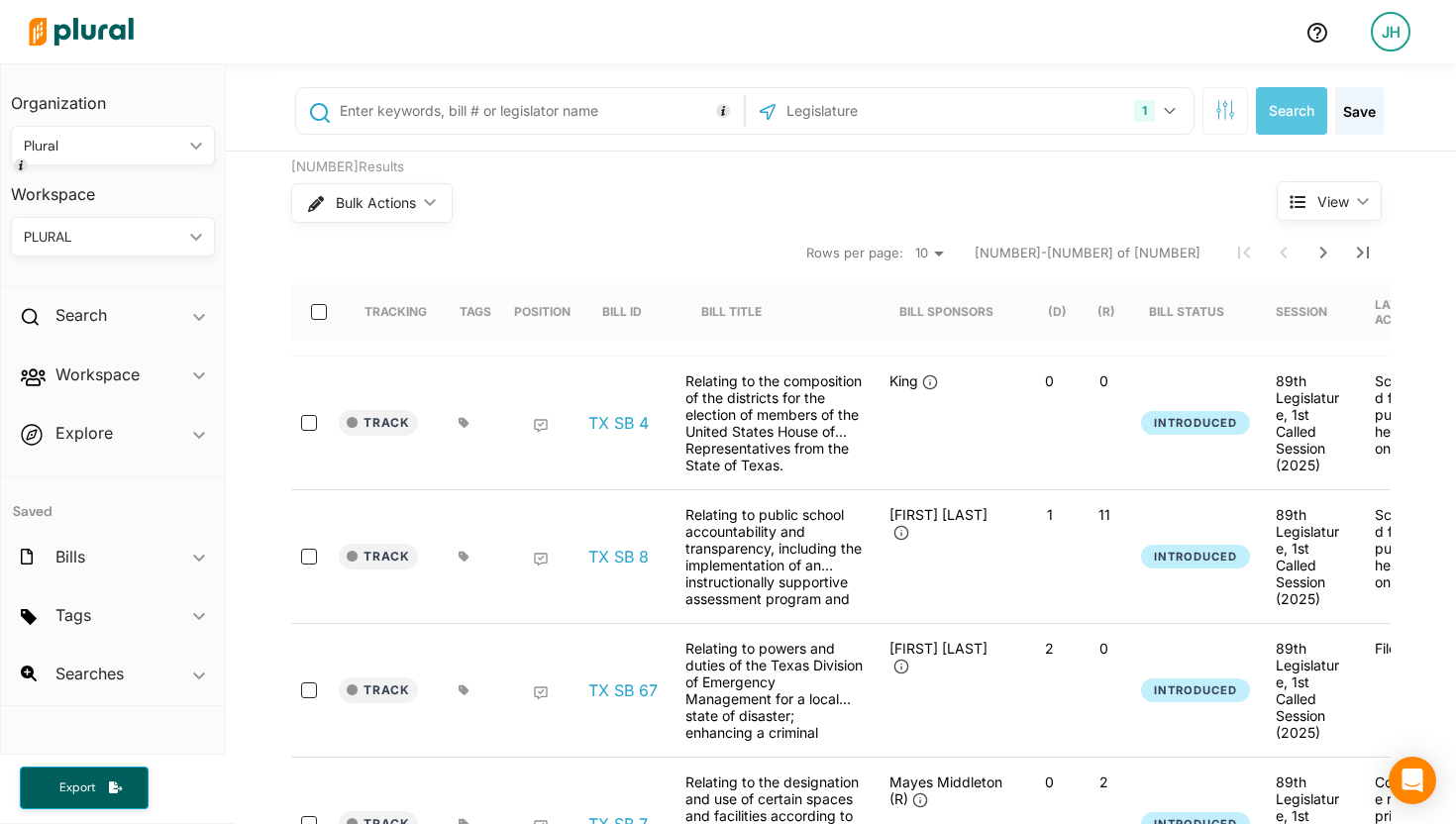 click on "JH" at bounding box center (1391, 32) 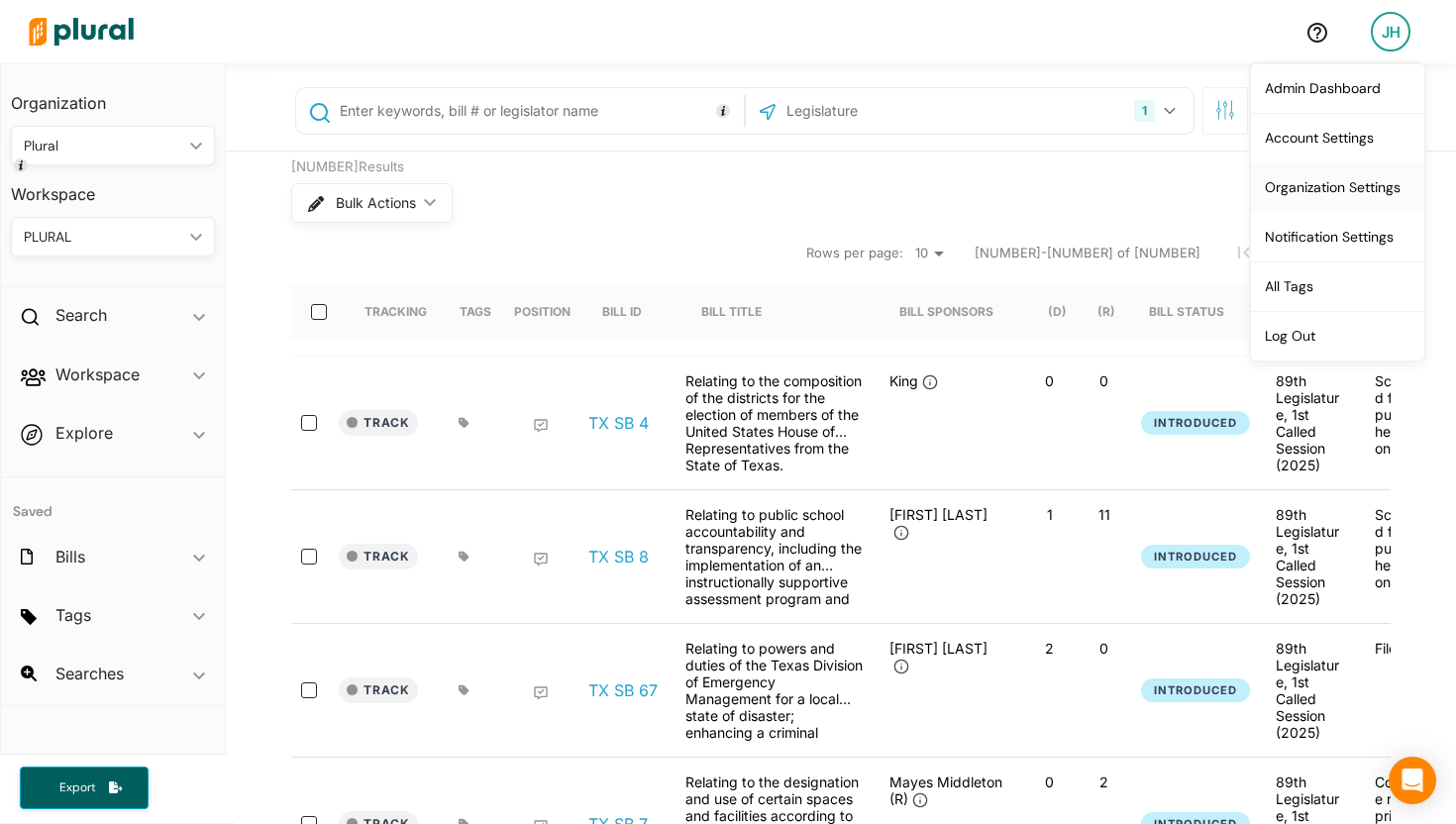 click on "Organization Settings" at bounding box center (1337, 187) 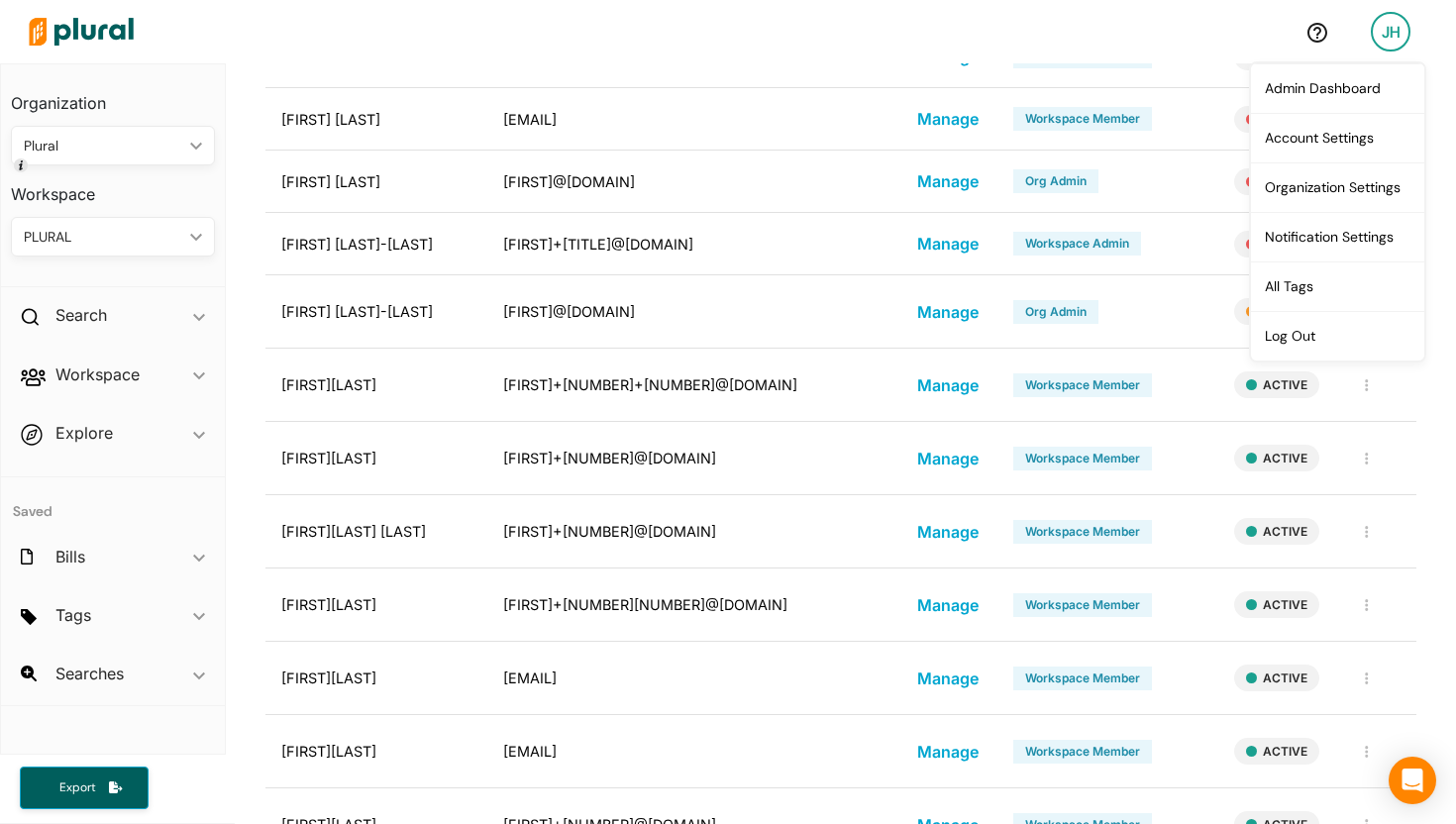 scroll, scrollTop: 0, scrollLeft: 0, axis: both 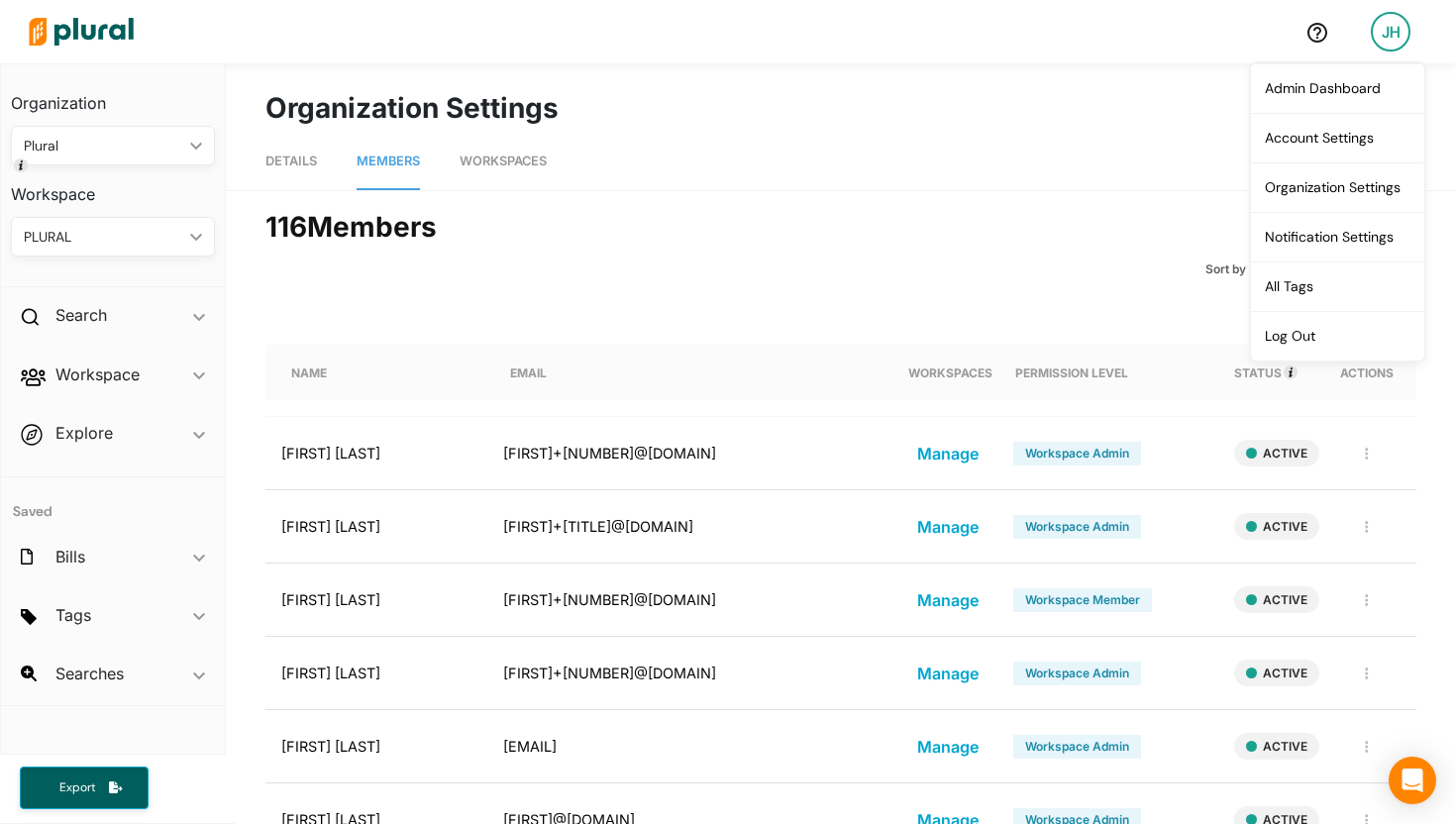 click at bounding box center (655, 32) 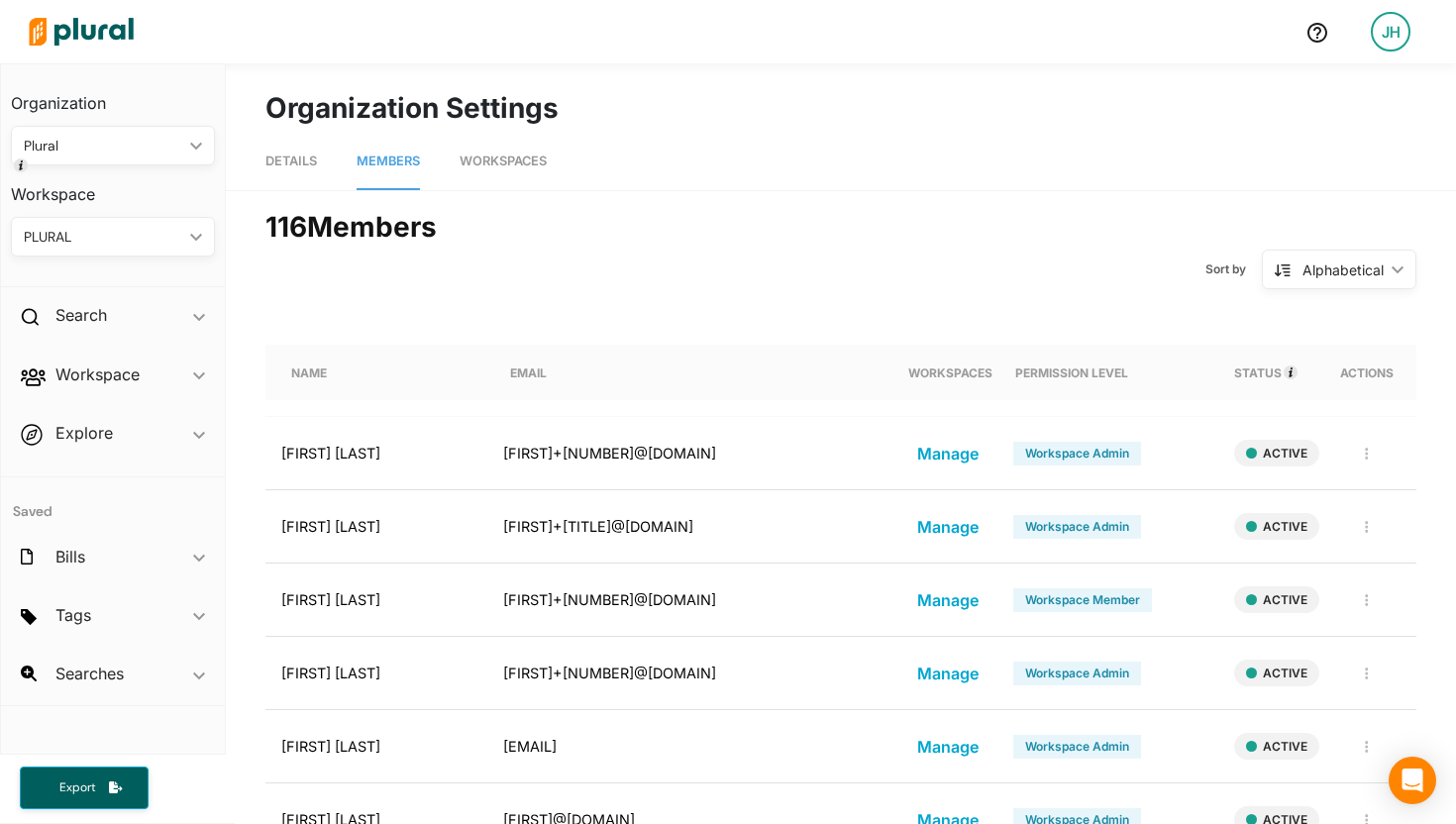 click on "JH" at bounding box center (1391, 32) 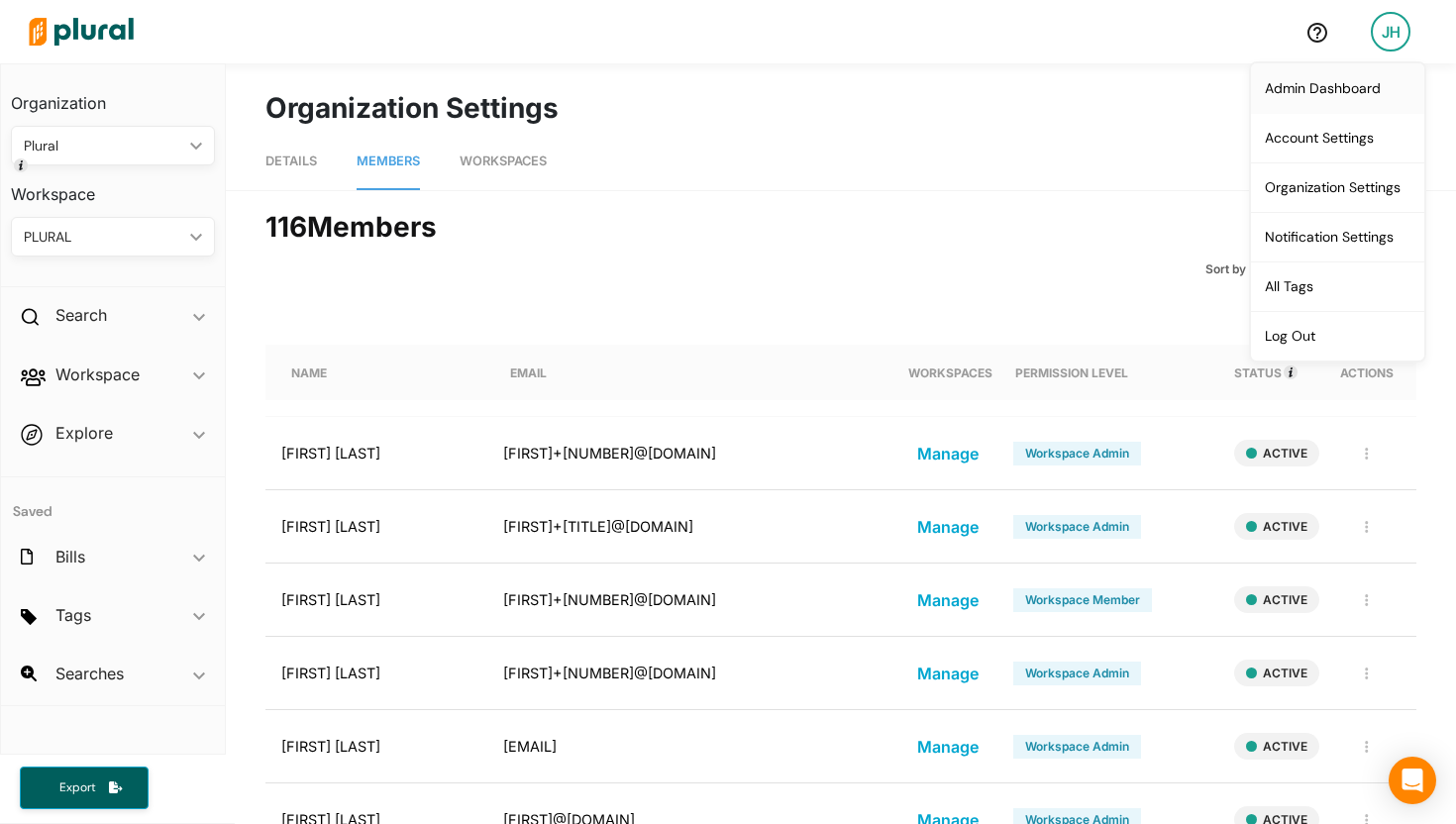 click on "Admin Dashboard" at bounding box center [1337, 88] 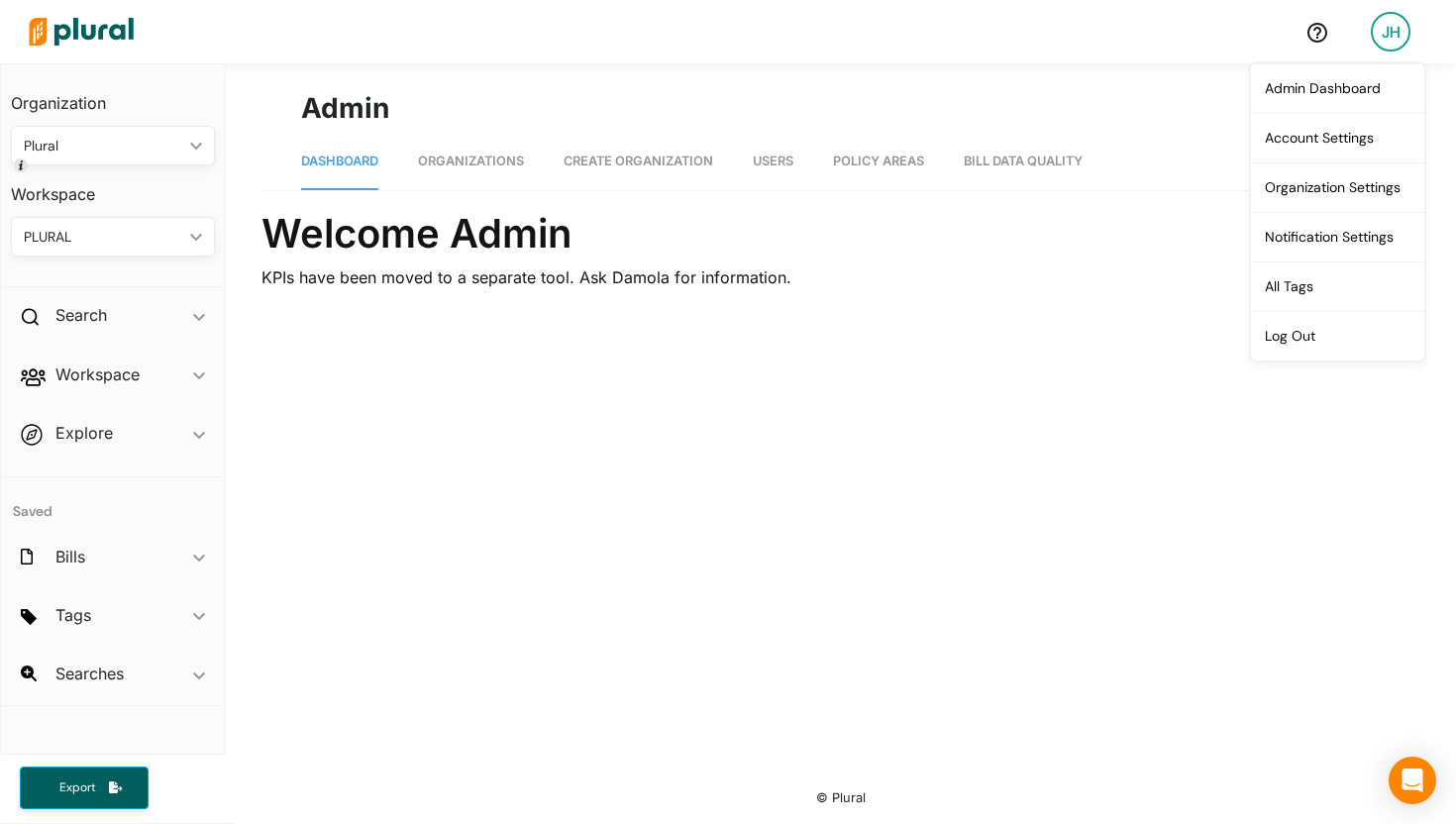 click on "Organizations" at bounding box center (470, 161) 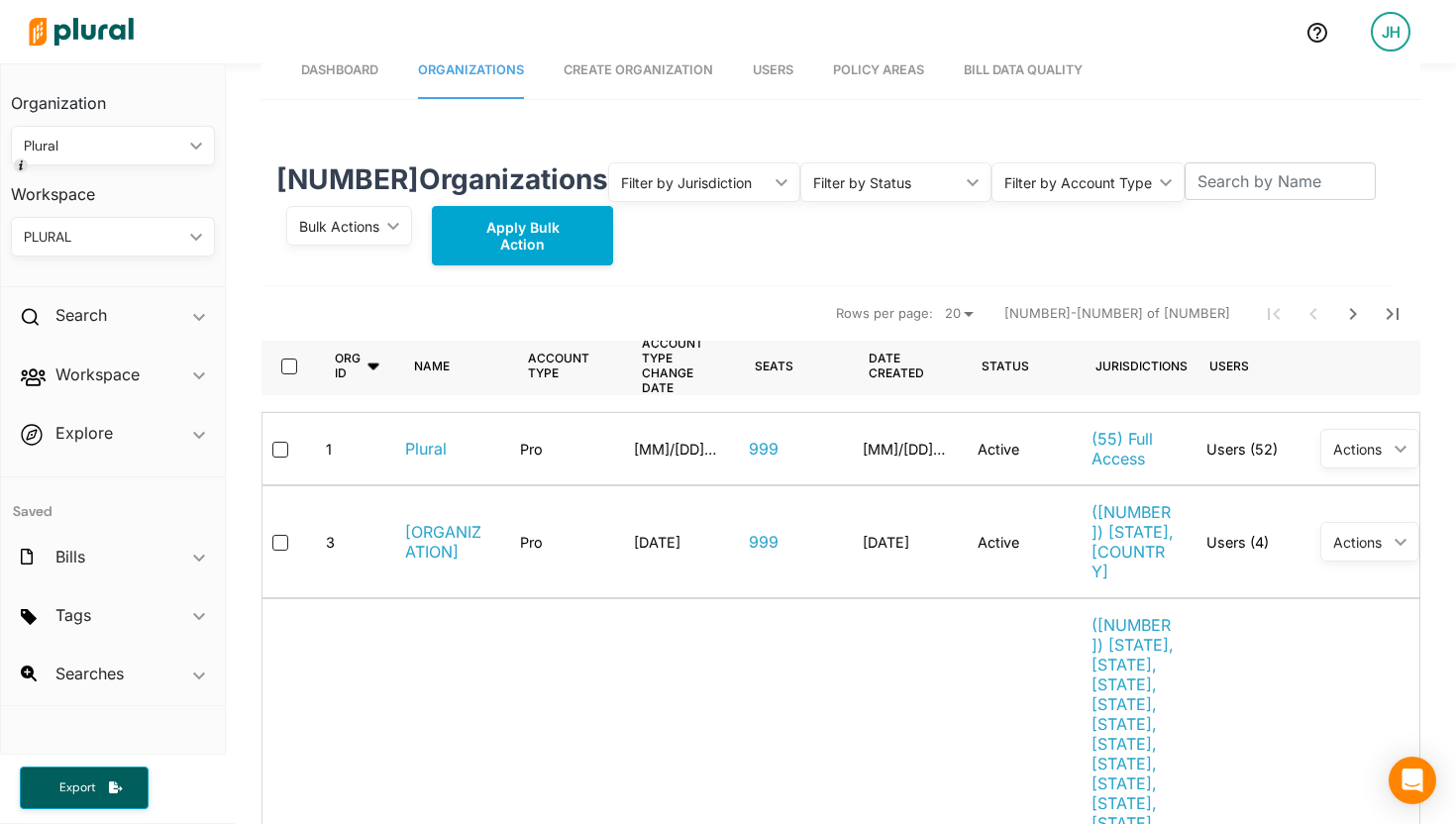 scroll, scrollTop: 94, scrollLeft: 0, axis: vertical 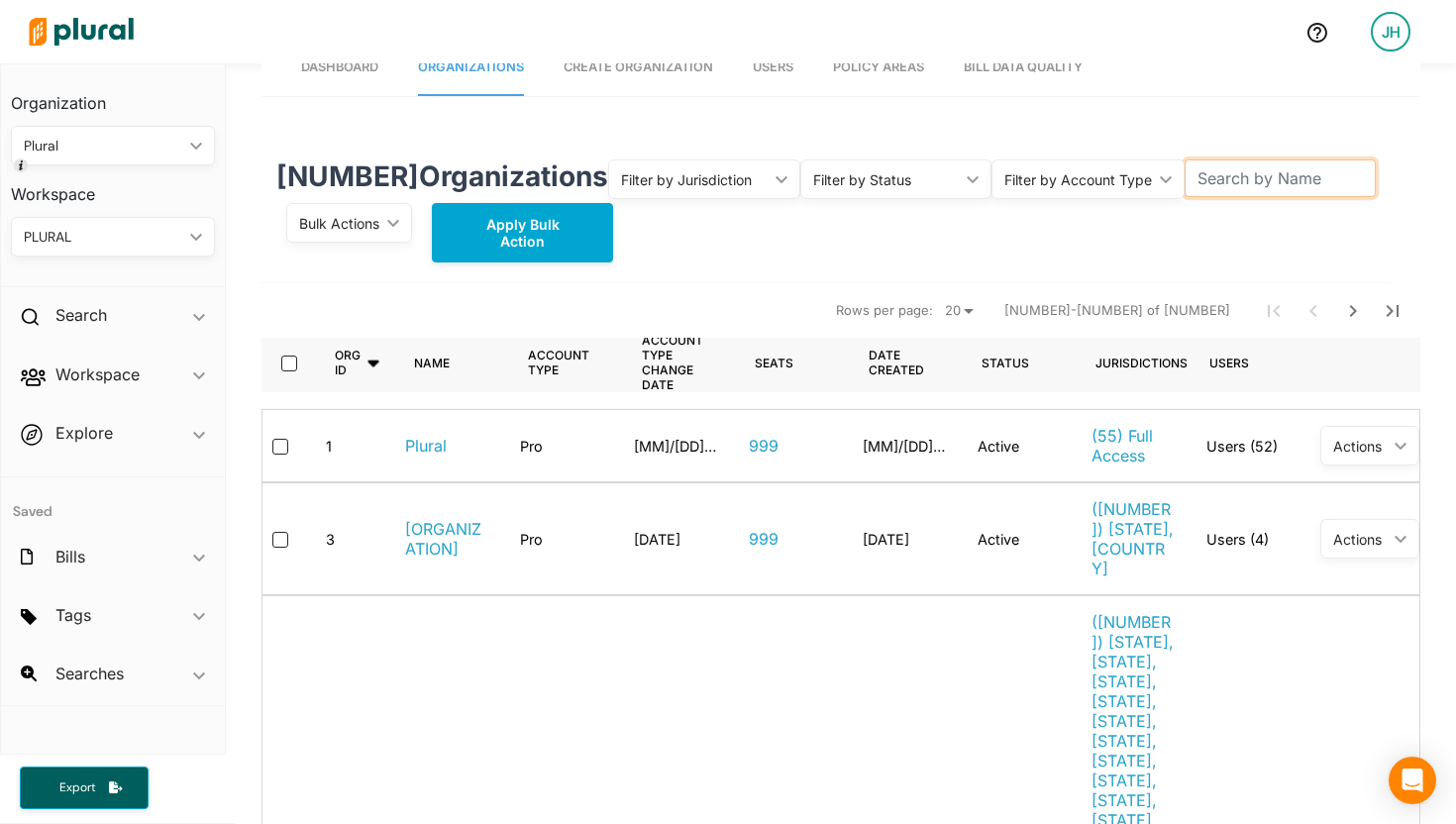 click at bounding box center [1280, 178] 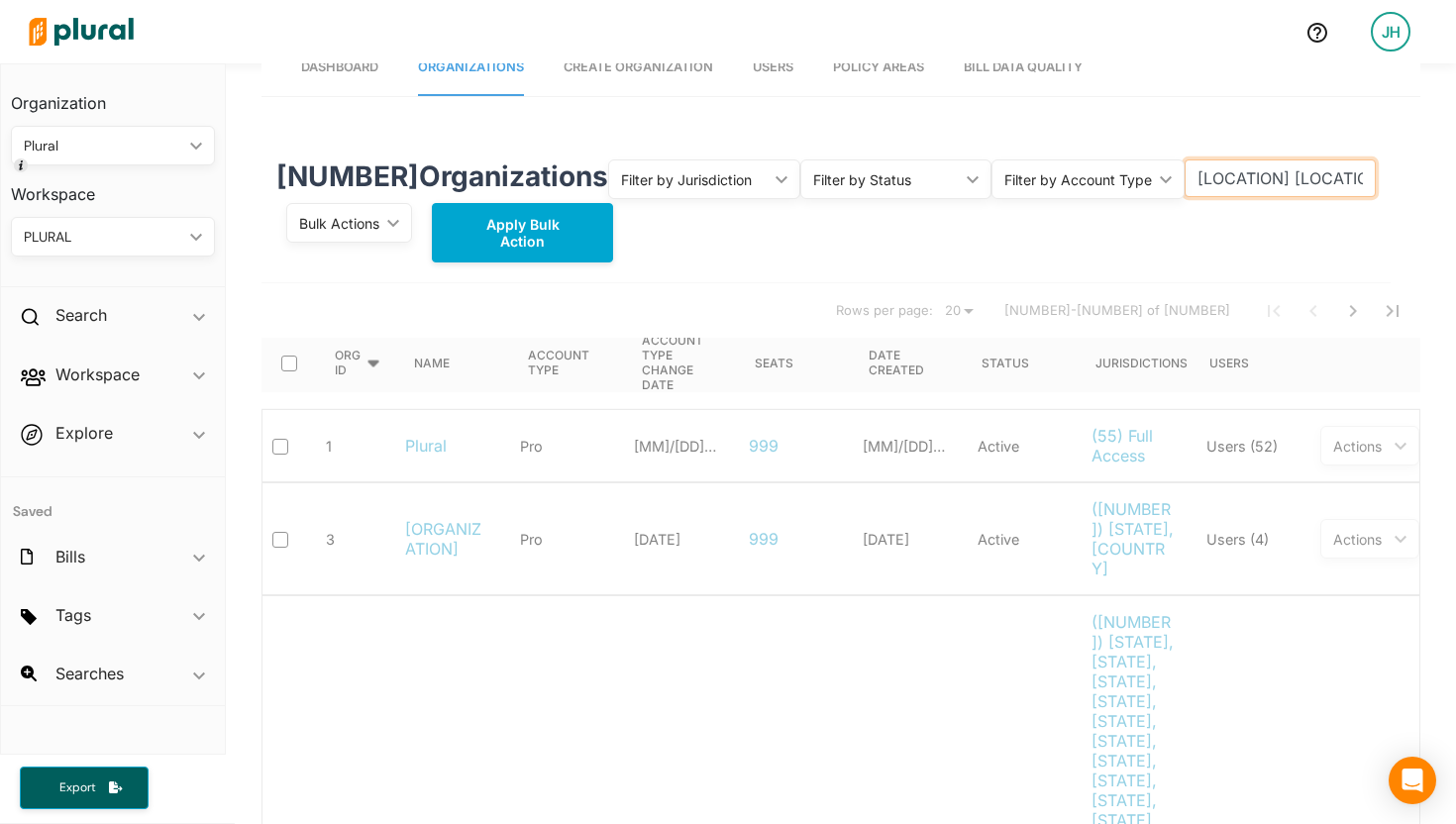 scroll, scrollTop: 38, scrollLeft: 0, axis: vertical 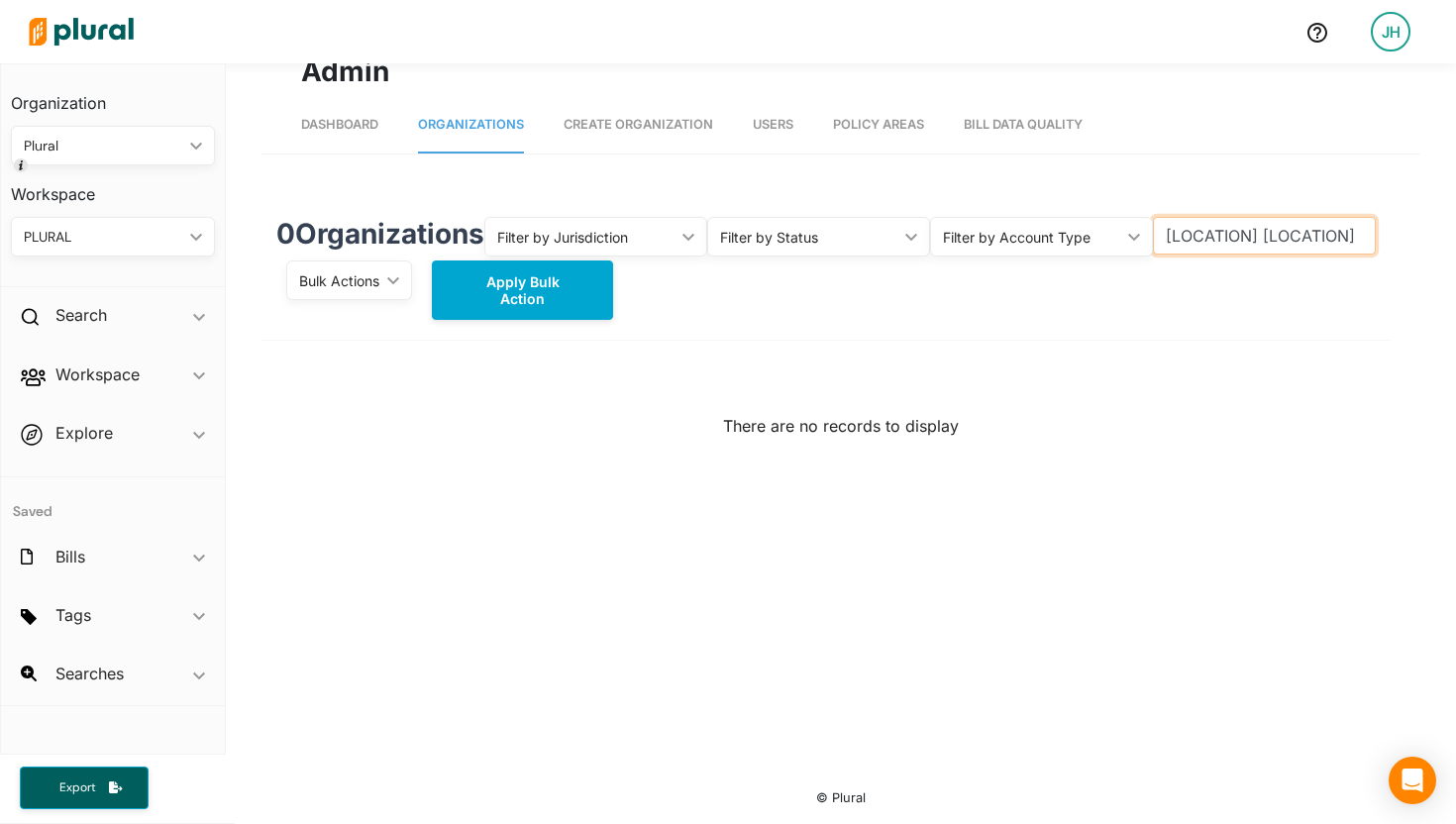 type on "[LOCATION] [LOCATION]" 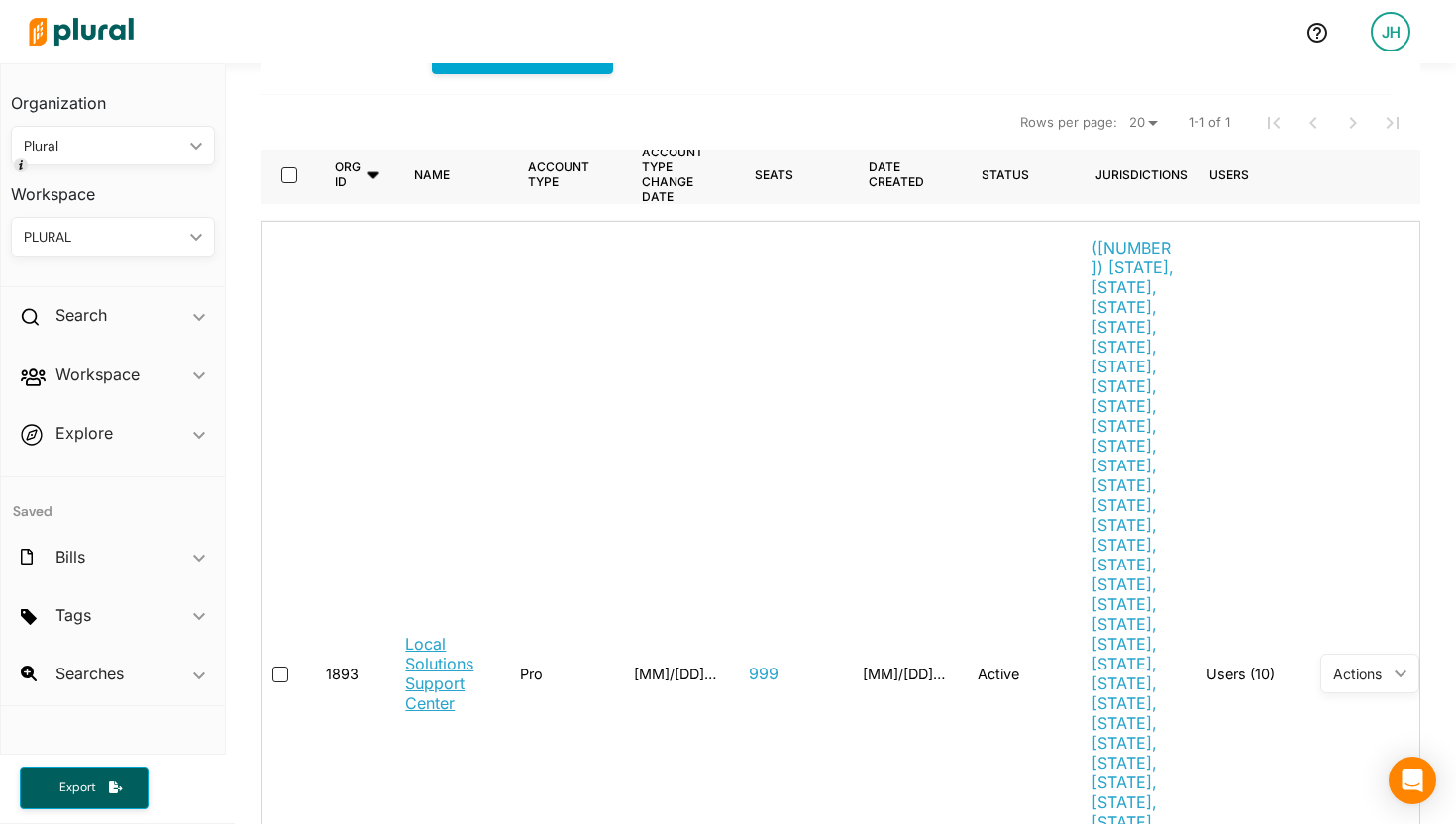 scroll, scrollTop: 268, scrollLeft: 0, axis: vertical 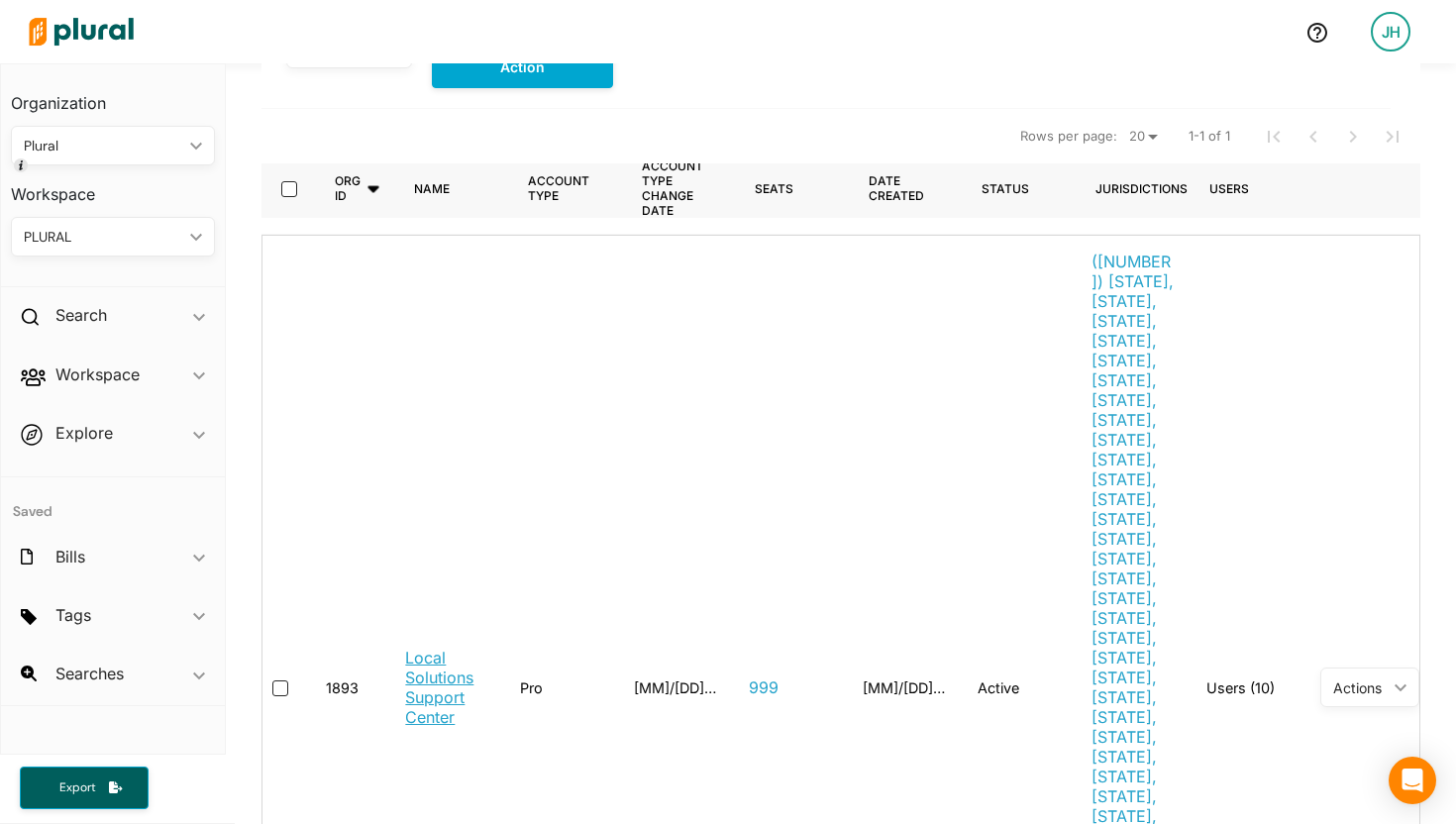 click on "Local Solutions Support Center" at bounding box center (447, 687) 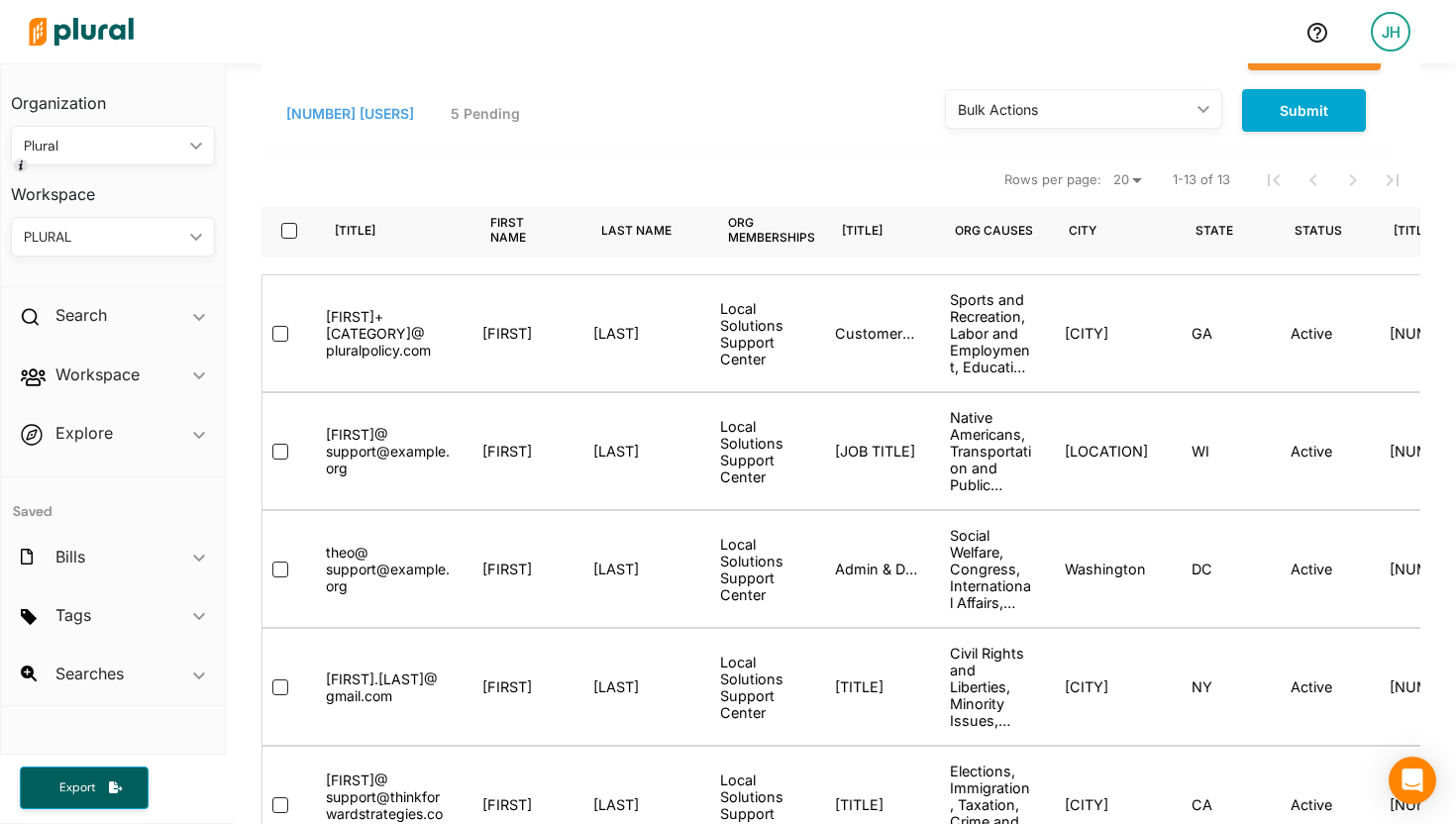 scroll, scrollTop: 201, scrollLeft: 0, axis: vertical 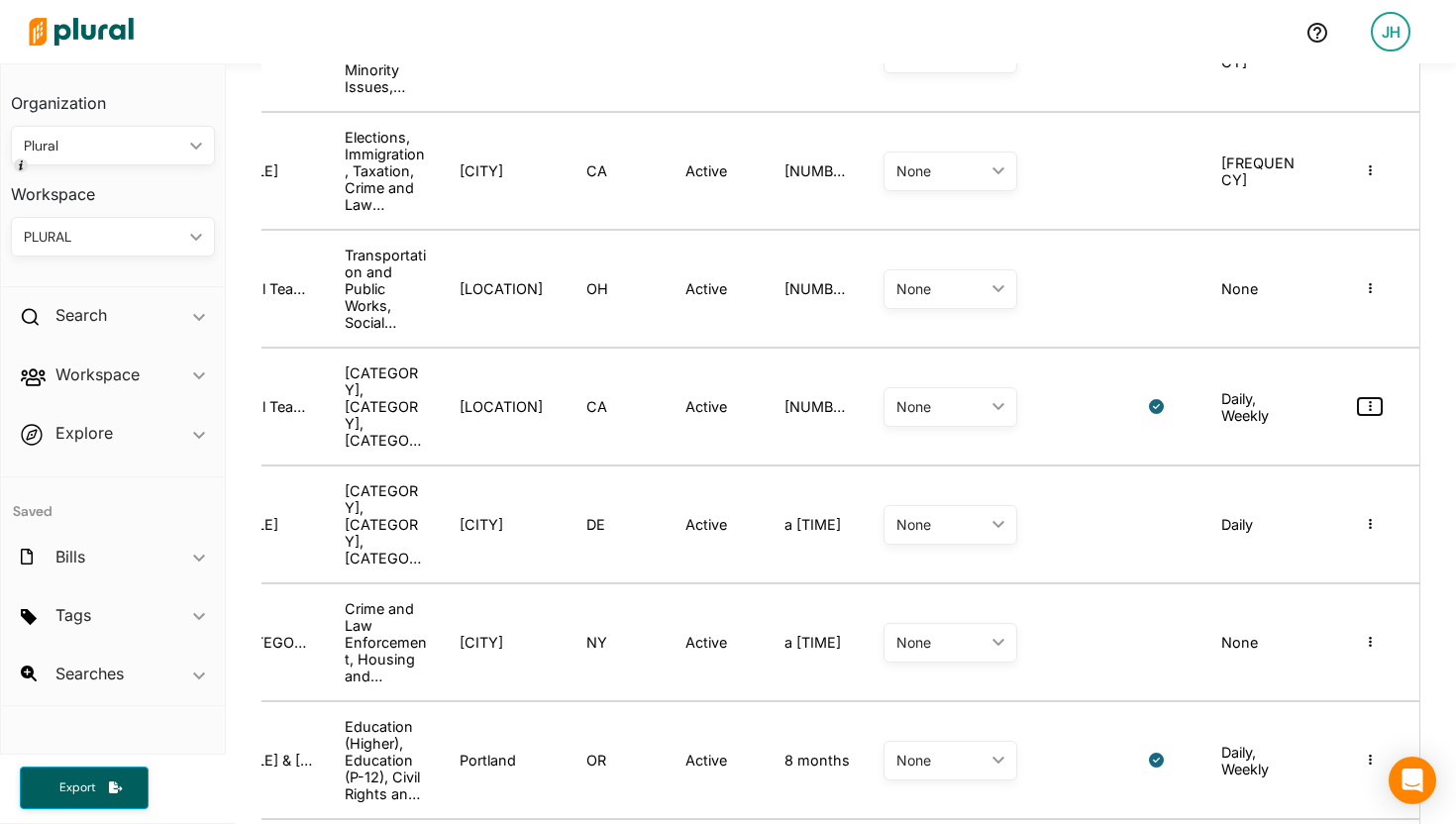 click at bounding box center [1370, 406] 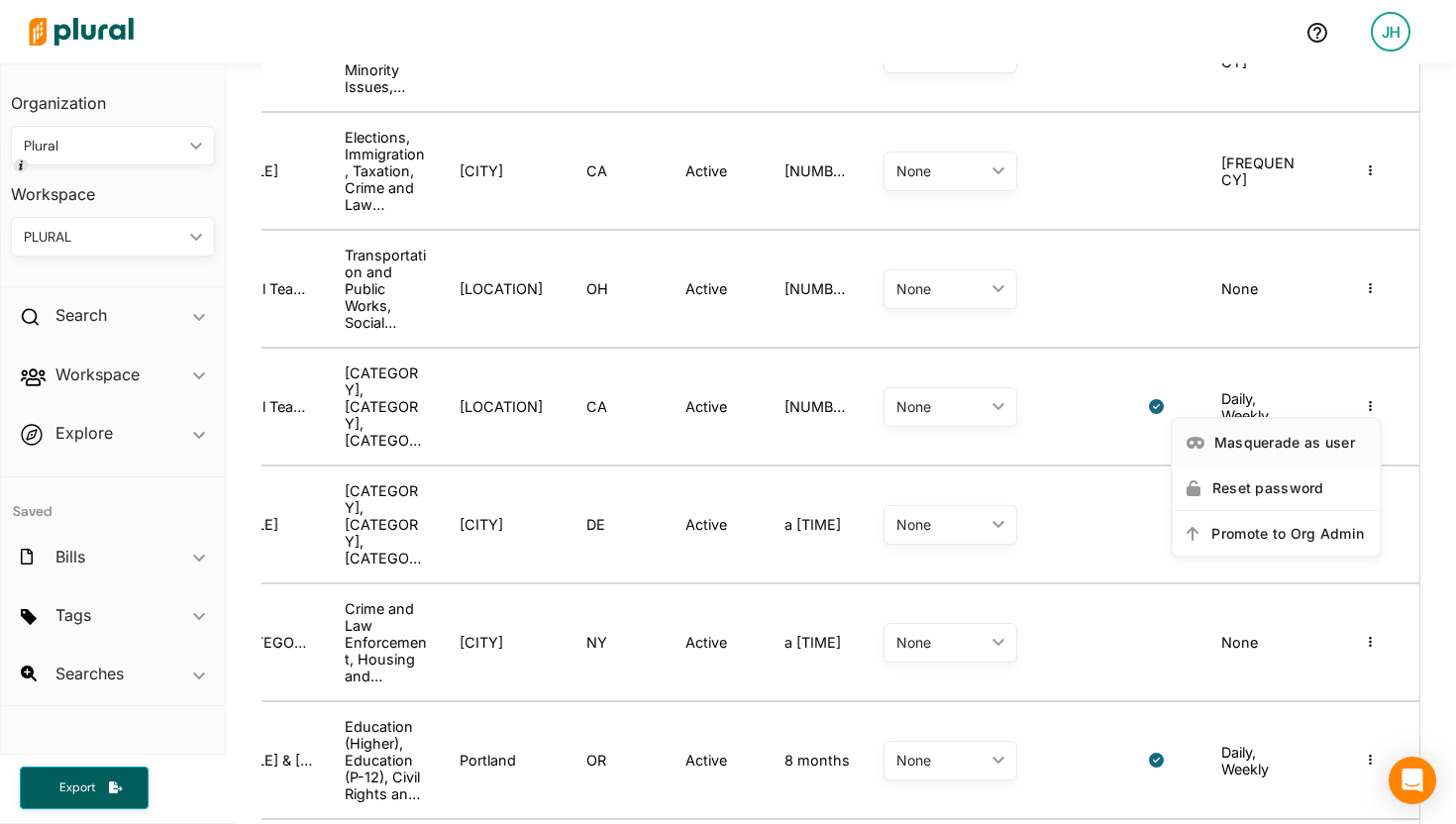 click on "Masquerade as user" at bounding box center (1291, 442) 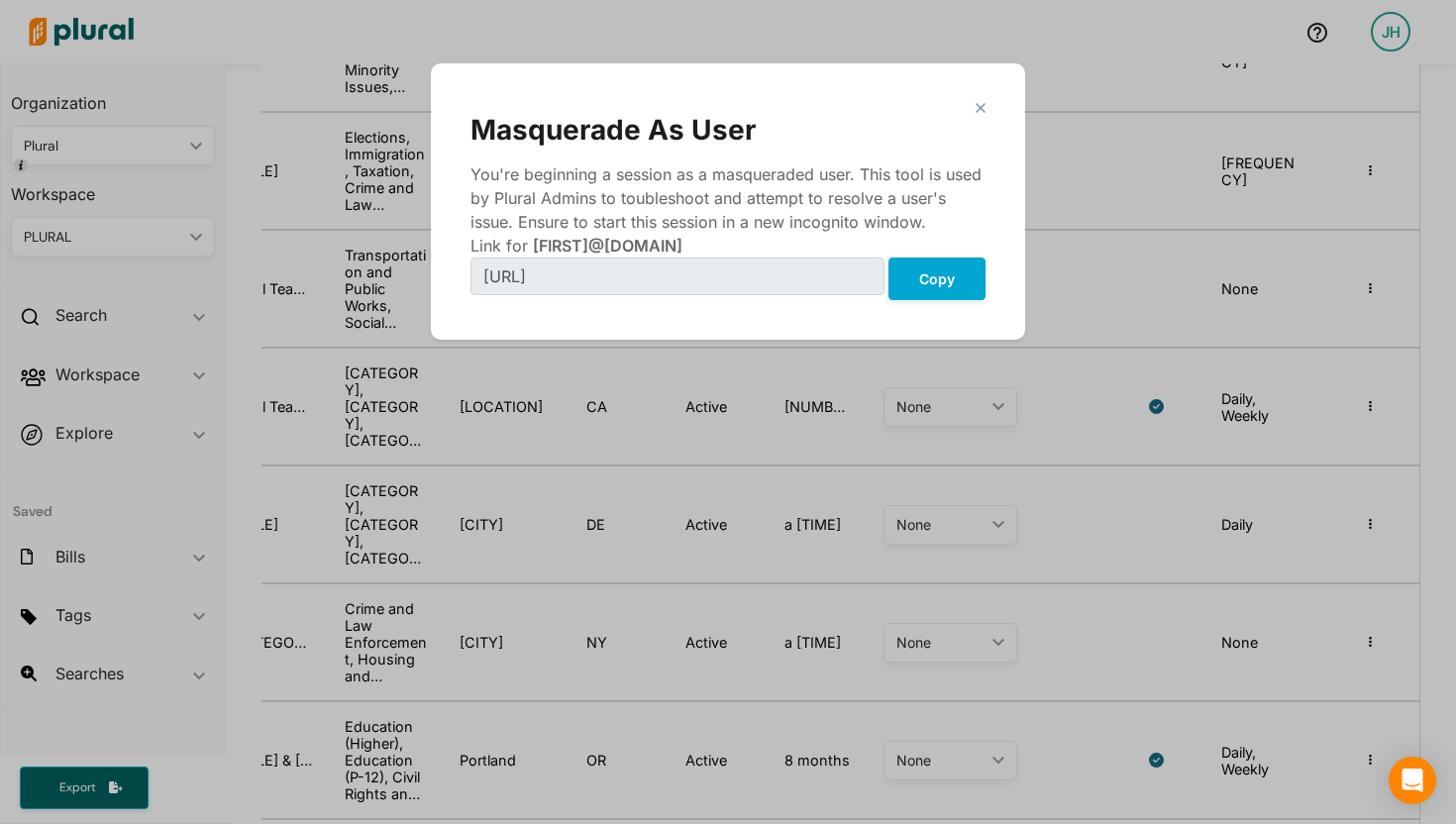 click 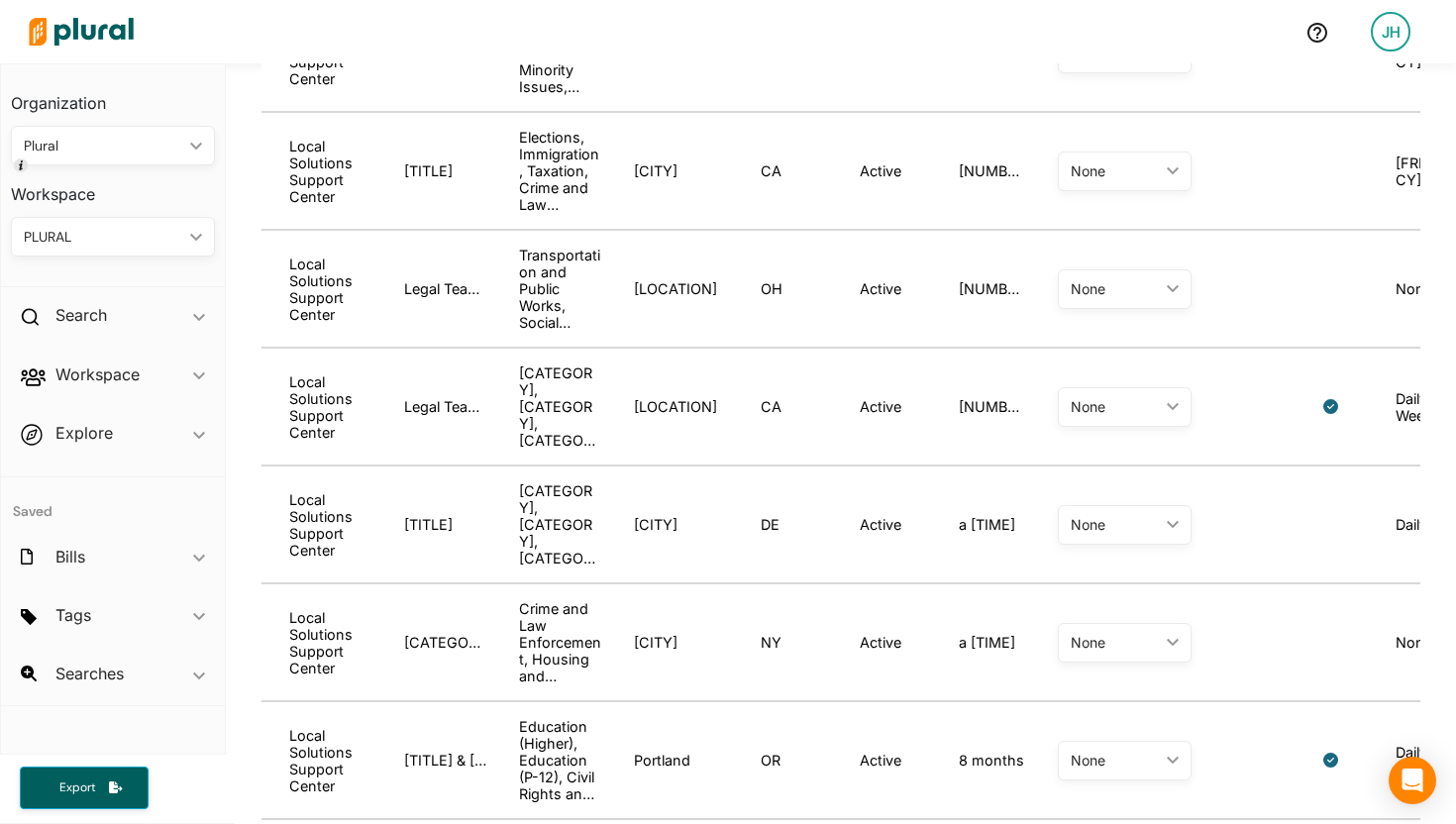 scroll, scrollTop: 0, scrollLeft: 635, axis: horizontal 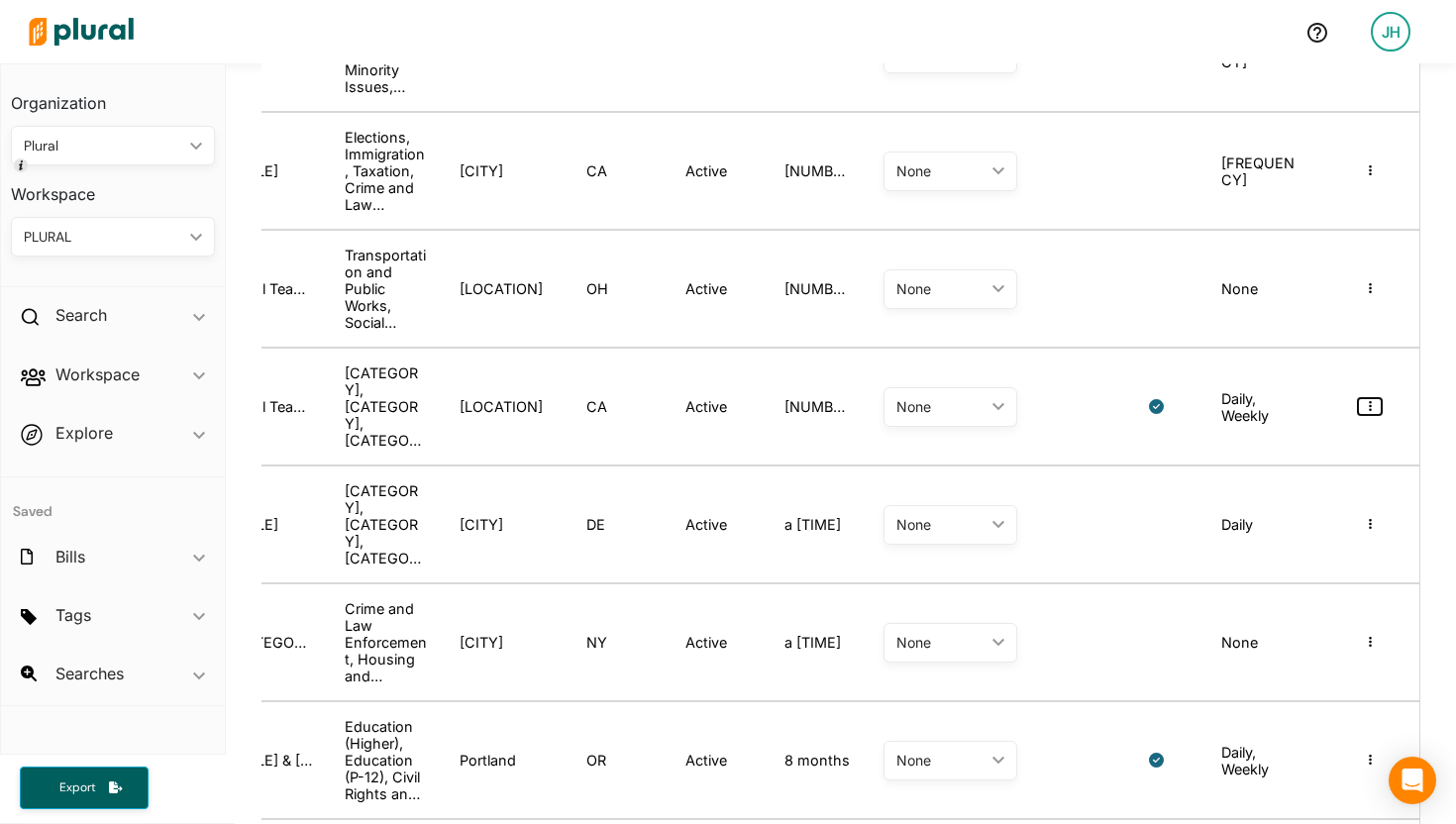 click at bounding box center (1370, 406) 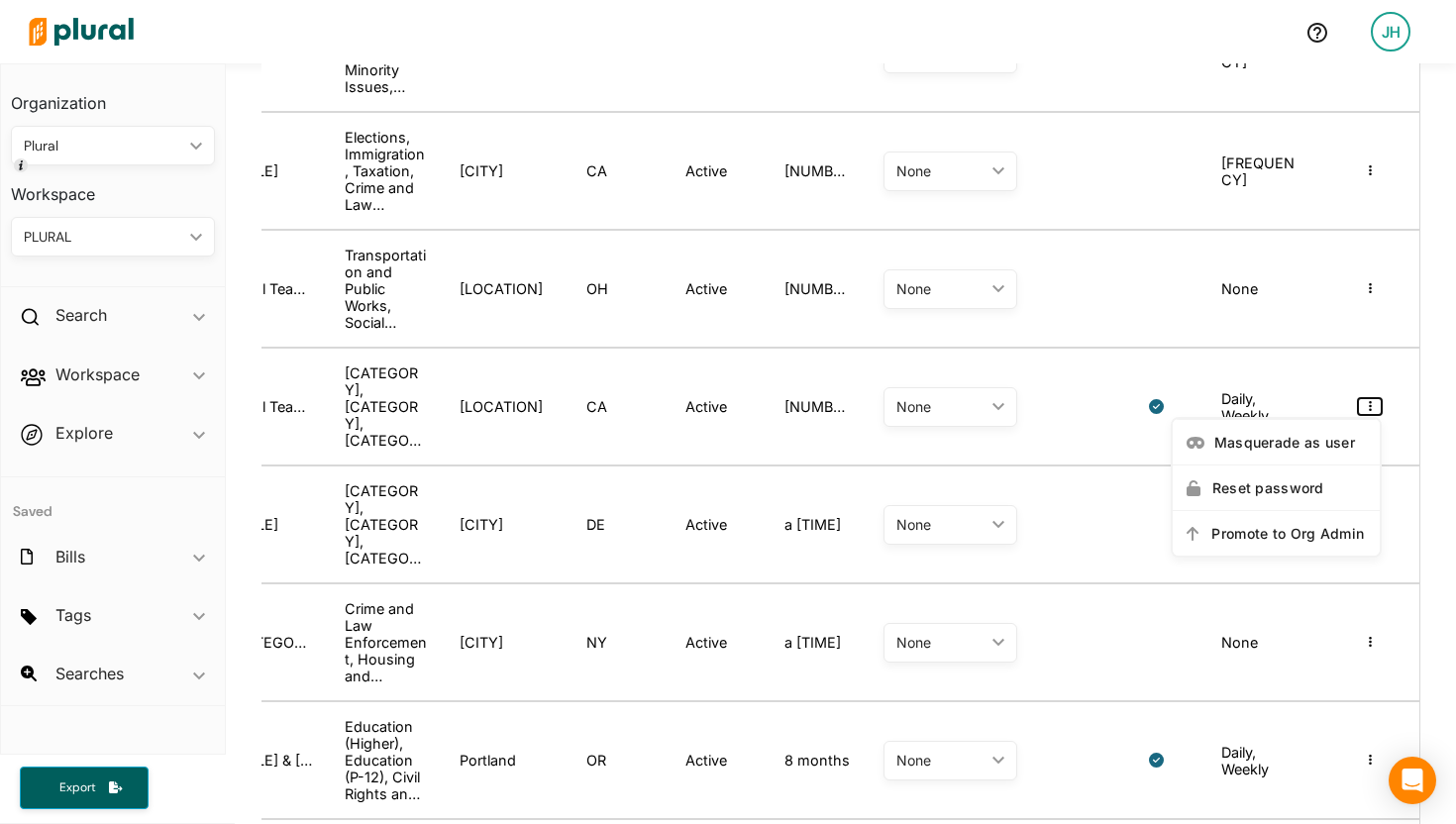type 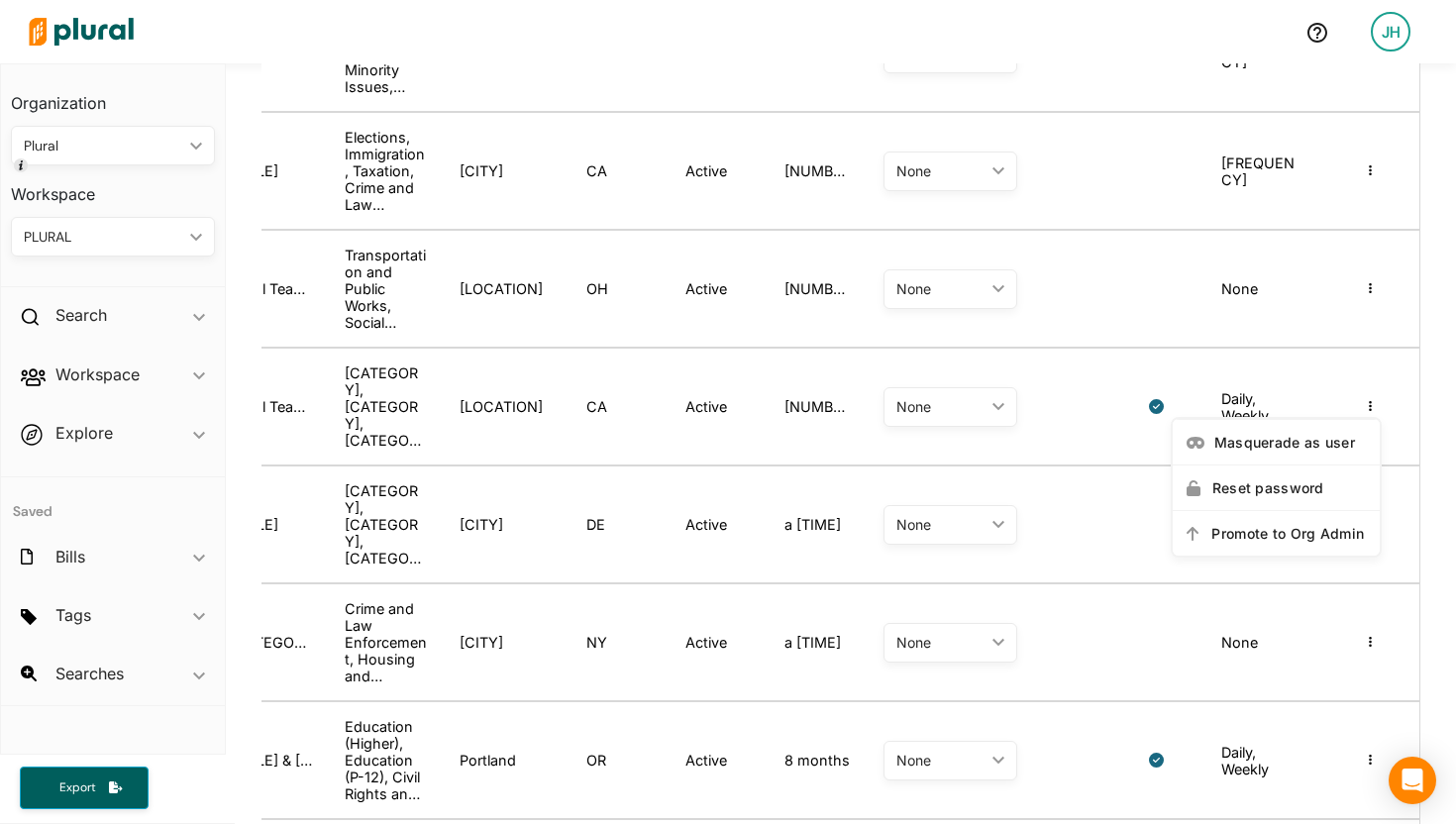 click on "[WORD] [WORD] [WORD] [WORD] [WORD] [WORD]" at bounding box center (988, 406) 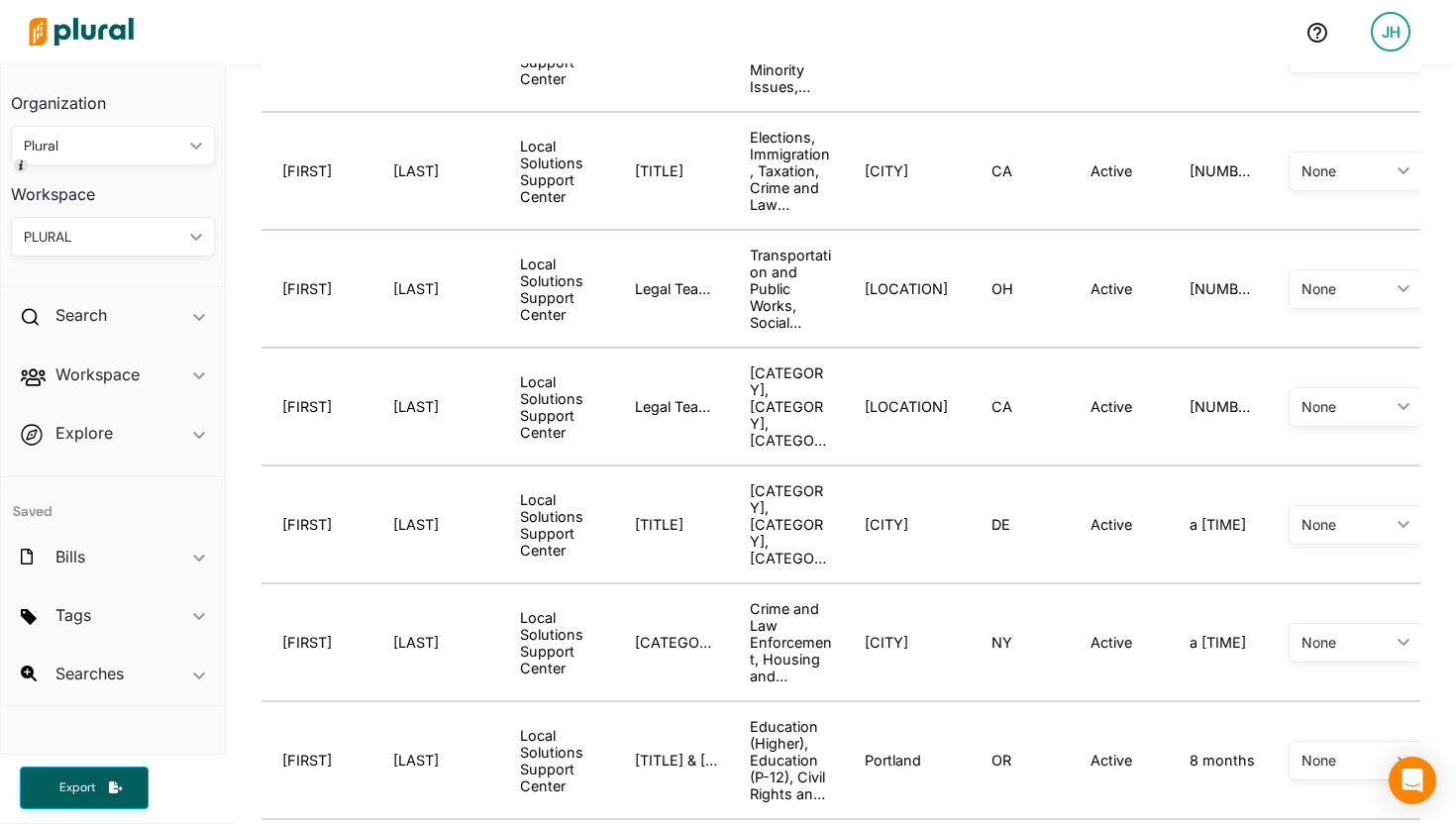 scroll, scrollTop: 0, scrollLeft: 0, axis: both 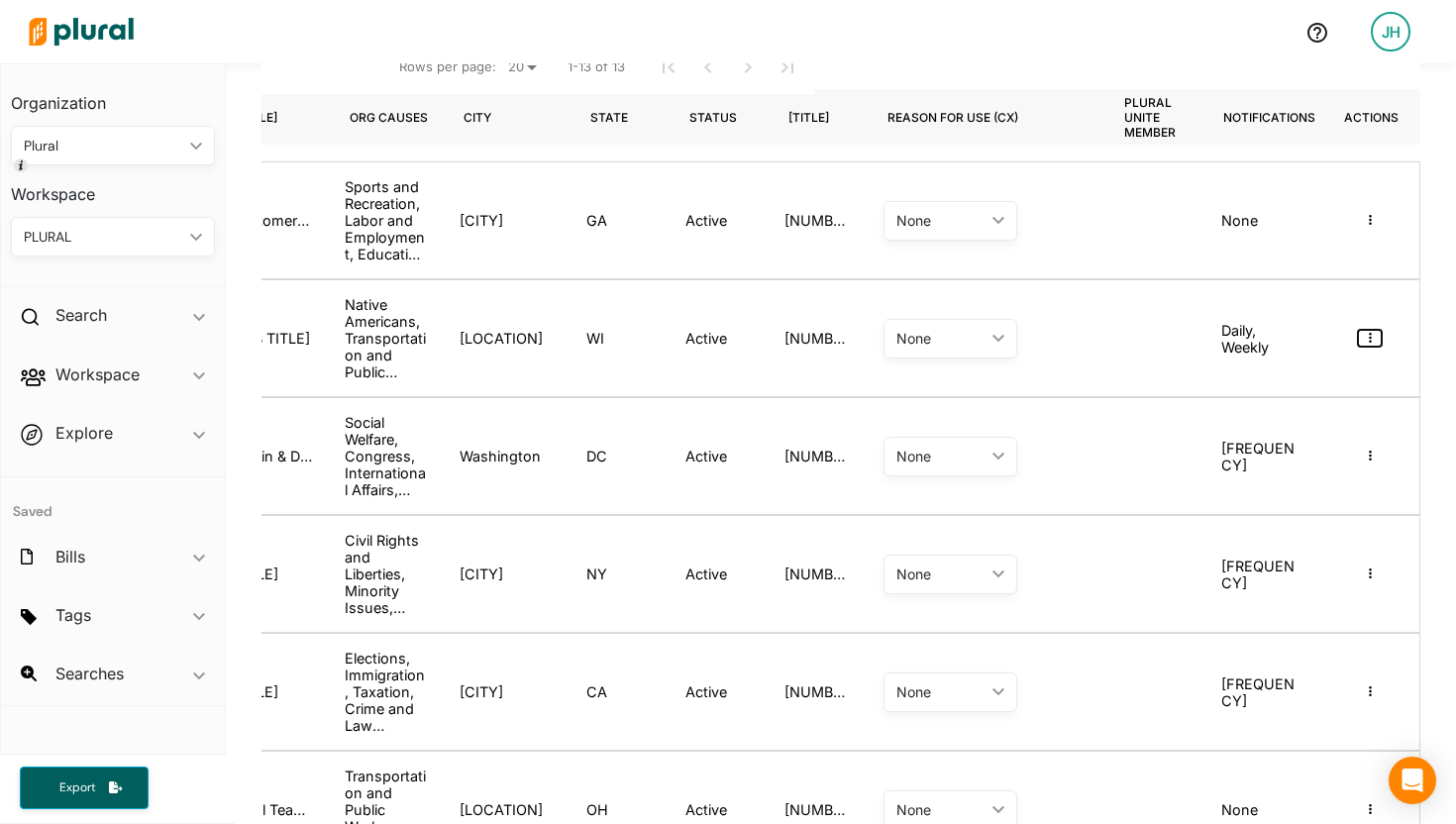 click at bounding box center [1370, 338] 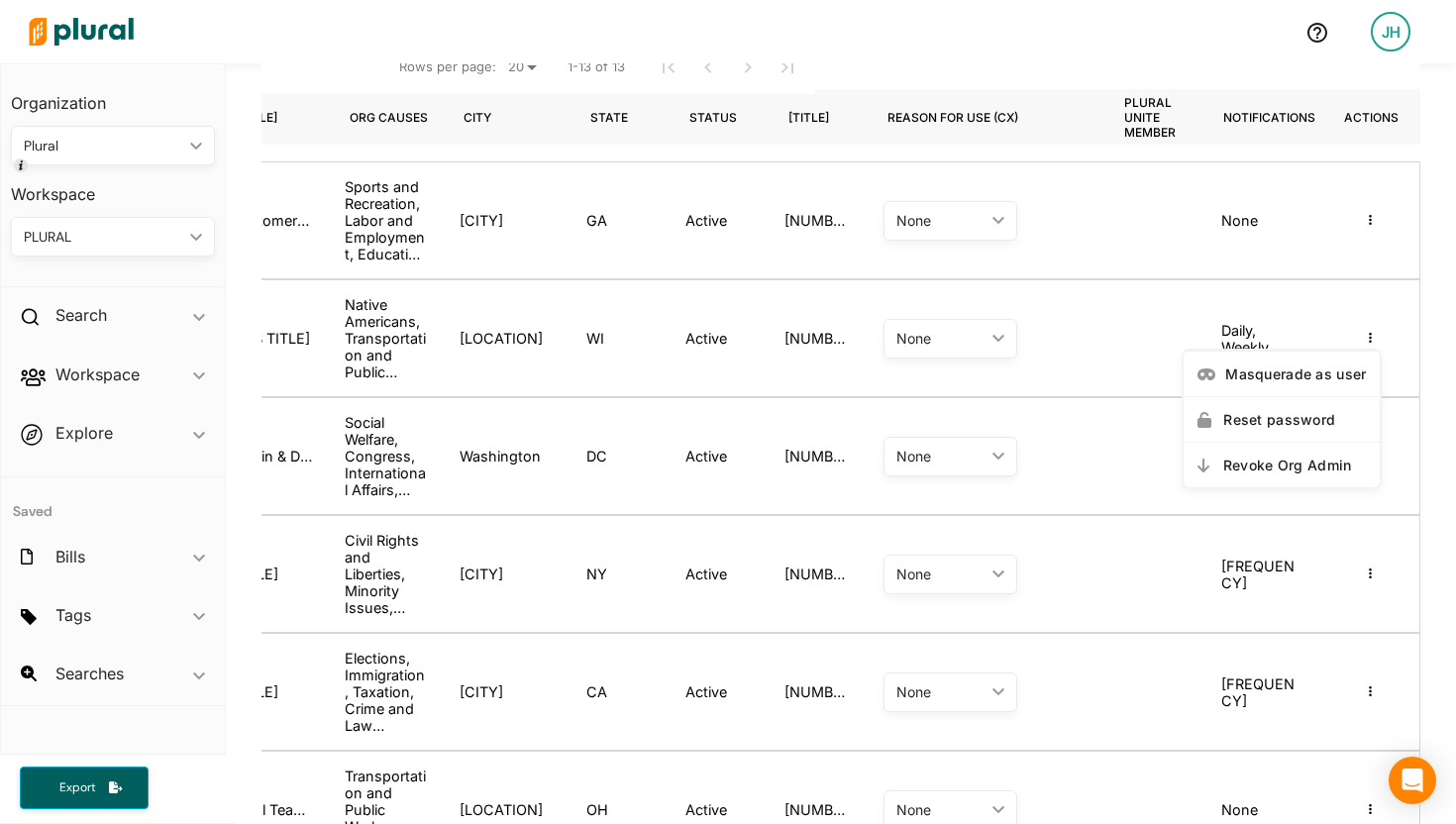 click on "Admin Dashboard Organizations Create Organization Users Policy Areas Bill Data Quality [LOCATION] [LOCATION] Invite User 13 Users   5 Pending Bulk Actions [EMAIL] Justin [FIRST] [LAST] [LOCATION] [LOCATION] Active [AGE] None None Masquerade as user Reset password Revoke Org Admin [EMAIL] [FIRST] [LAST] [LOCATION] [LOCATION] Active [AGE]" at bounding box center [841, 723] 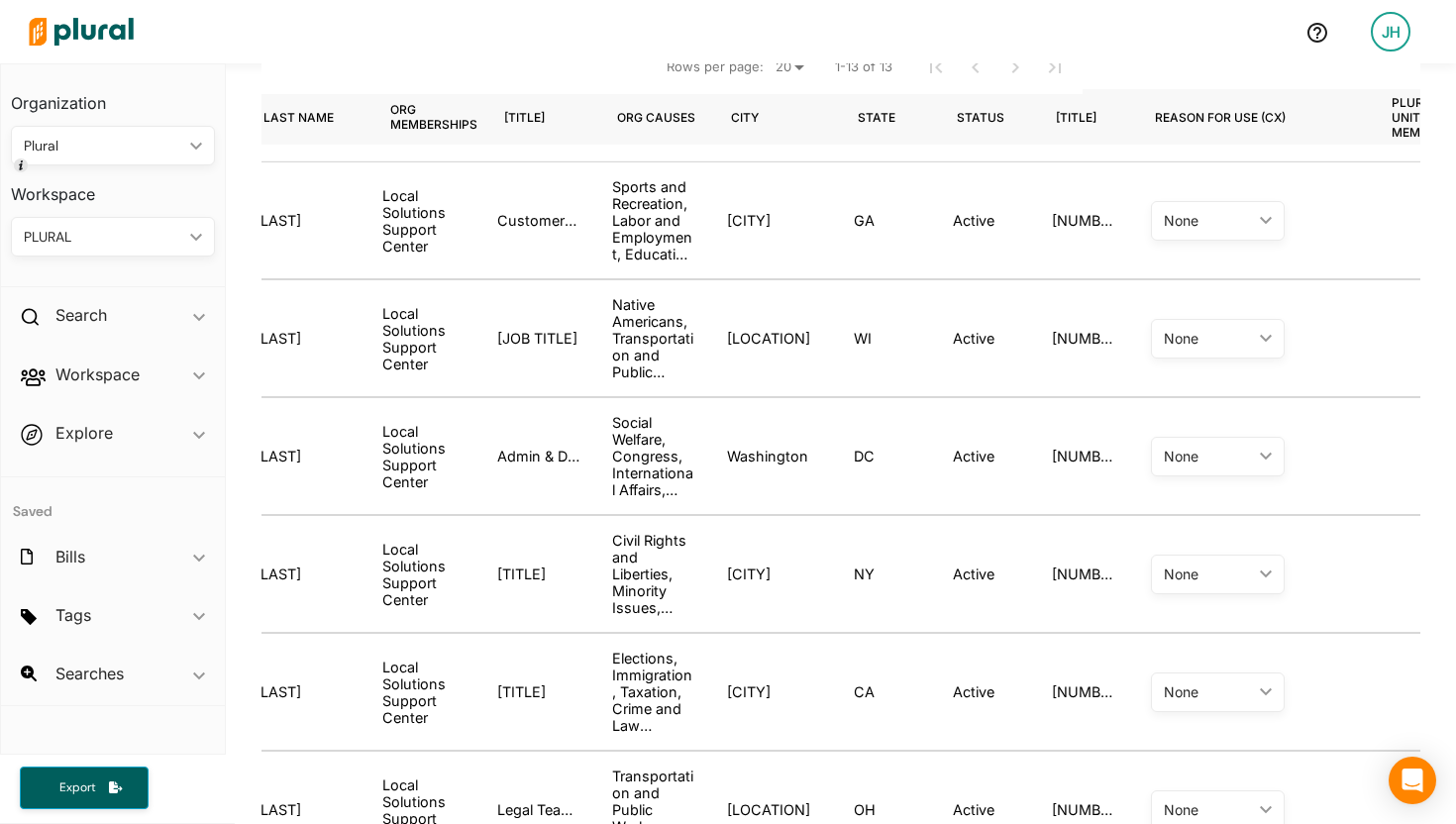 scroll, scrollTop: 0, scrollLeft: 635, axis: horizontal 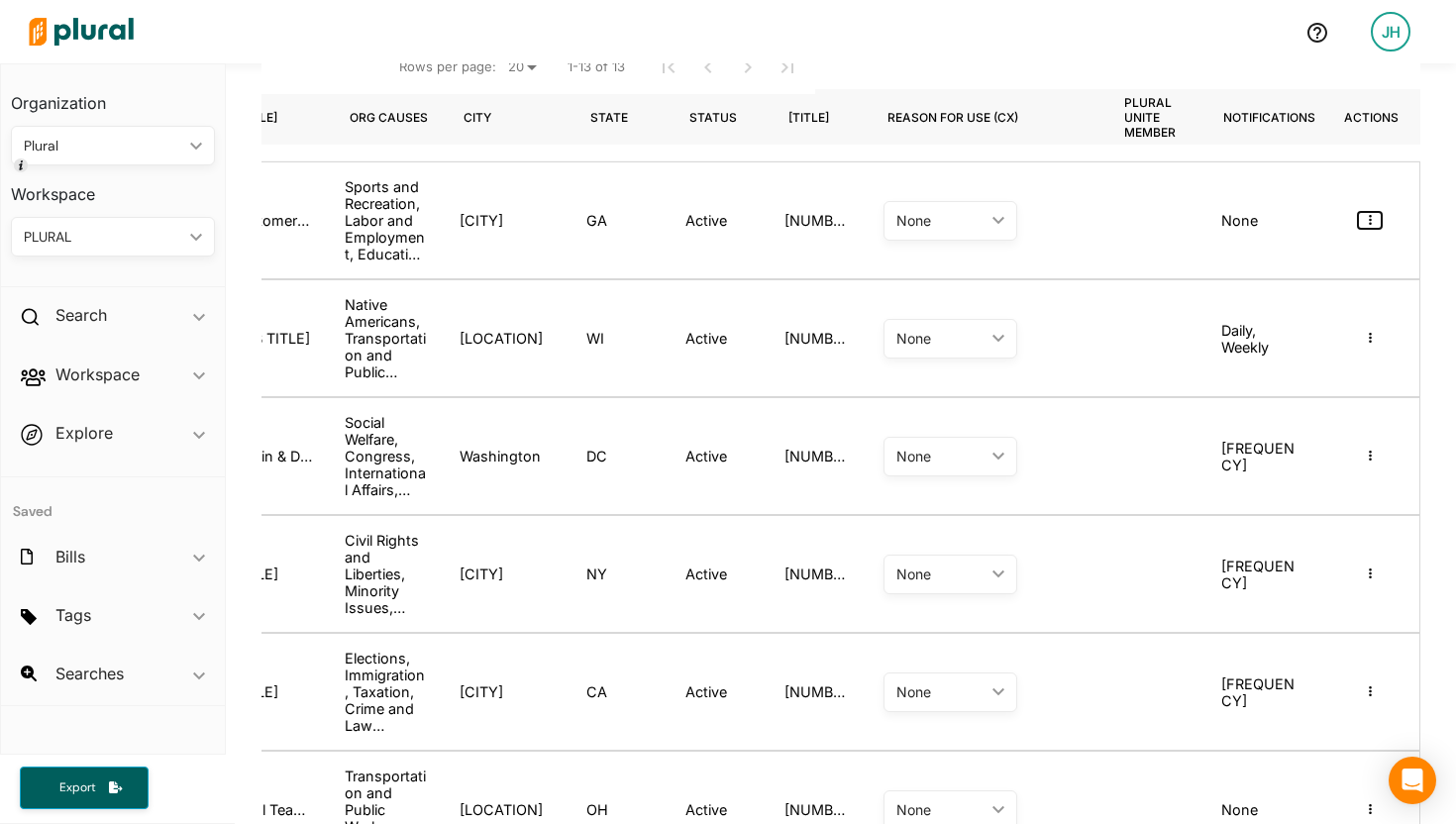 click 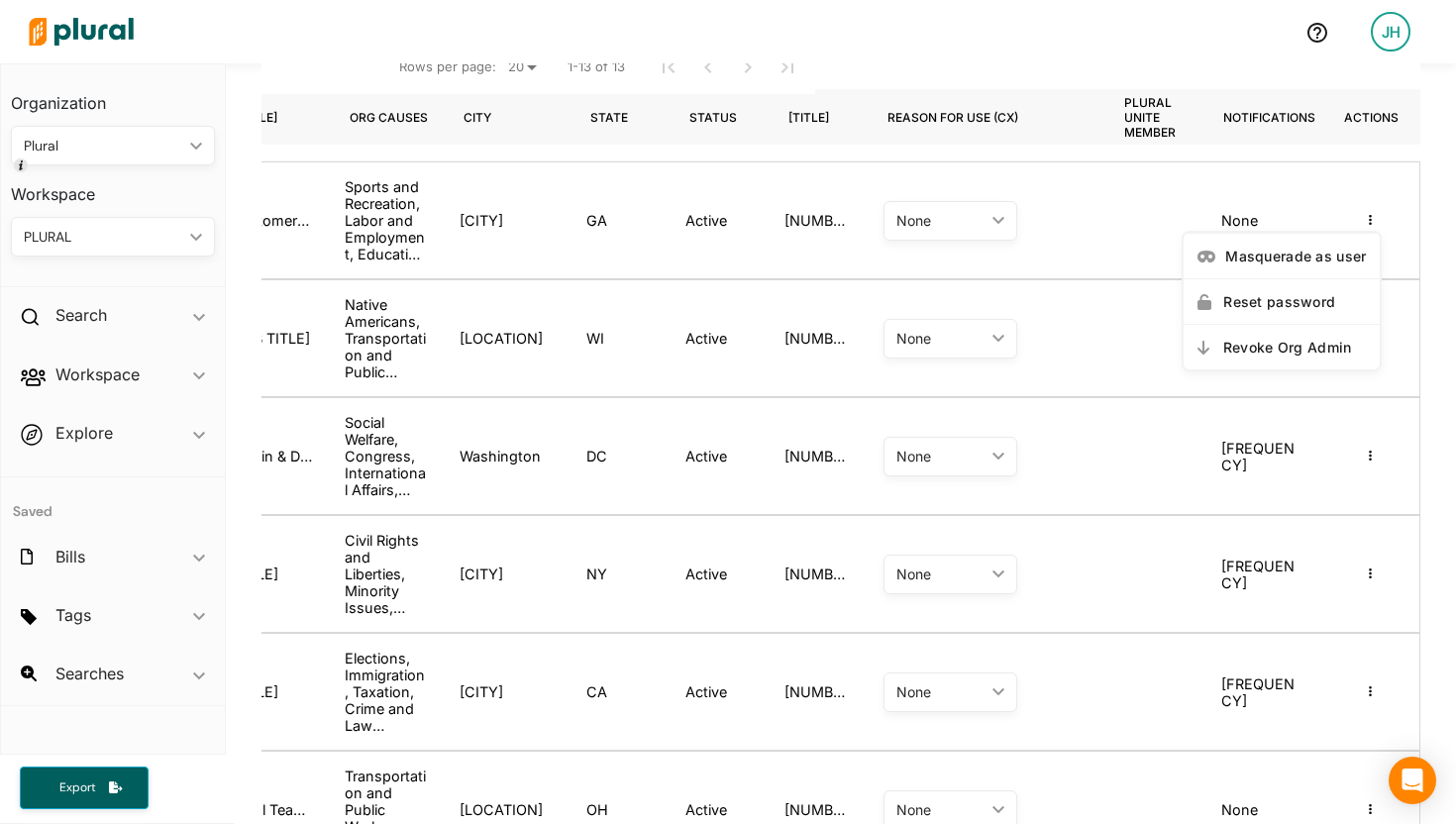 click at bounding box center (1156, 338) 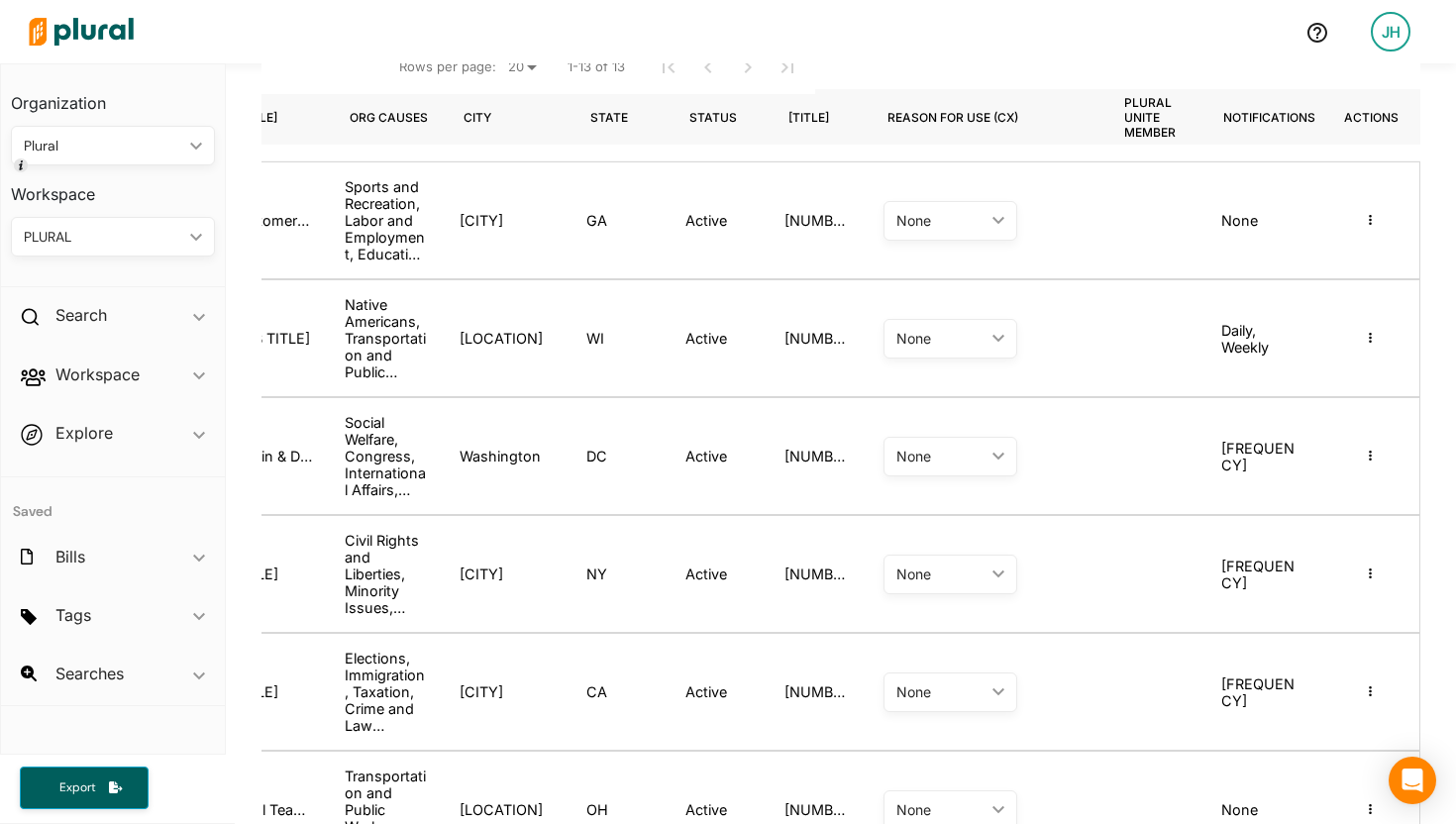 click on "Masquerade as user Reset password Revoke Org Admin" at bounding box center (1370, 338) 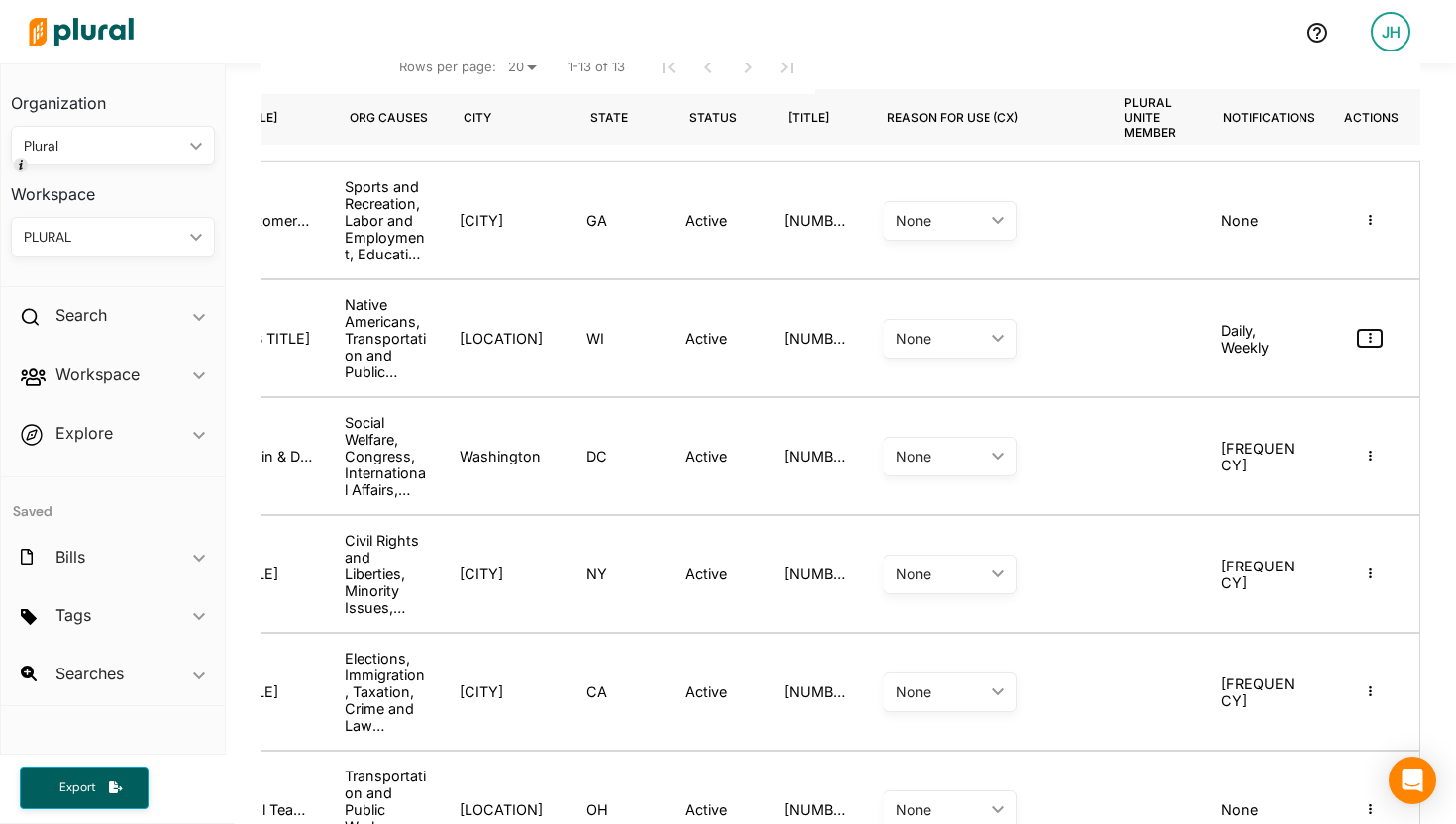 click 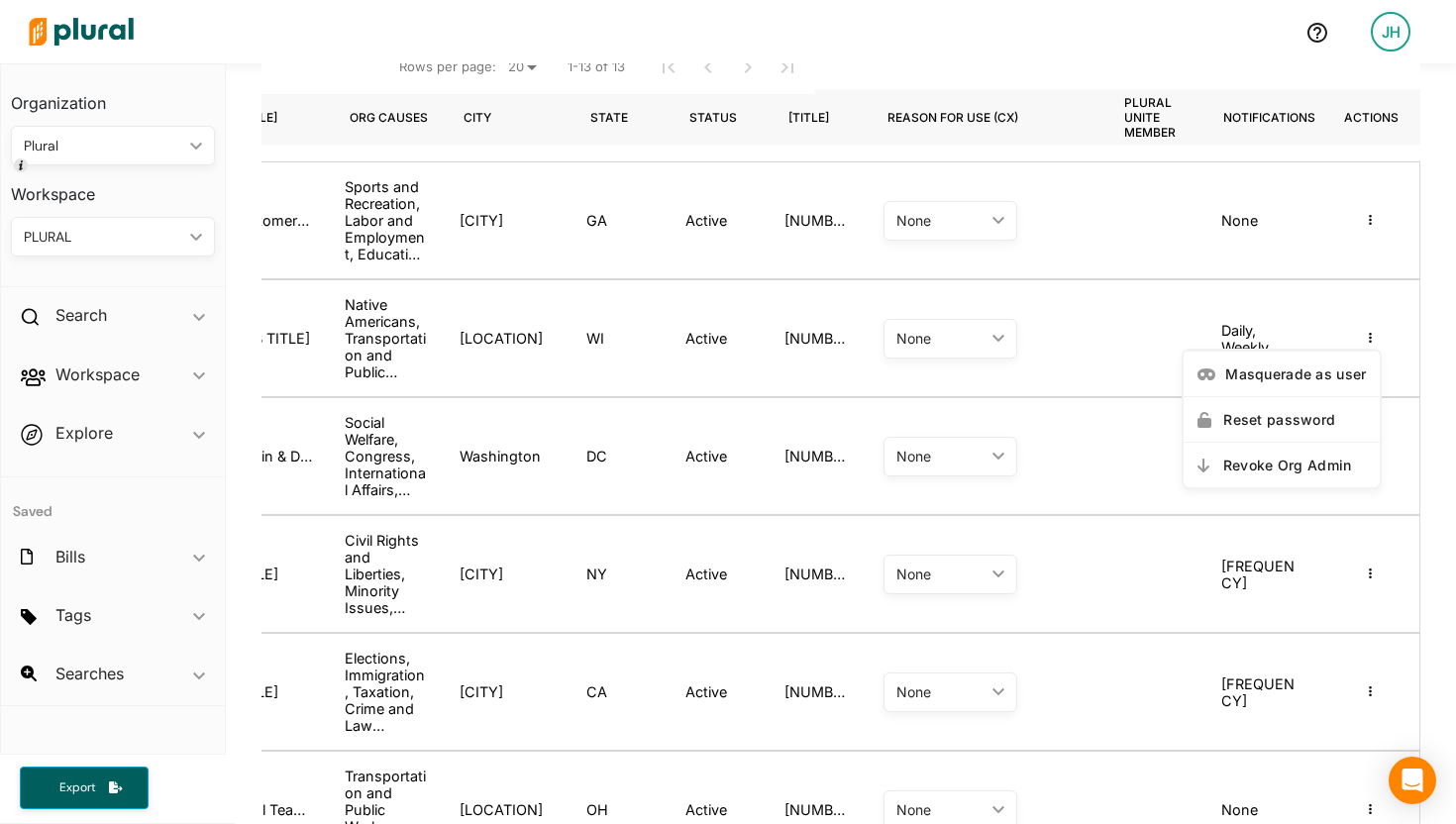 click at bounding box center (1156, 338) 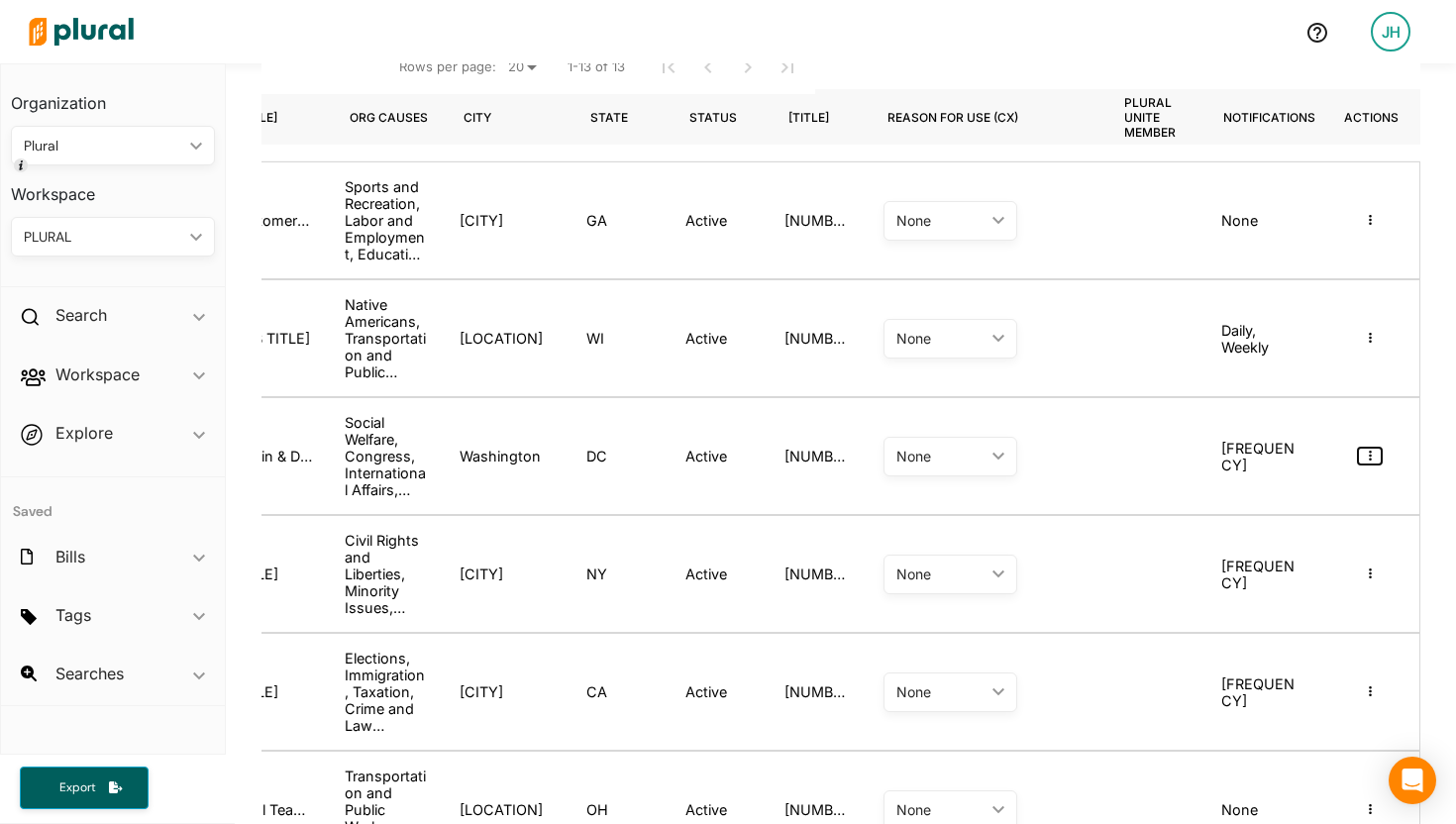 click at bounding box center [1370, 456] 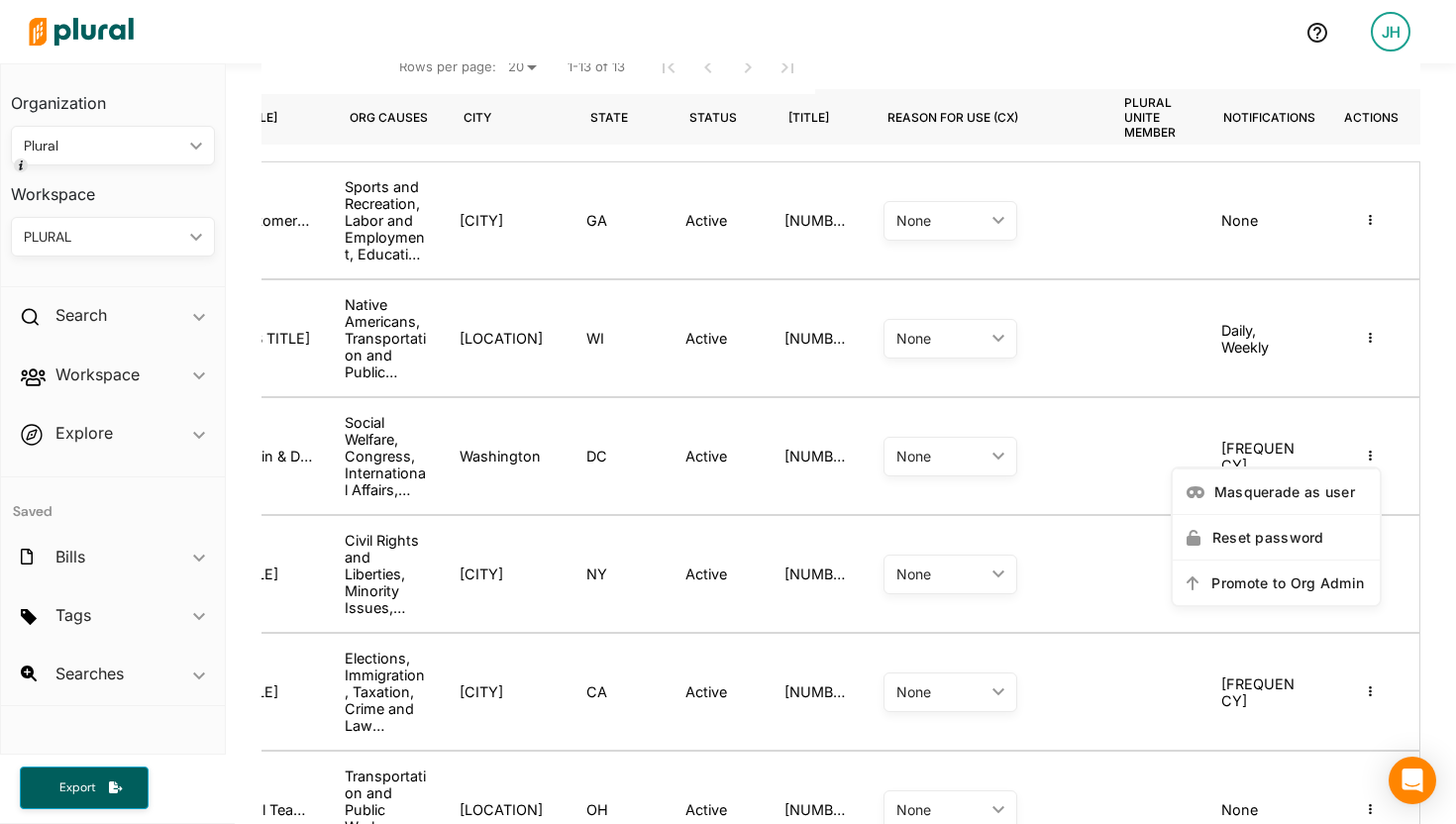 click on "[WORD] [WORD] [WORD] [WORD] [WORD] [WORD]" at bounding box center (988, 456) 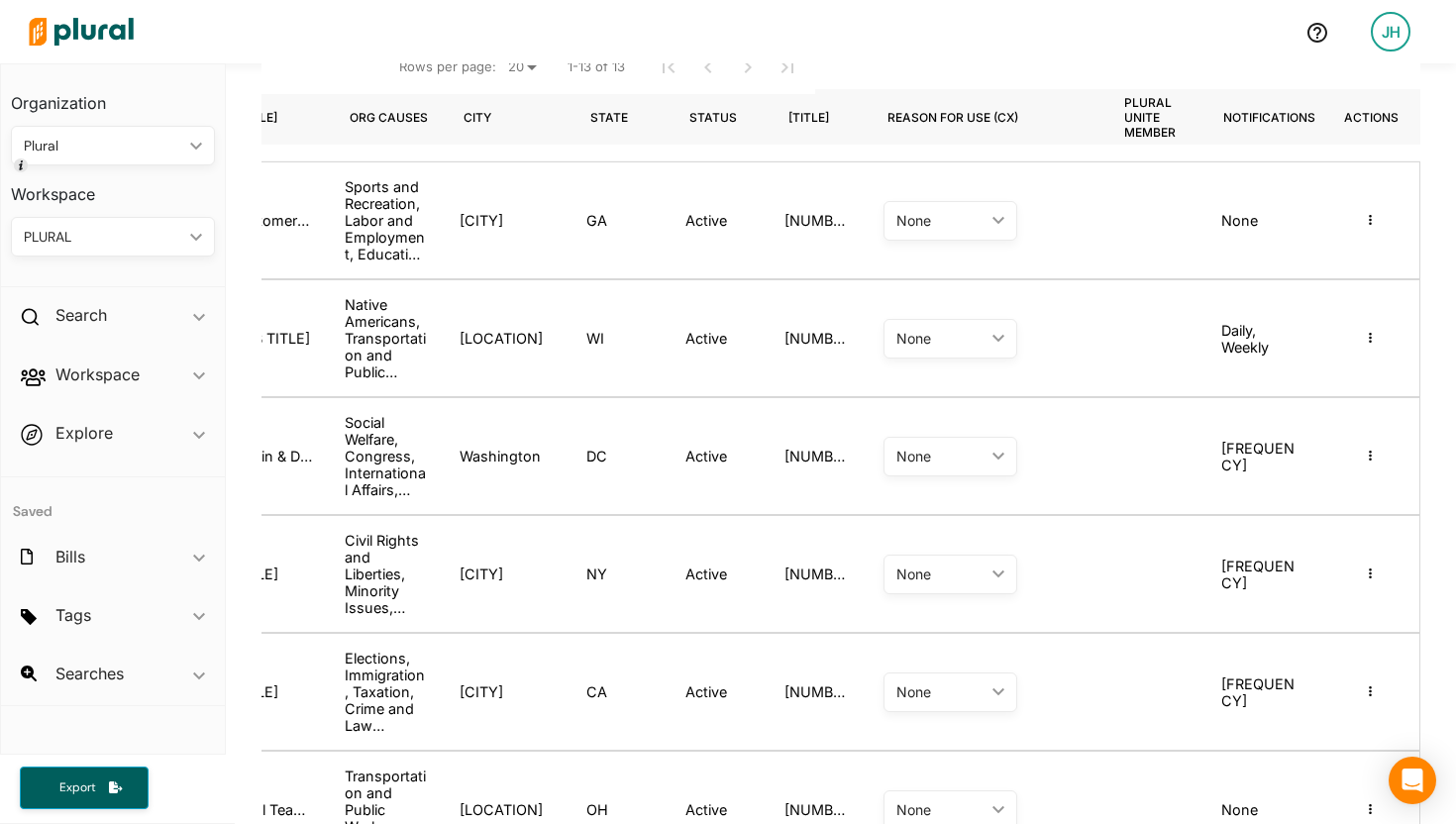 scroll, scrollTop: 0, scrollLeft: 0, axis: both 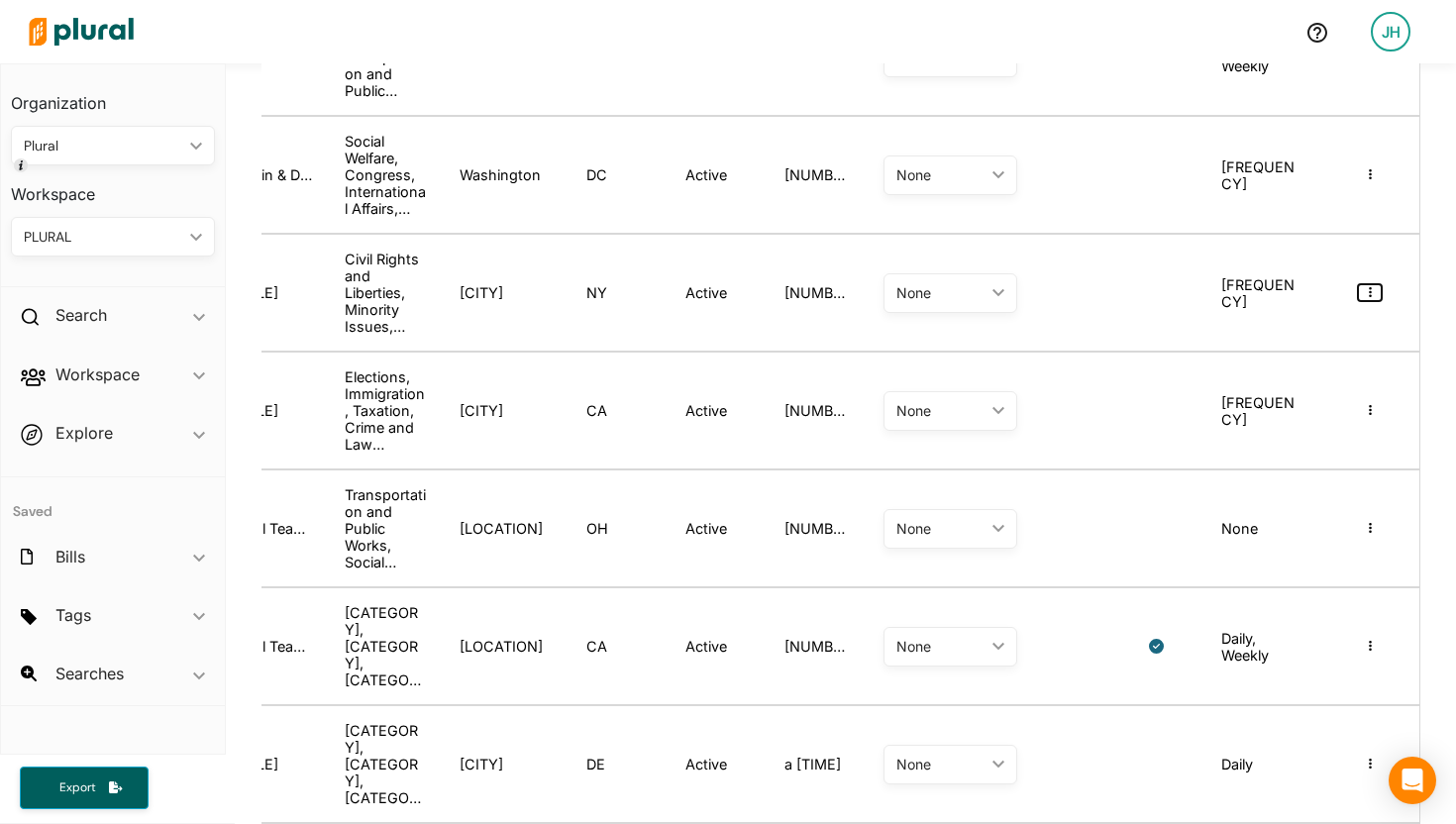 click 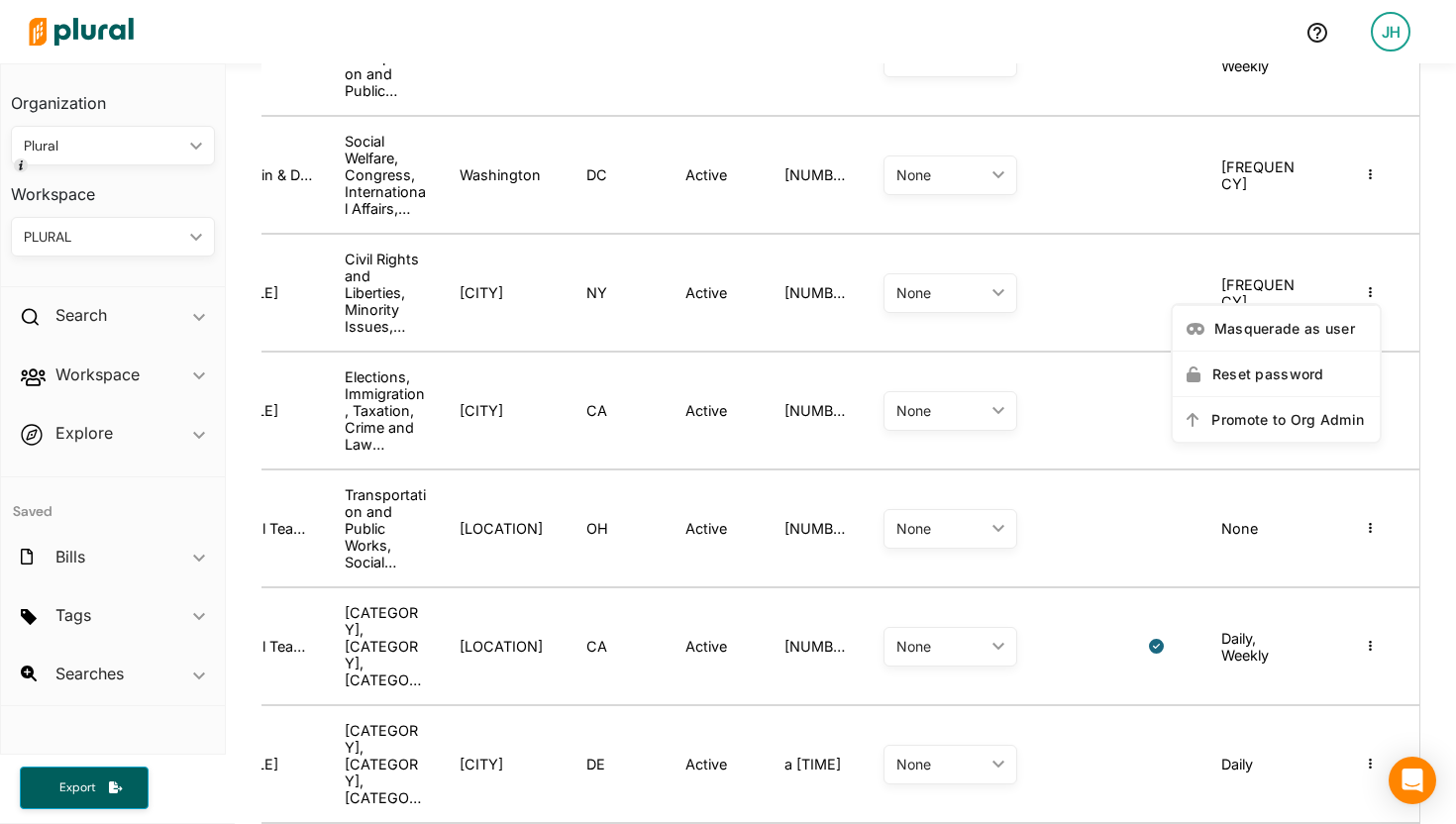 click on "Masquerade as user Reset password Promote to Org Admin" at bounding box center [1370, 410] 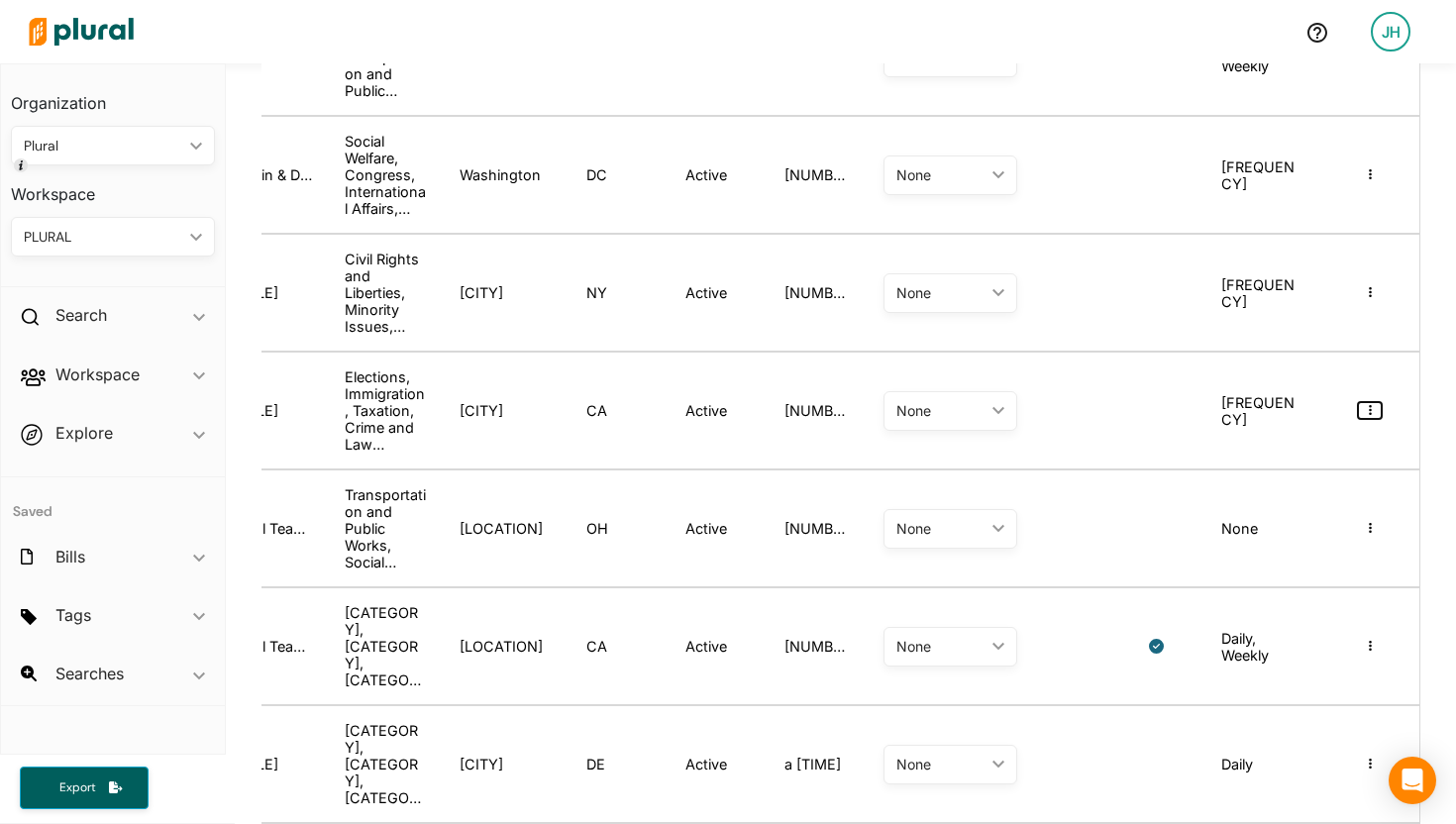 click at bounding box center [1370, 410] 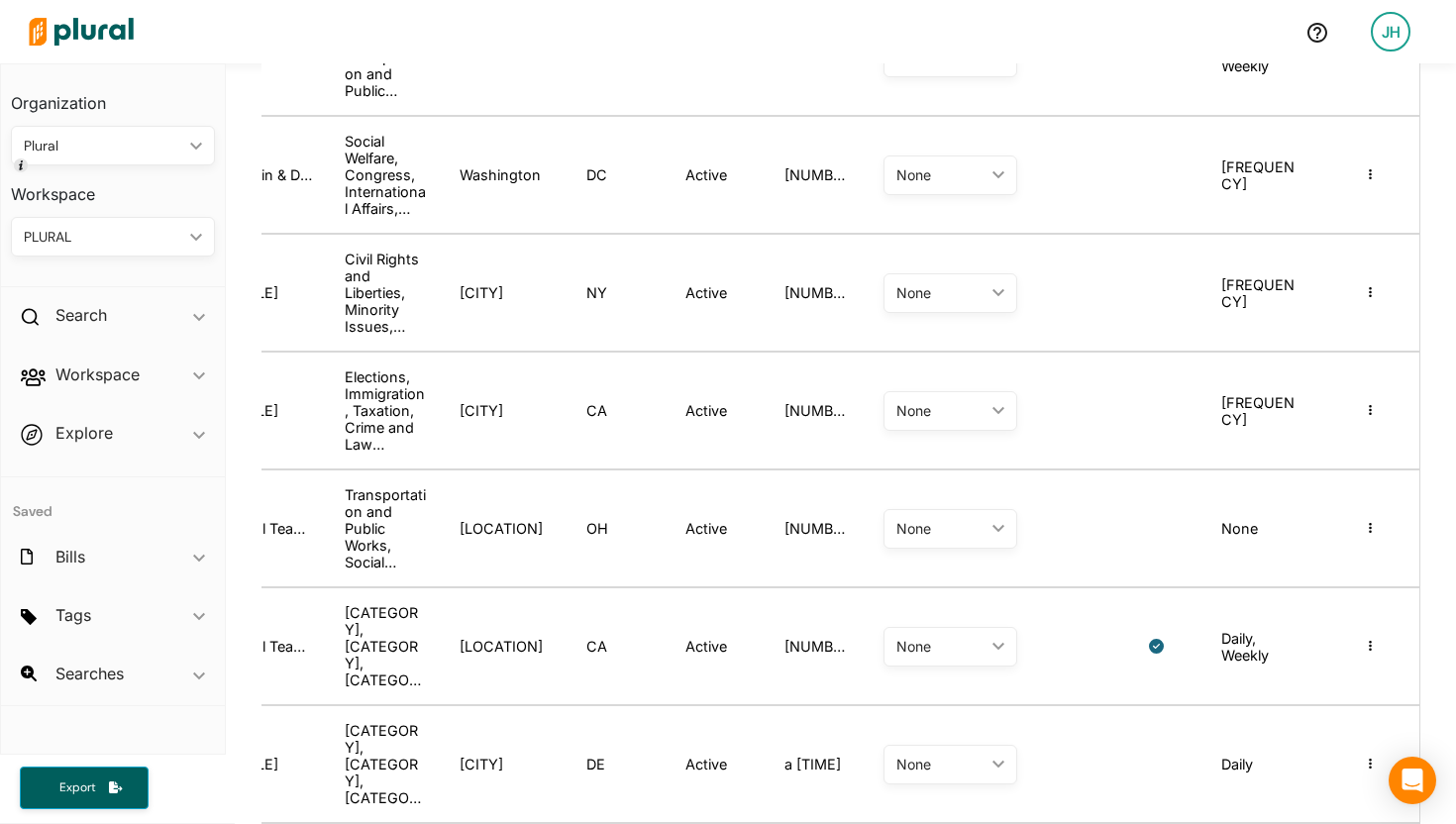 click on "Masquerade as user Reset password Promote to Org Admin" at bounding box center (1370, 410) 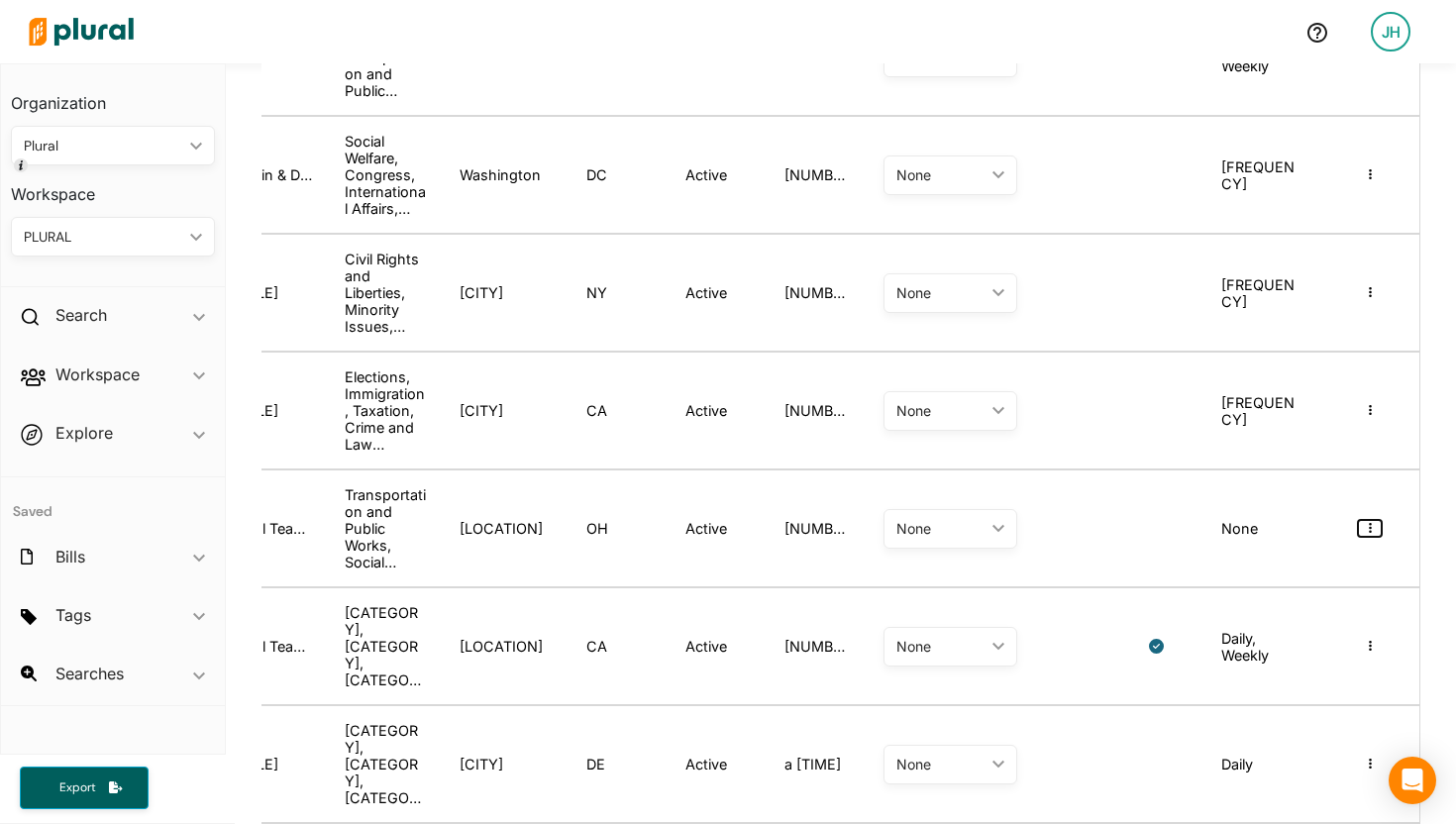 click at bounding box center [1370, 528] 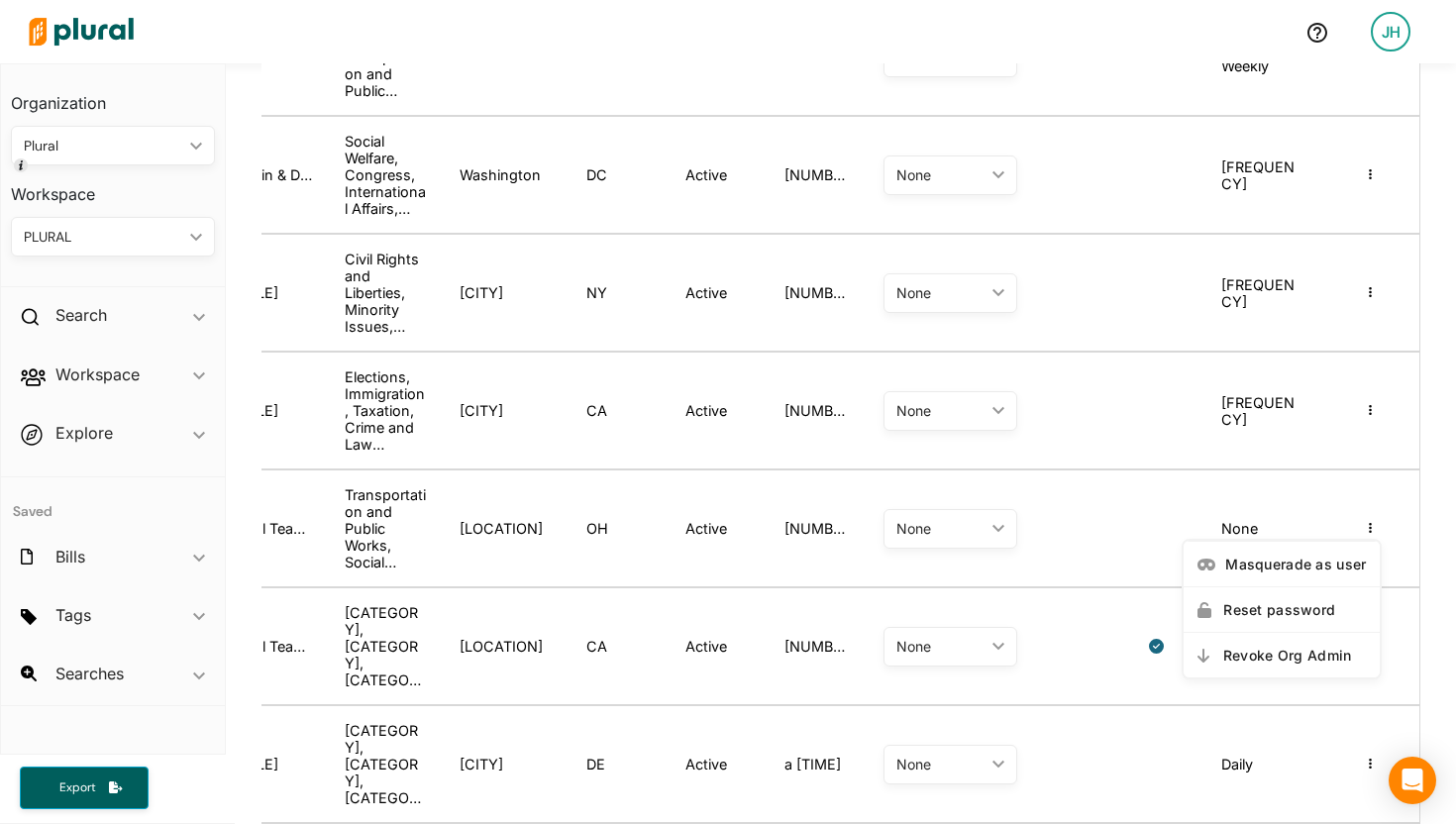 click on "Masquerade as user Reset password Revoke Org Admin" at bounding box center (1370, 528) 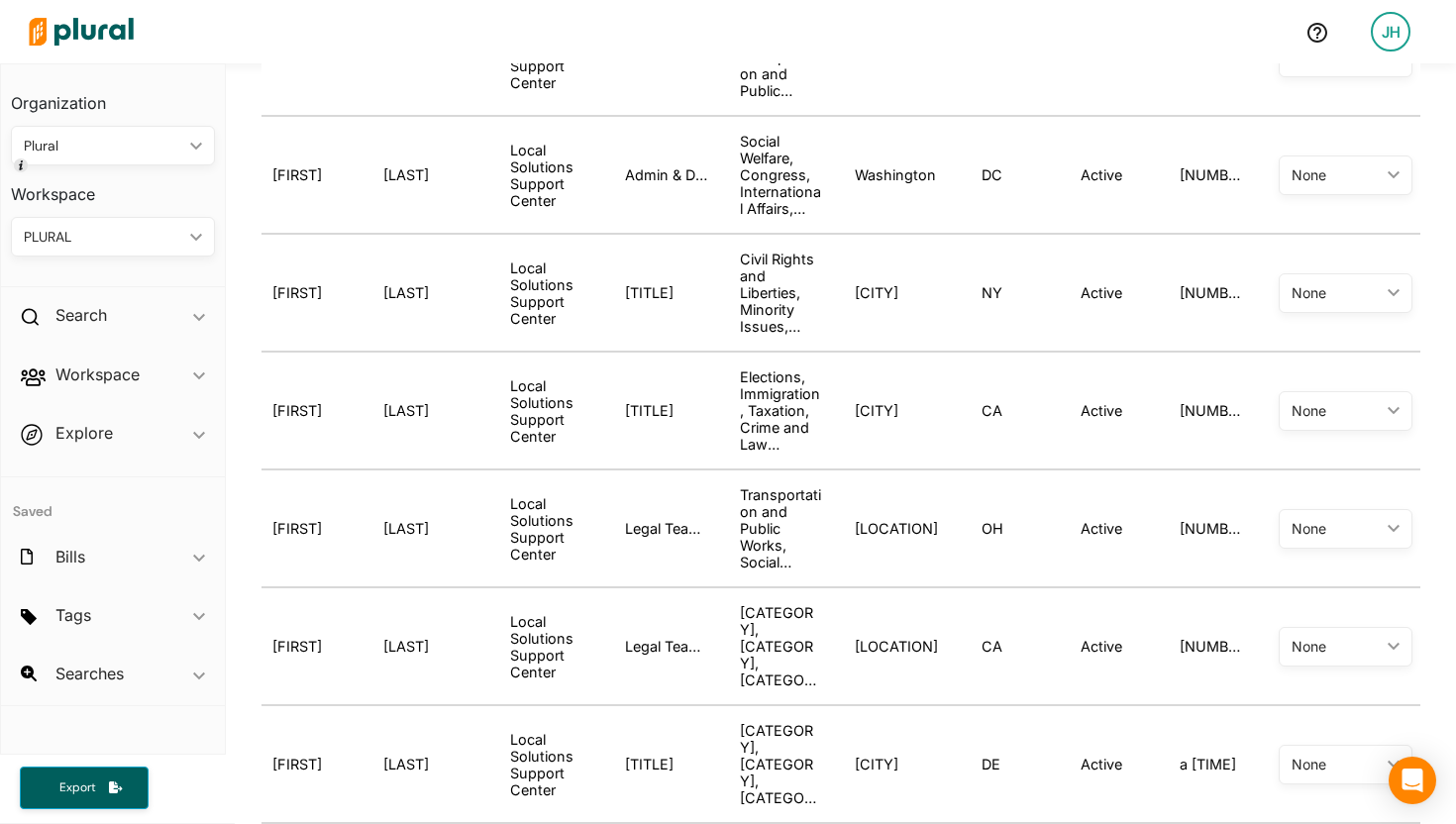 scroll, scrollTop: 0, scrollLeft: 635, axis: horizontal 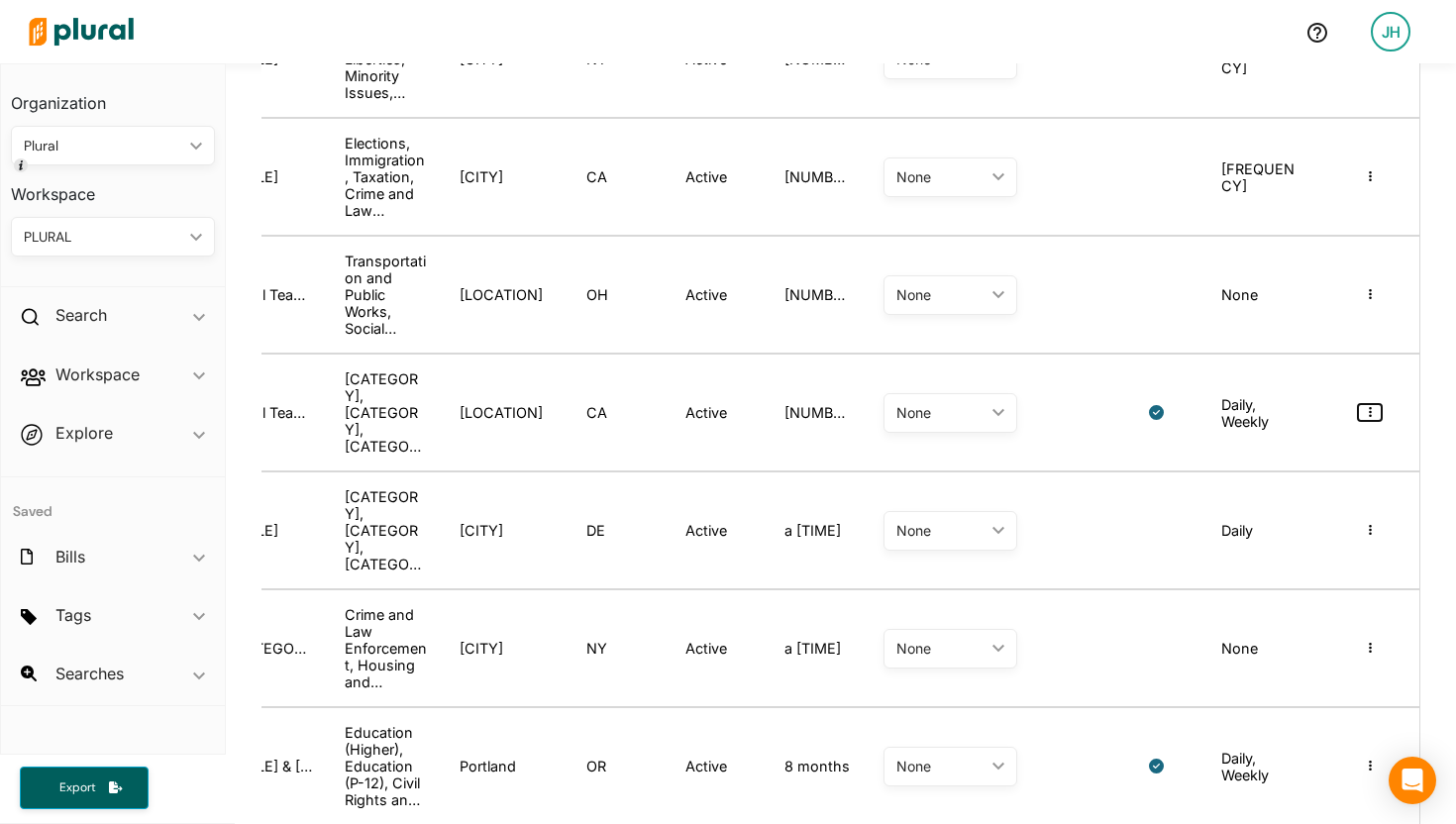 click at bounding box center [1370, 412] 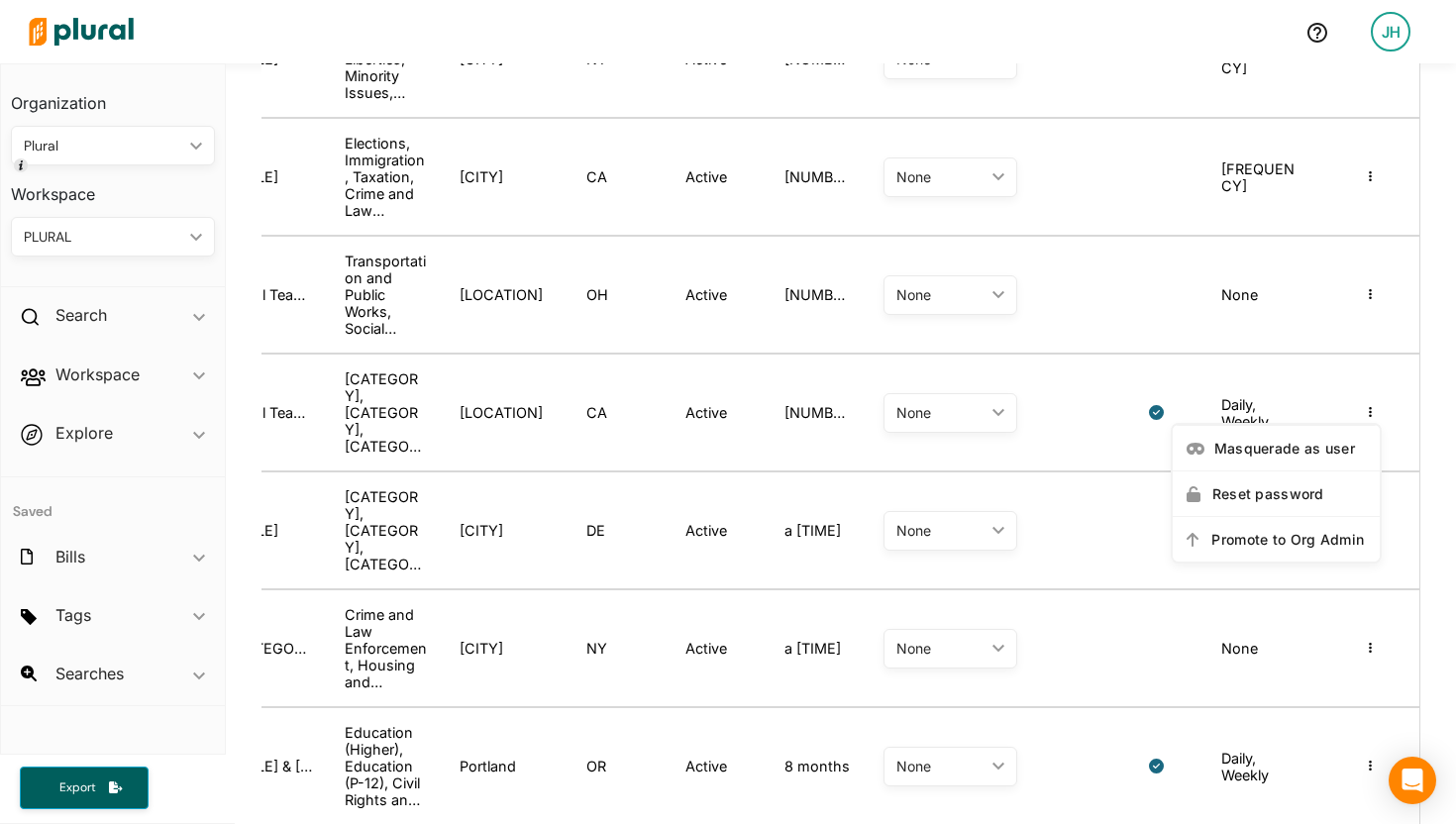 click on "Masquerade as user Reset password Promote to Org Admin" at bounding box center (1370, 412) 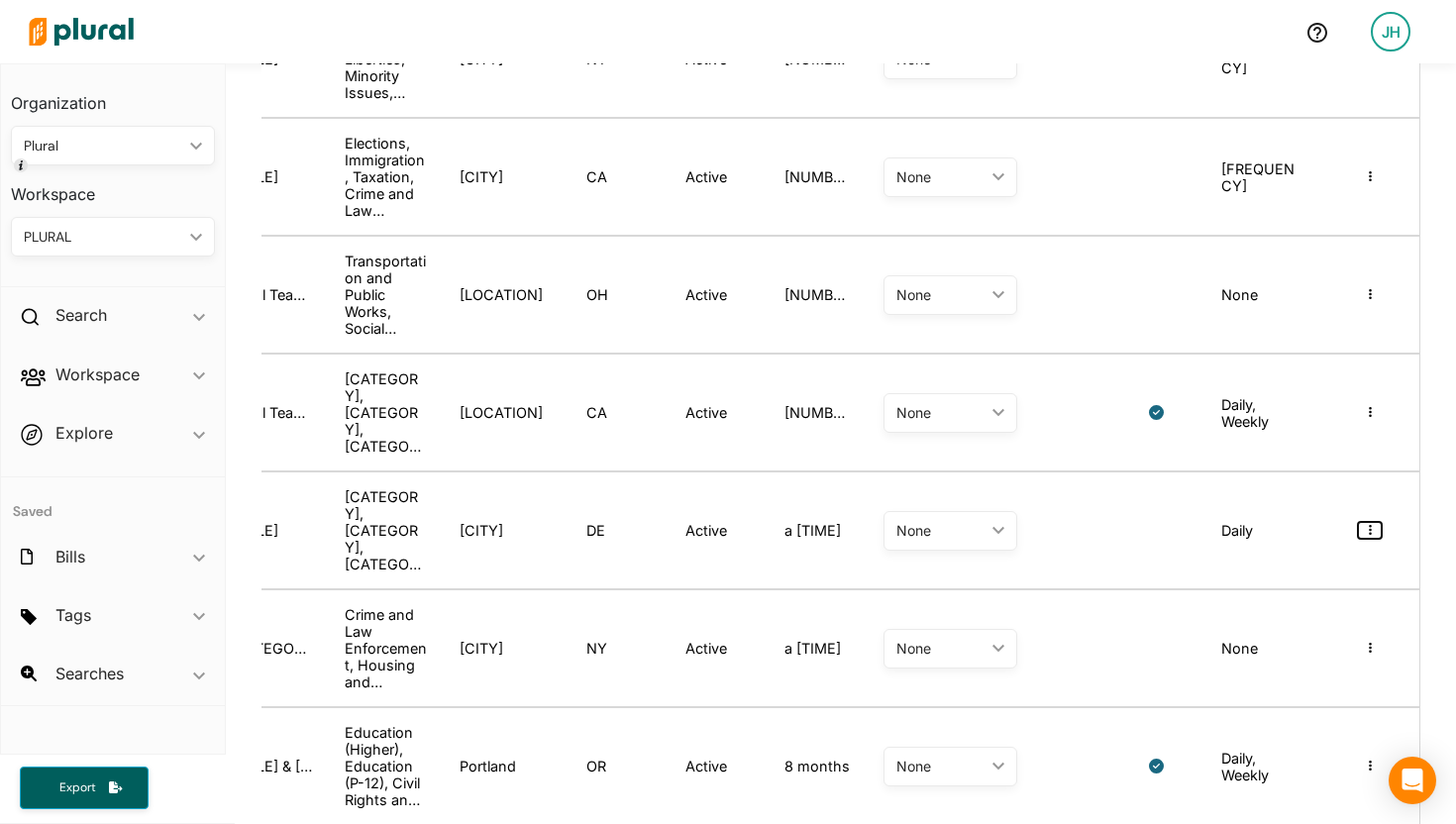 click at bounding box center (1370, 530) 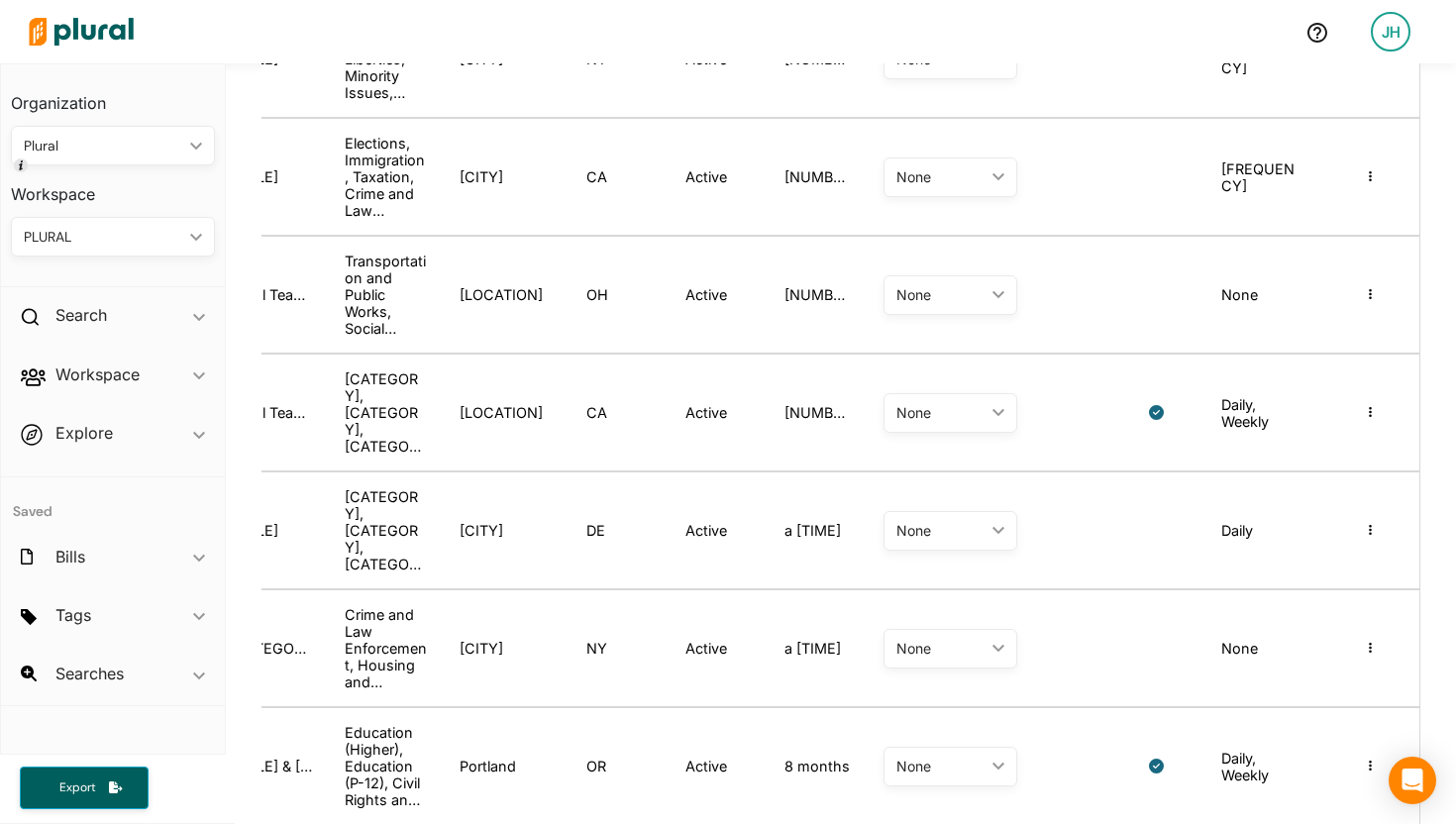 click on "Masquerade as user Reset password Promote to Org Admin" at bounding box center (1370, 530) 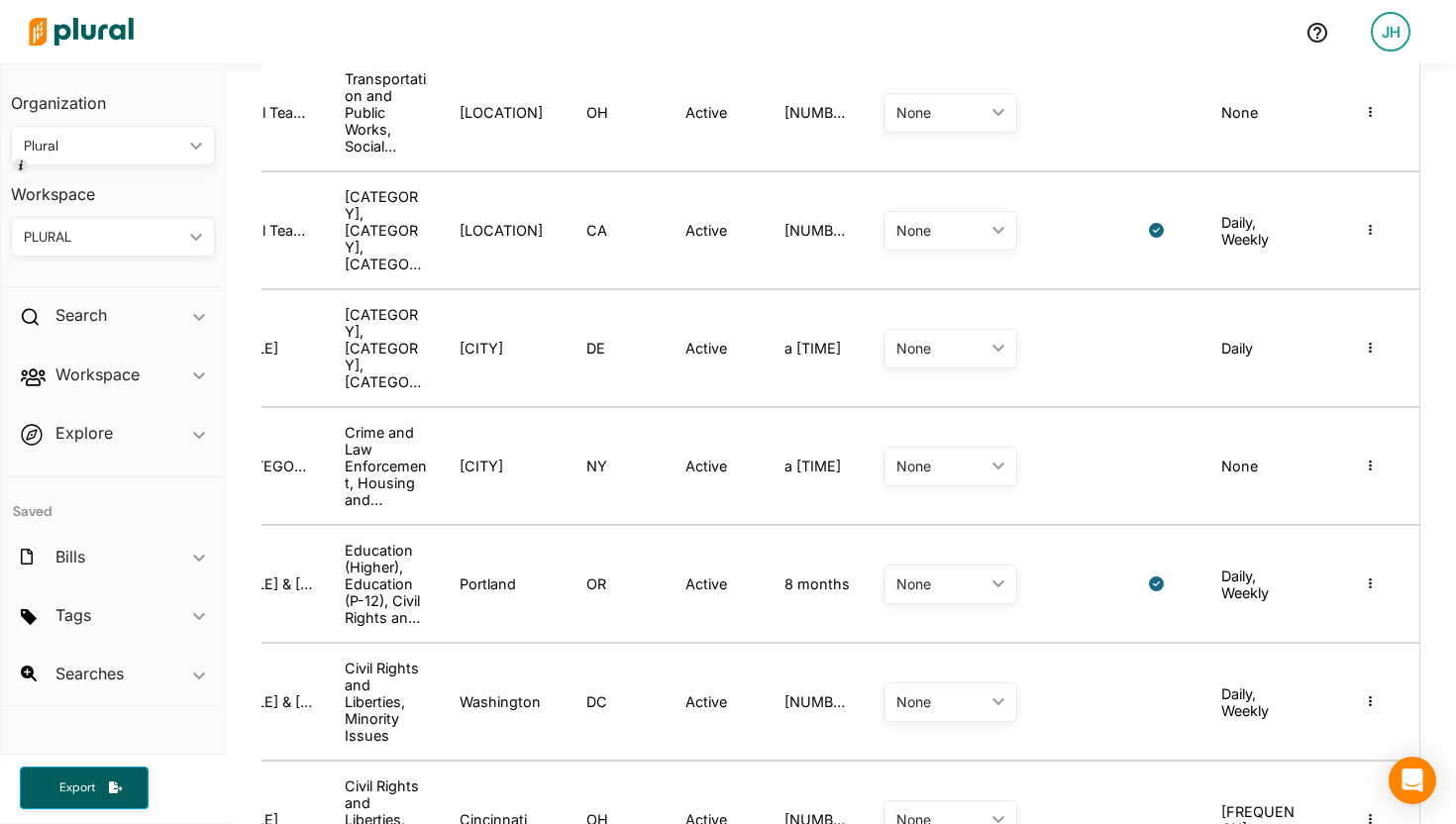 scroll, scrollTop: 1011, scrollLeft: 0, axis: vertical 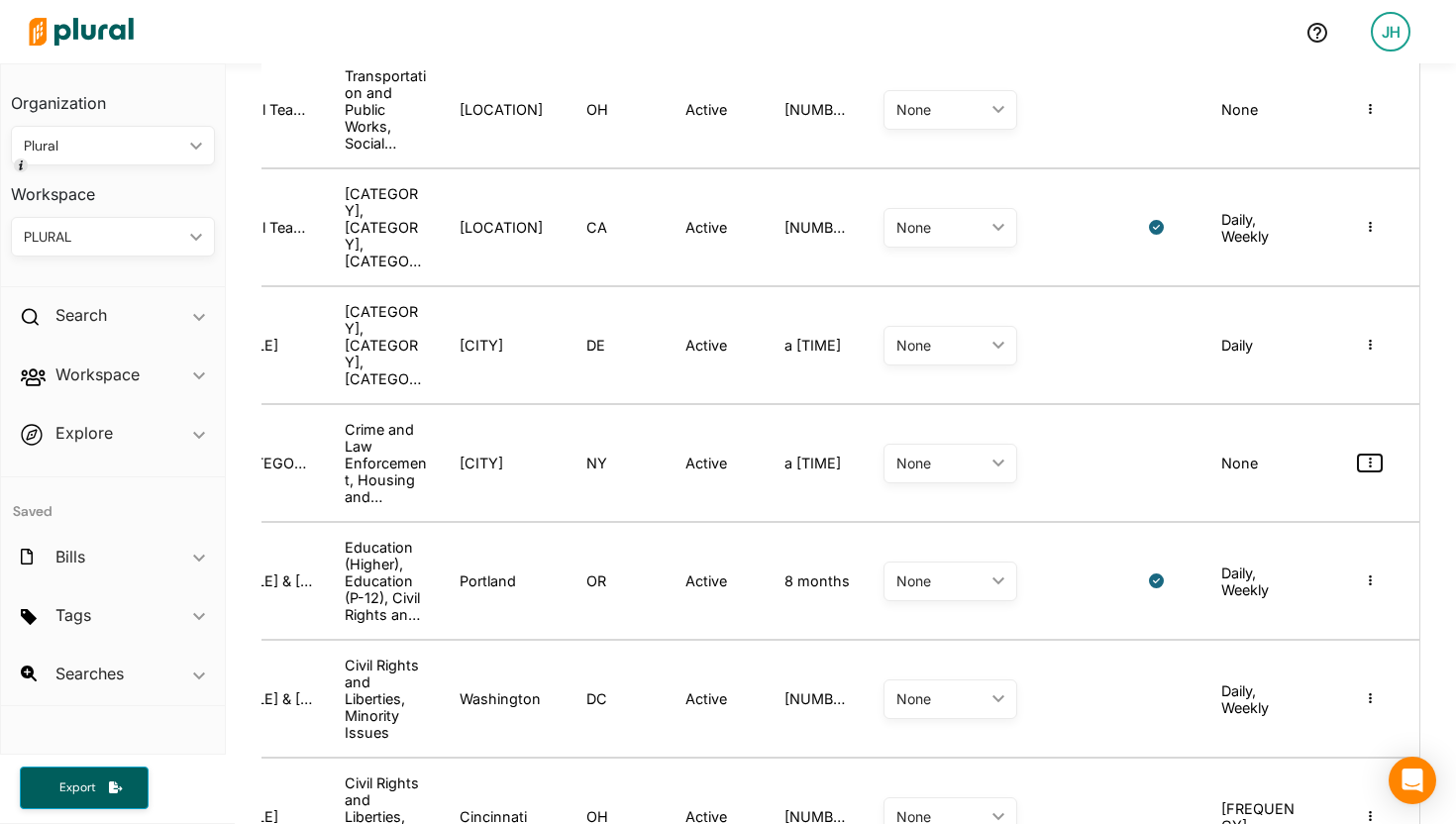 click 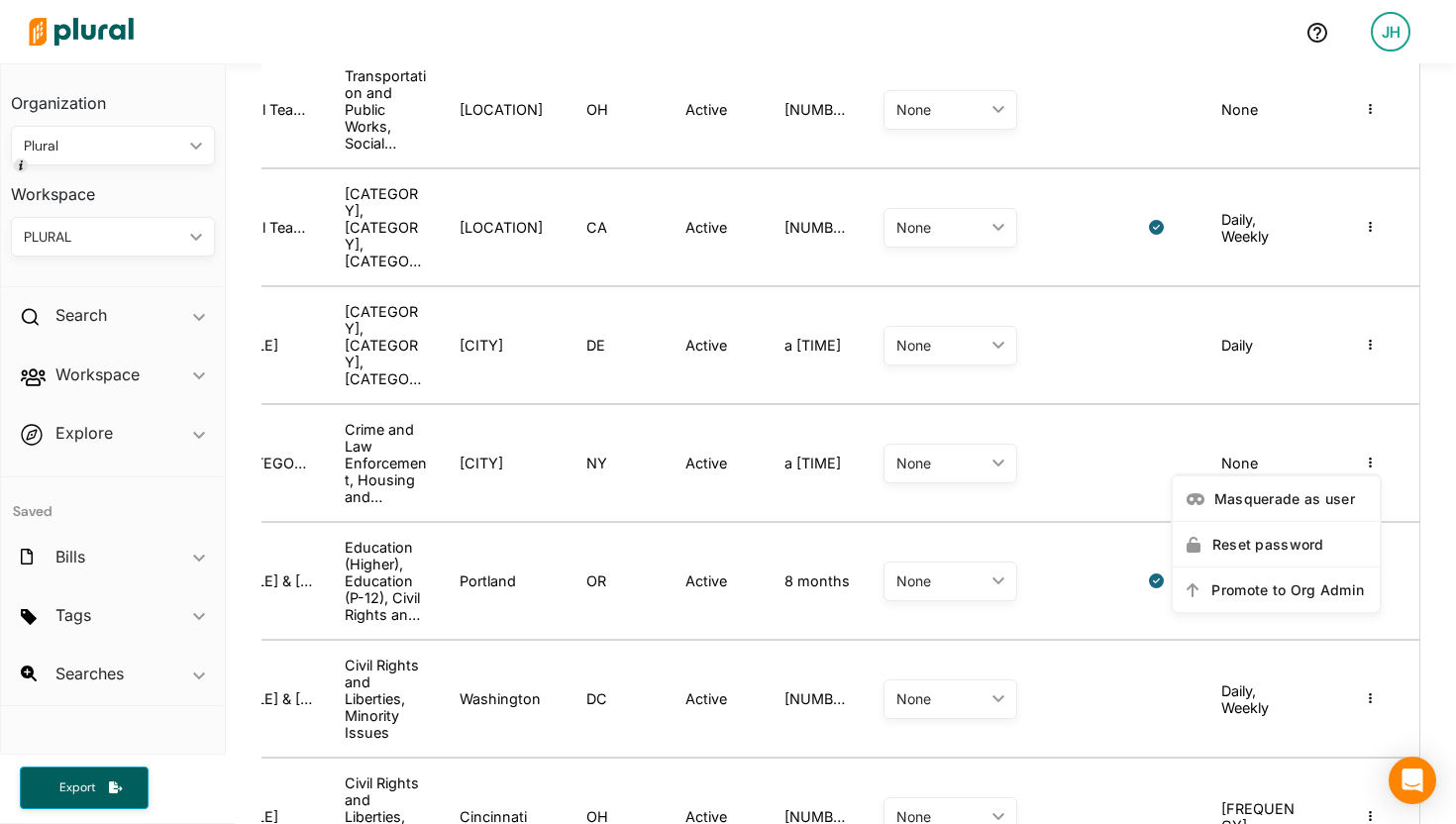 click on "Masquerade as user Reset password Promote to Org Admin" at bounding box center [1370, 580] 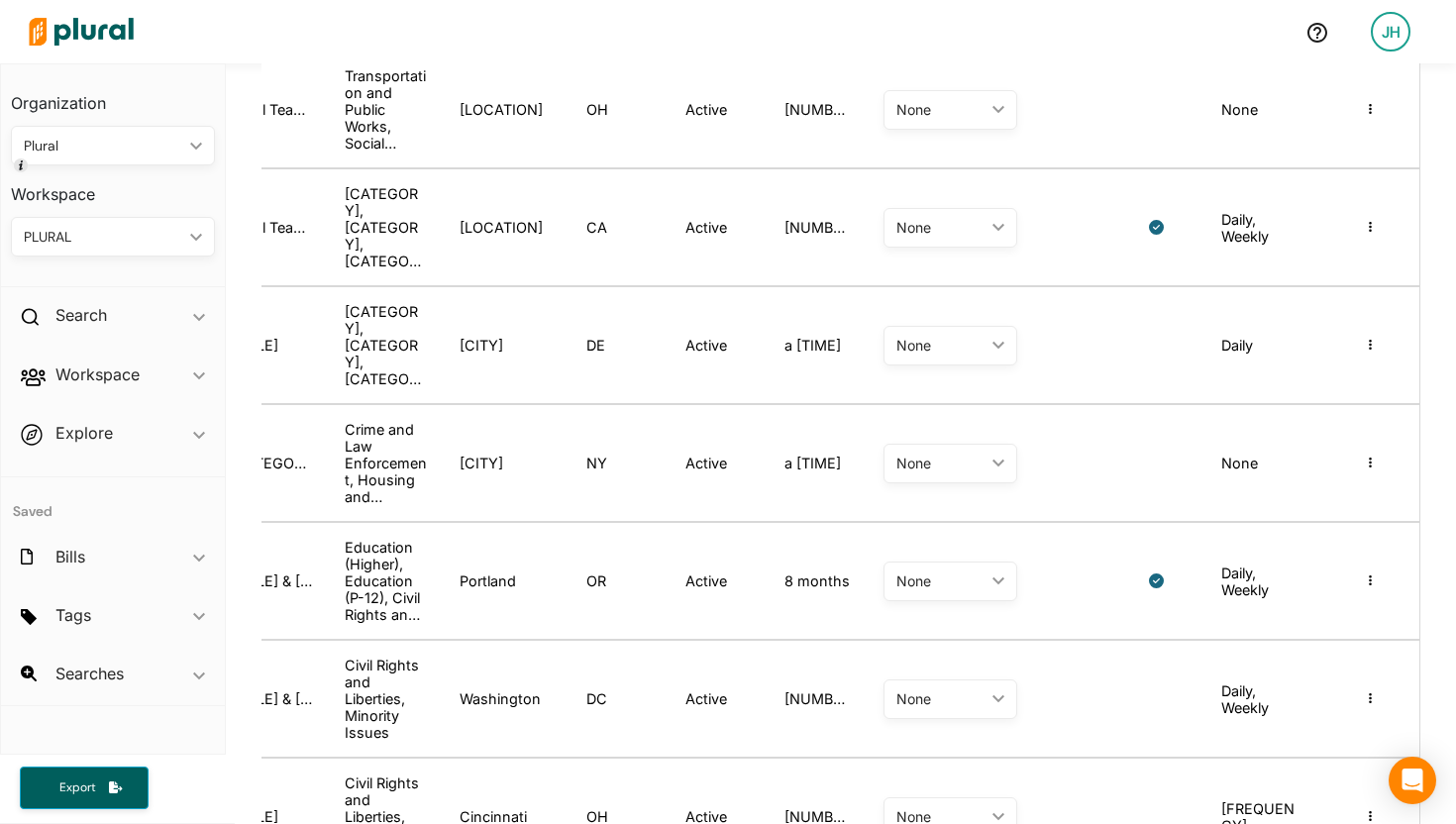 click on "Masquerade as user Reset password Promote to Org Admin" at bounding box center (1370, 580) 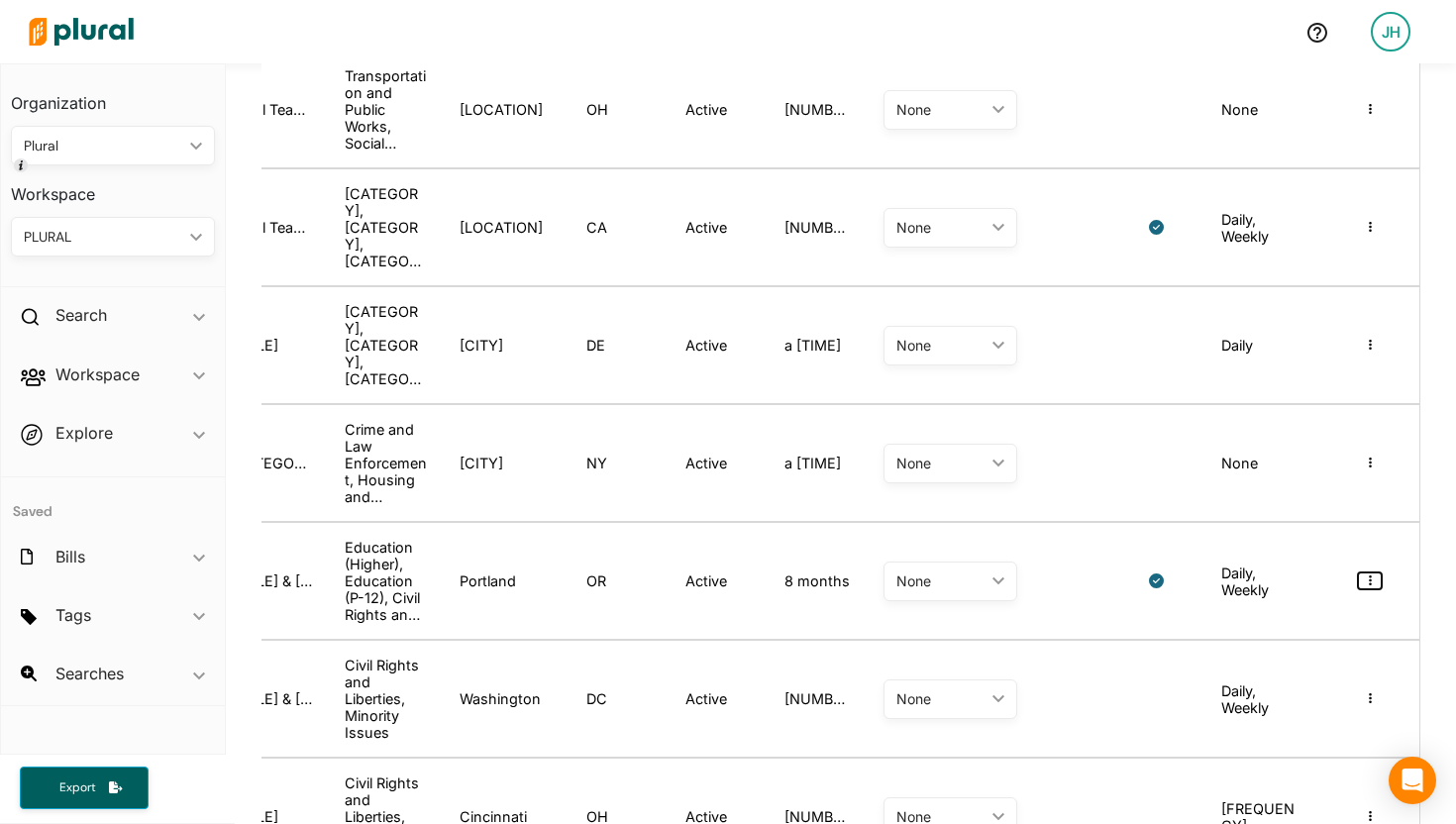 click at bounding box center [1370, 580] 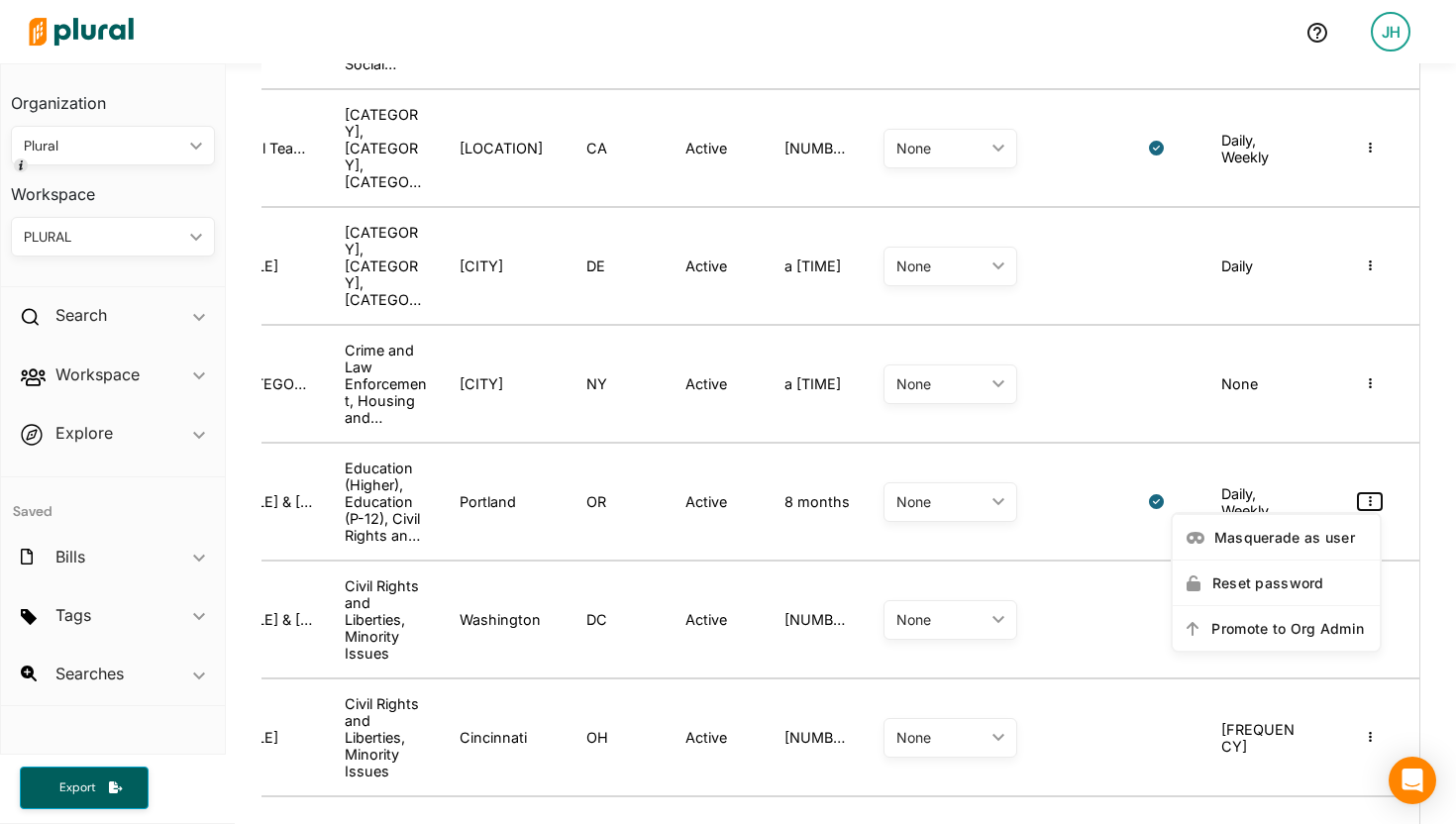 scroll, scrollTop: 1098, scrollLeft: 0, axis: vertical 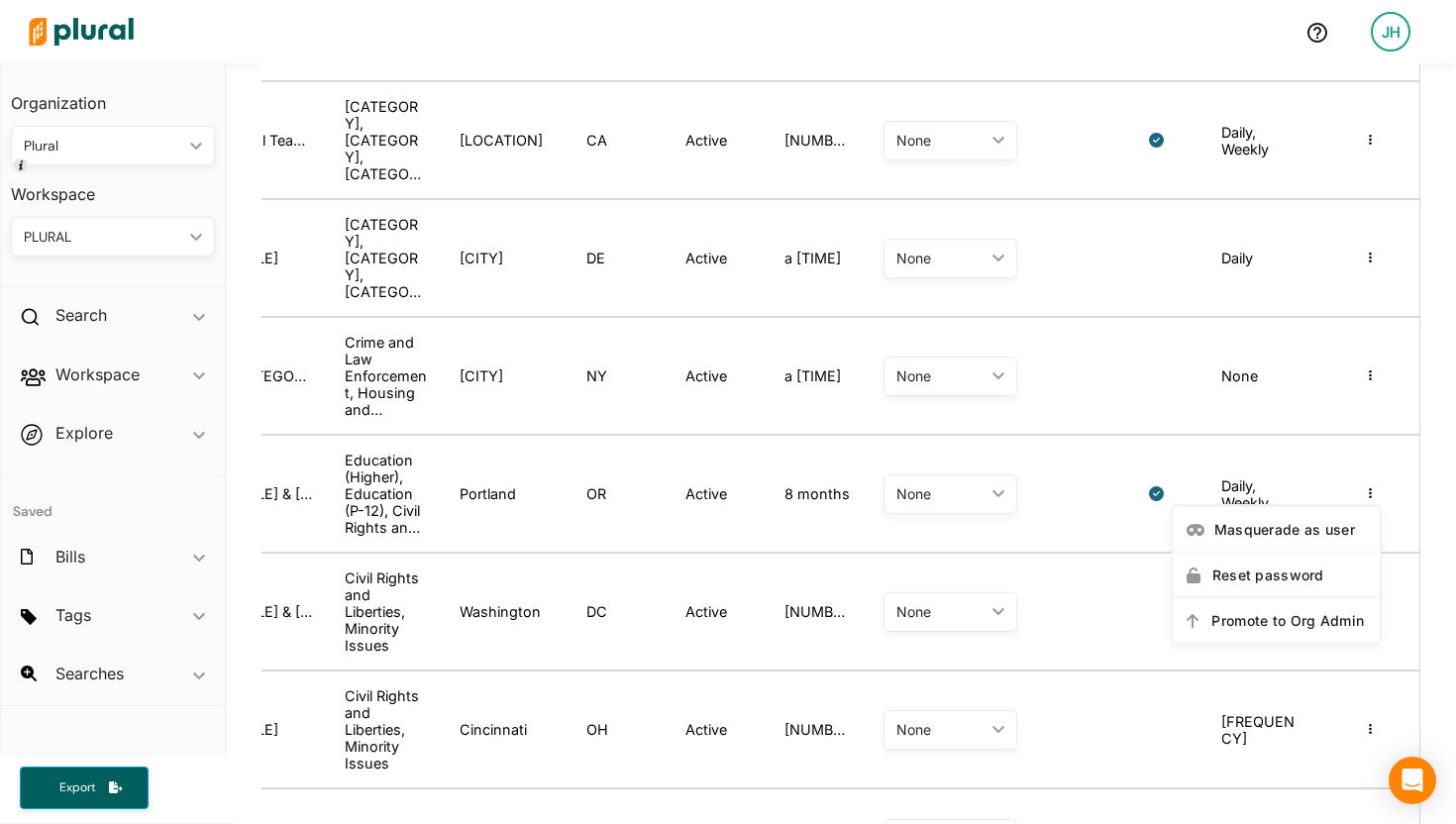 click on "Masquerade as user Reset password Promote to Org Admin" at bounding box center (1370, 493) 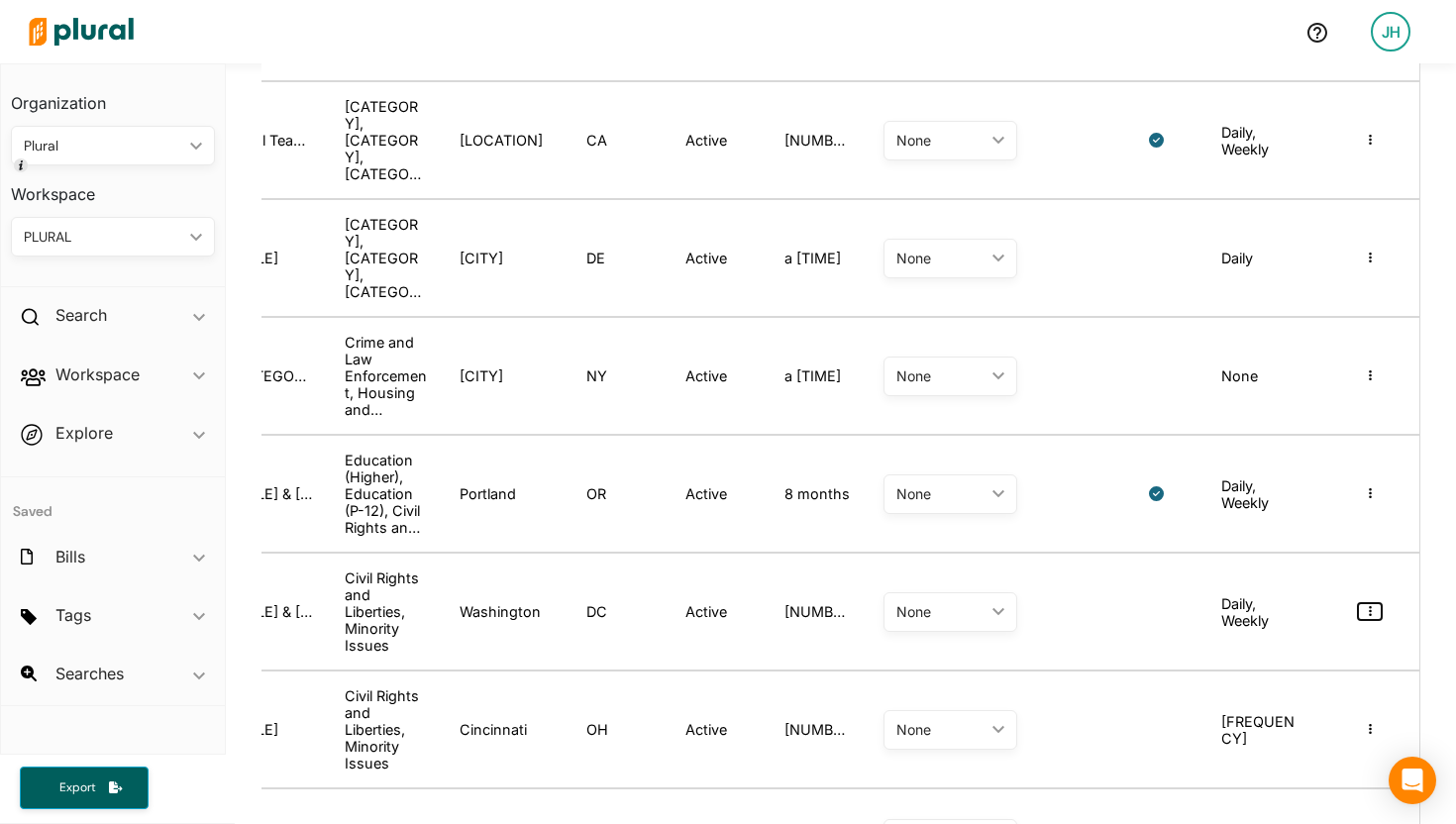 click at bounding box center (1370, 611) 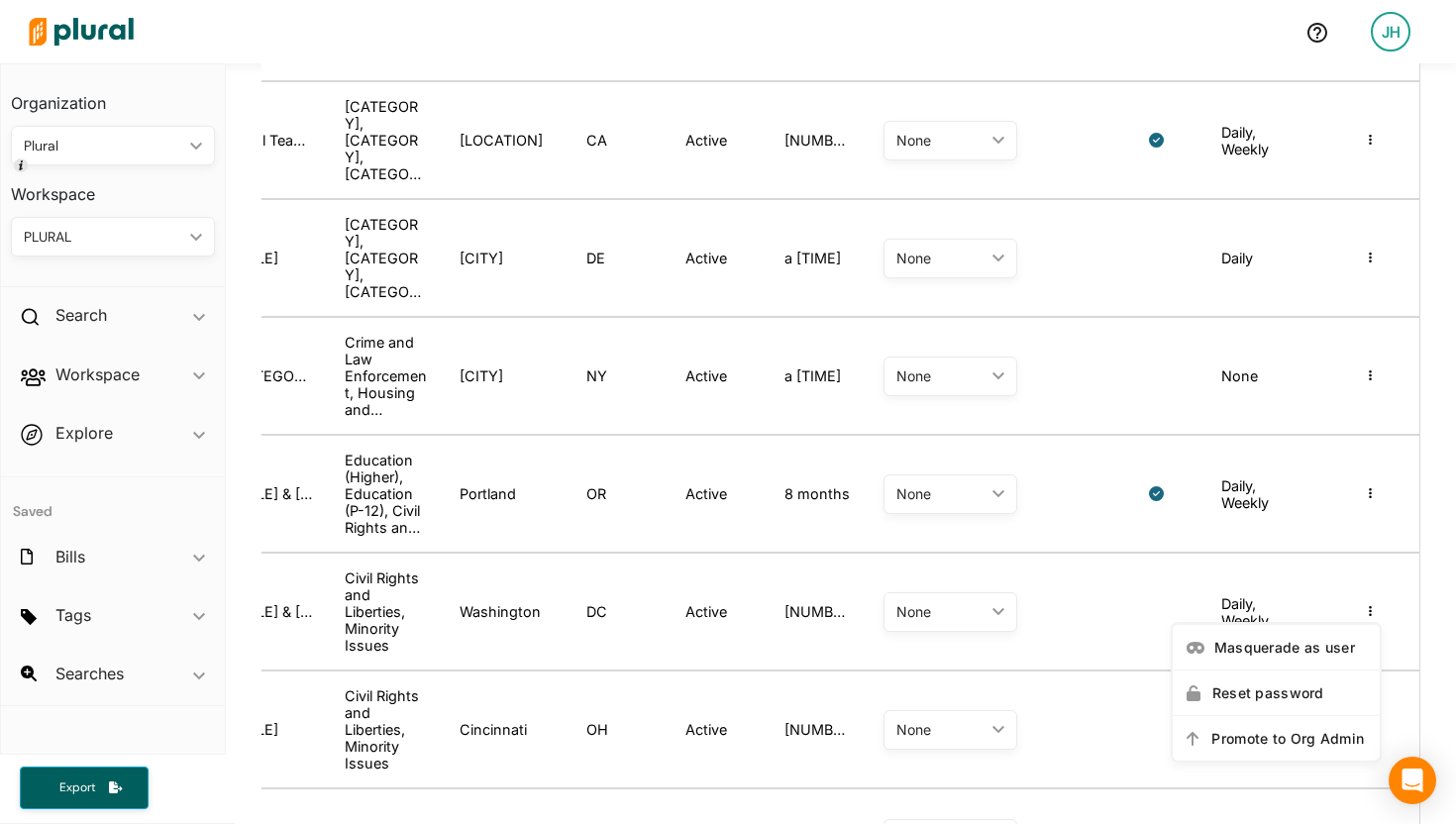 click on "Masquerade as user Reset password Promote to Org Admin" at bounding box center [1370, 611] 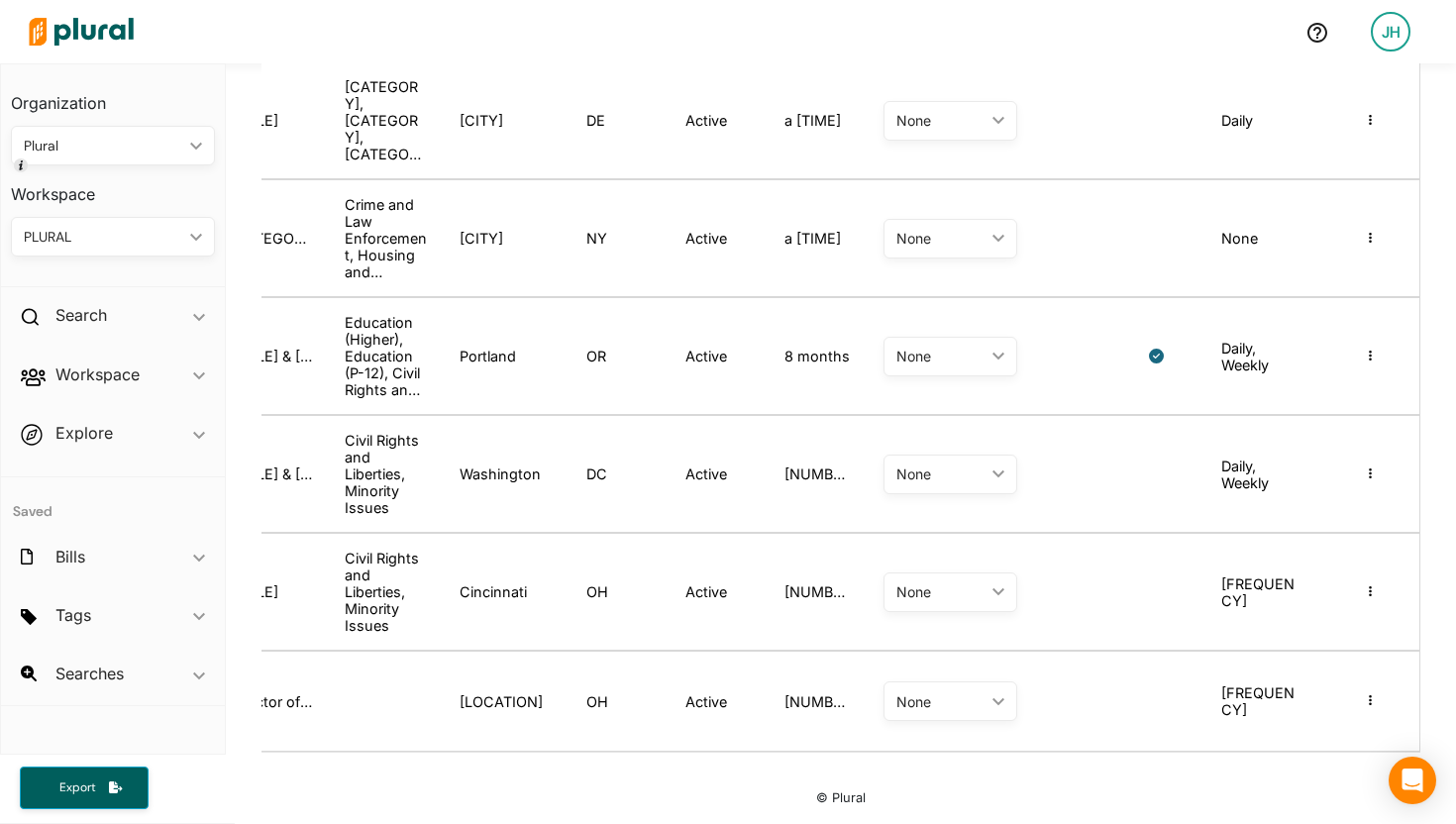 scroll, scrollTop: 1269, scrollLeft: 0, axis: vertical 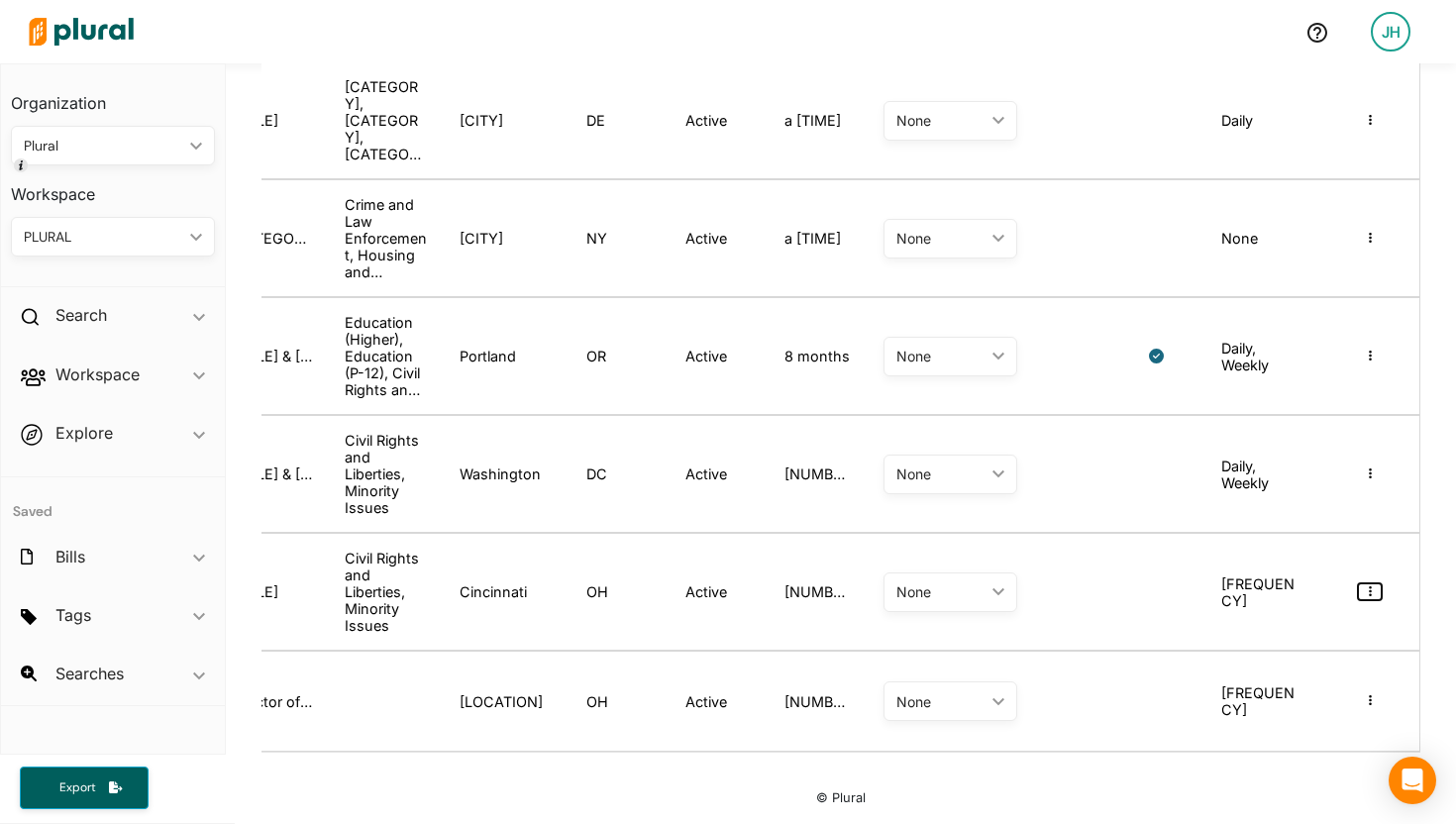 click 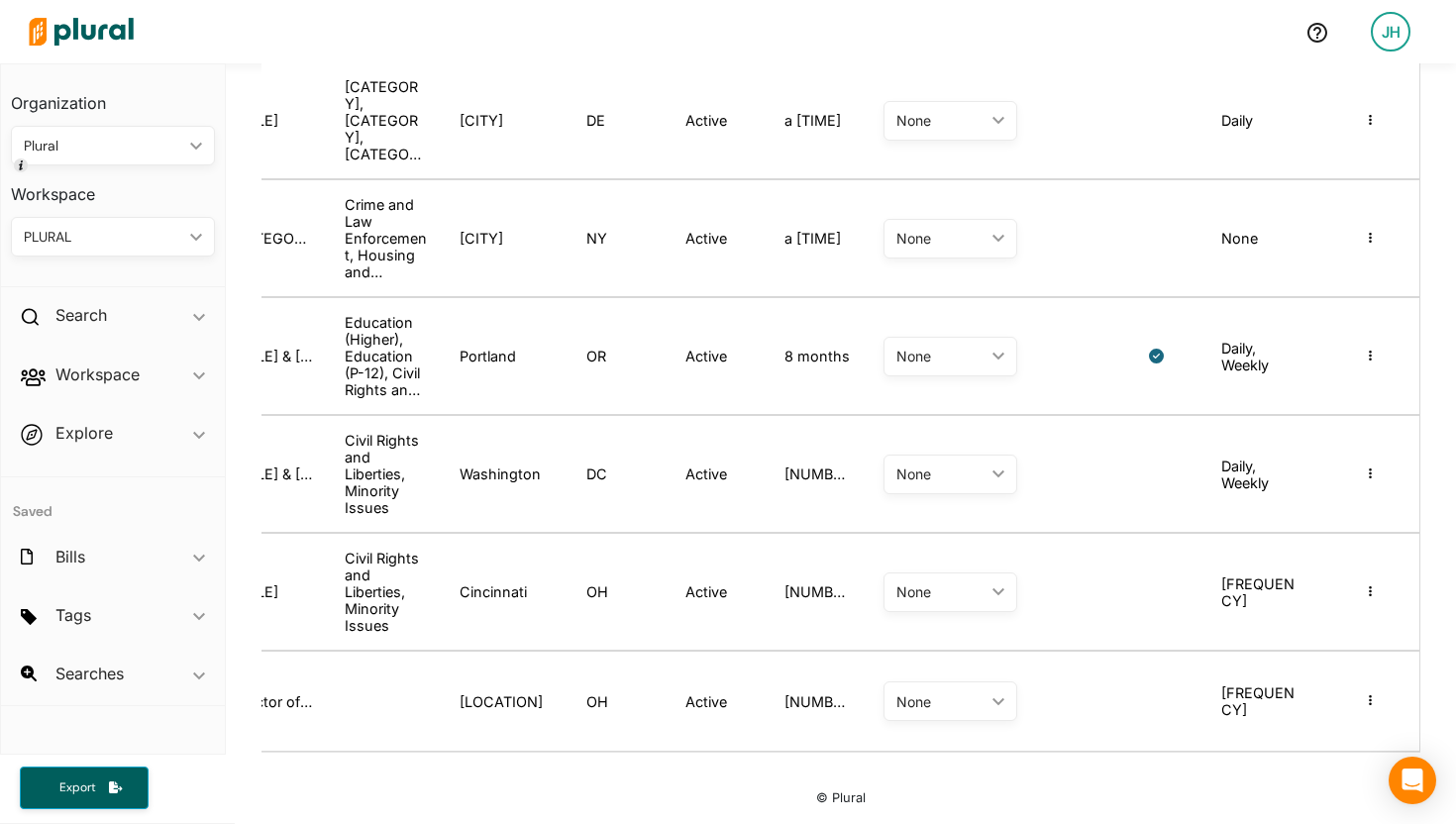 click on "Masquerade as user Reset password Promote to Org Admin" at bounding box center [1370, 591] 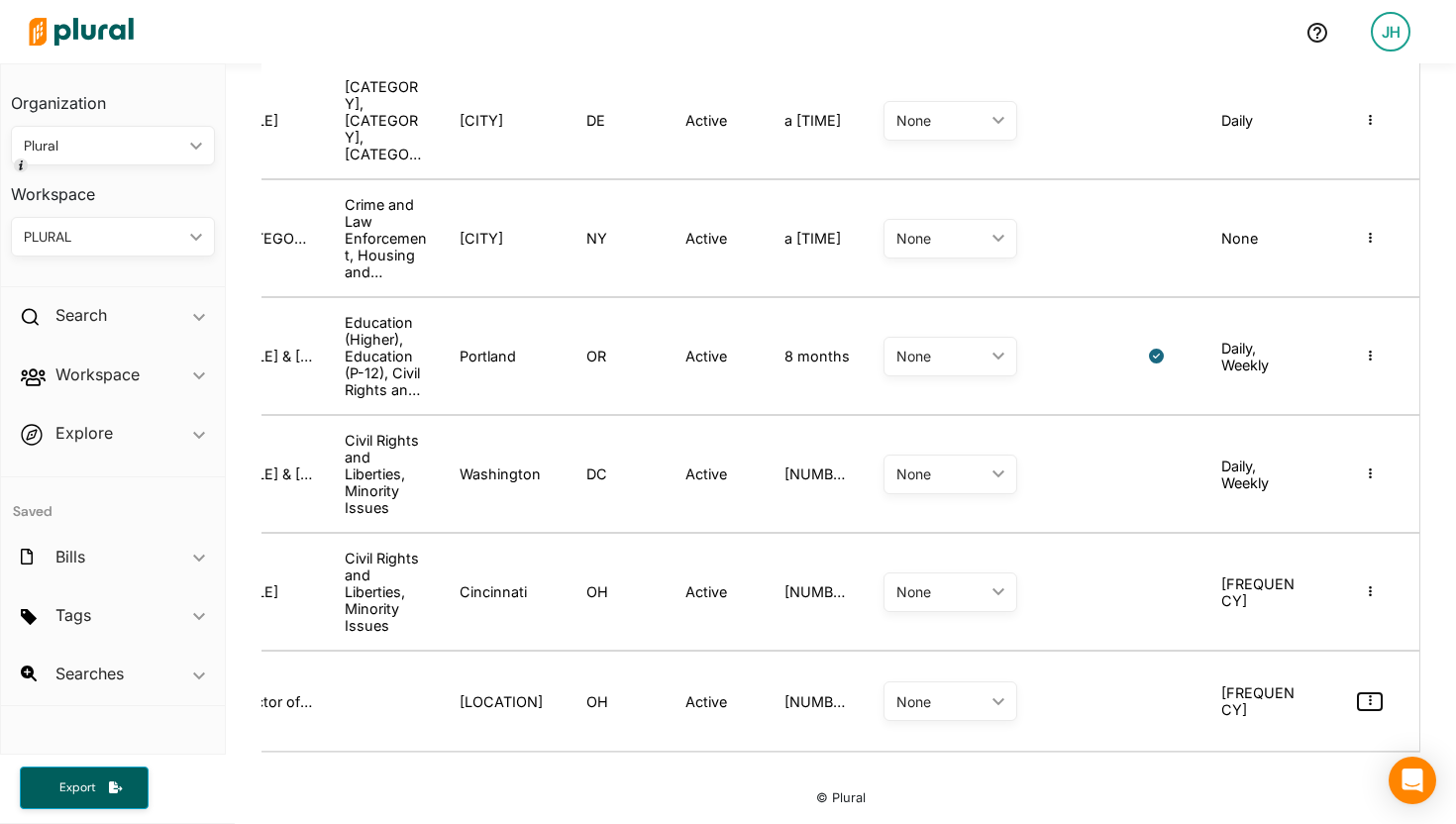 click 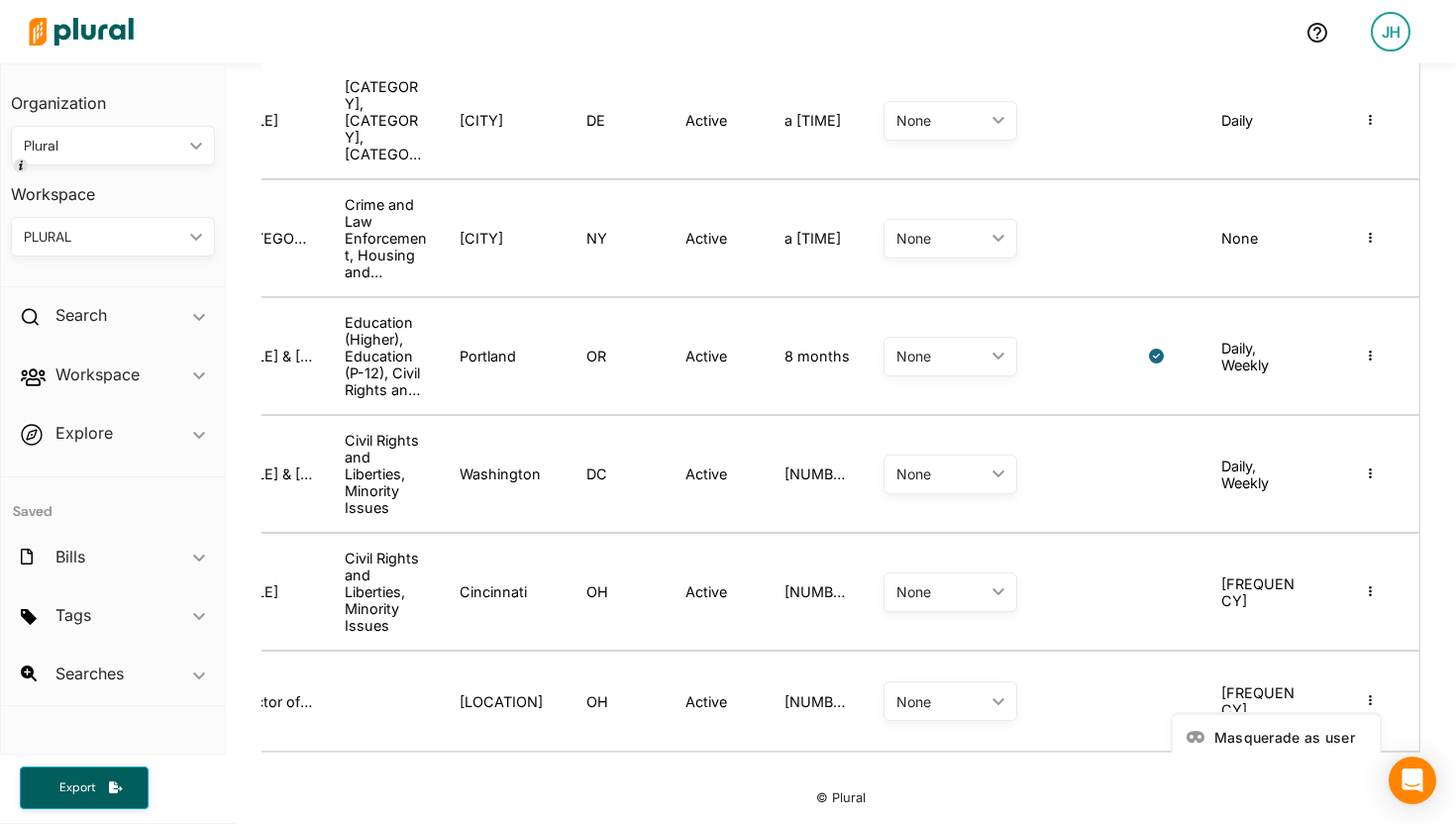 click on "Masquerade as user Reset password Promote to Org Admin" at bounding box center [1370, 701] 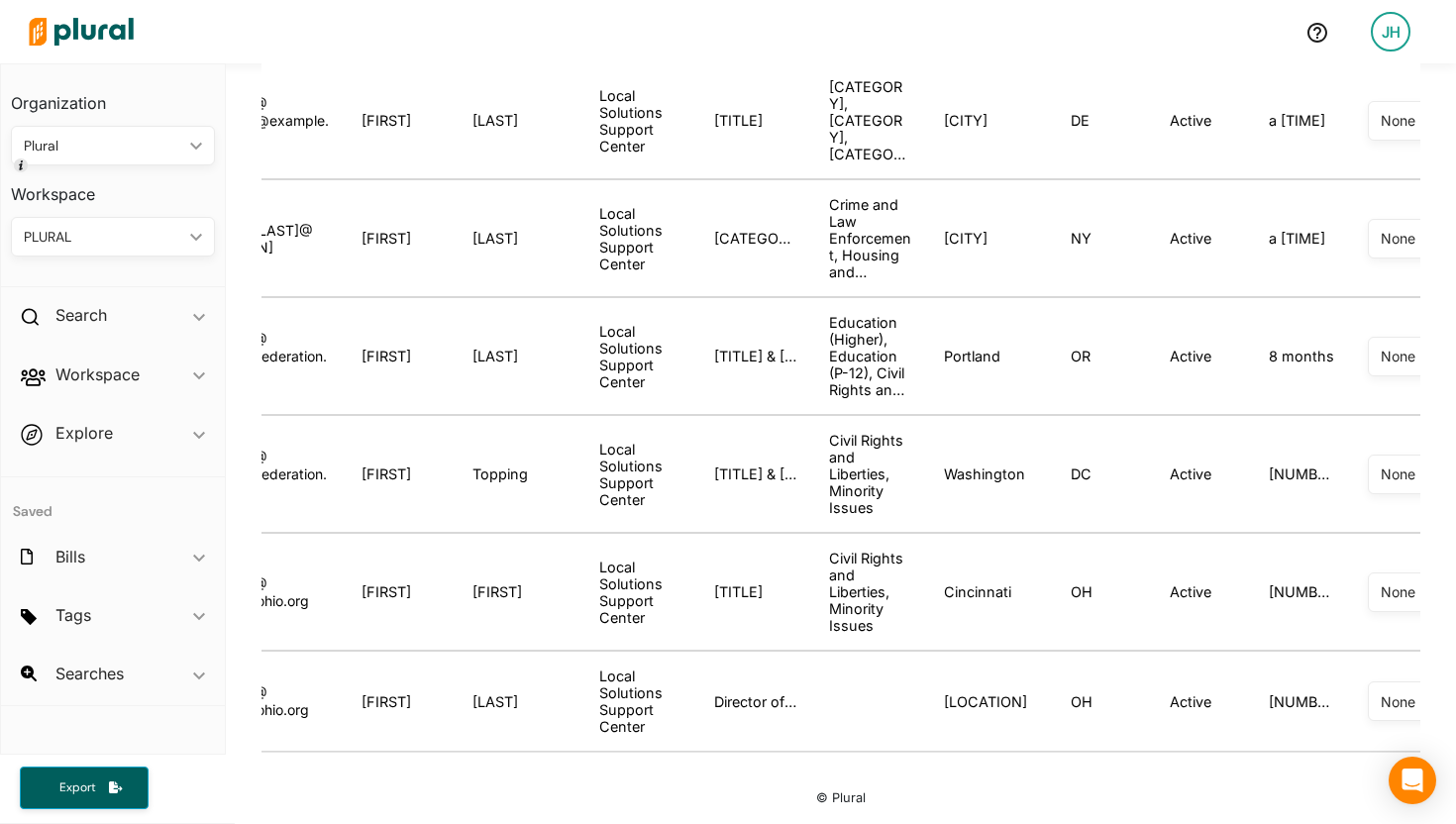 scroll, scrollTop: 0, scrollLeft: 0, axis: both 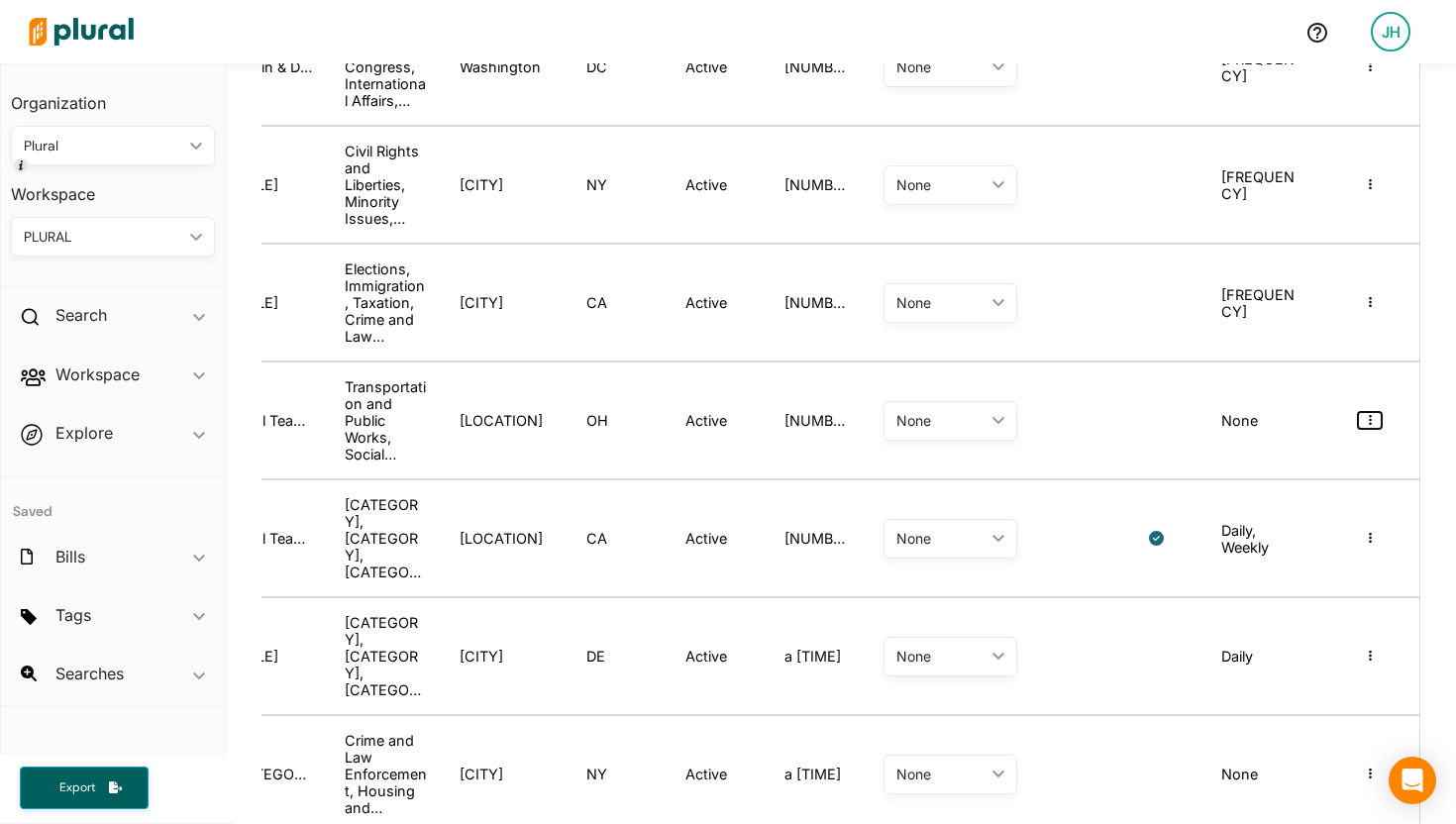 click 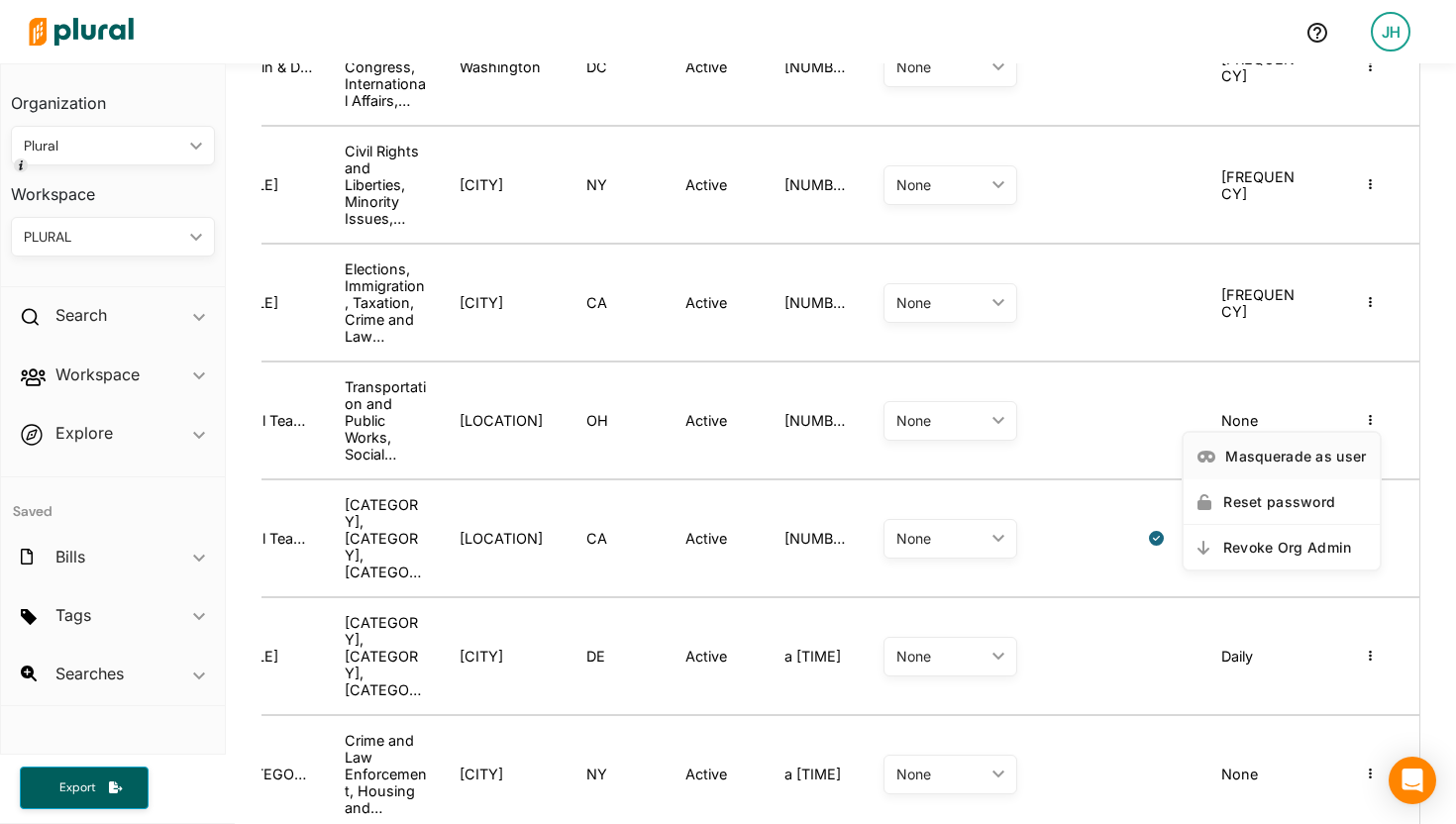 click on "Masquerade as user" at bounding box center [1296, 456] 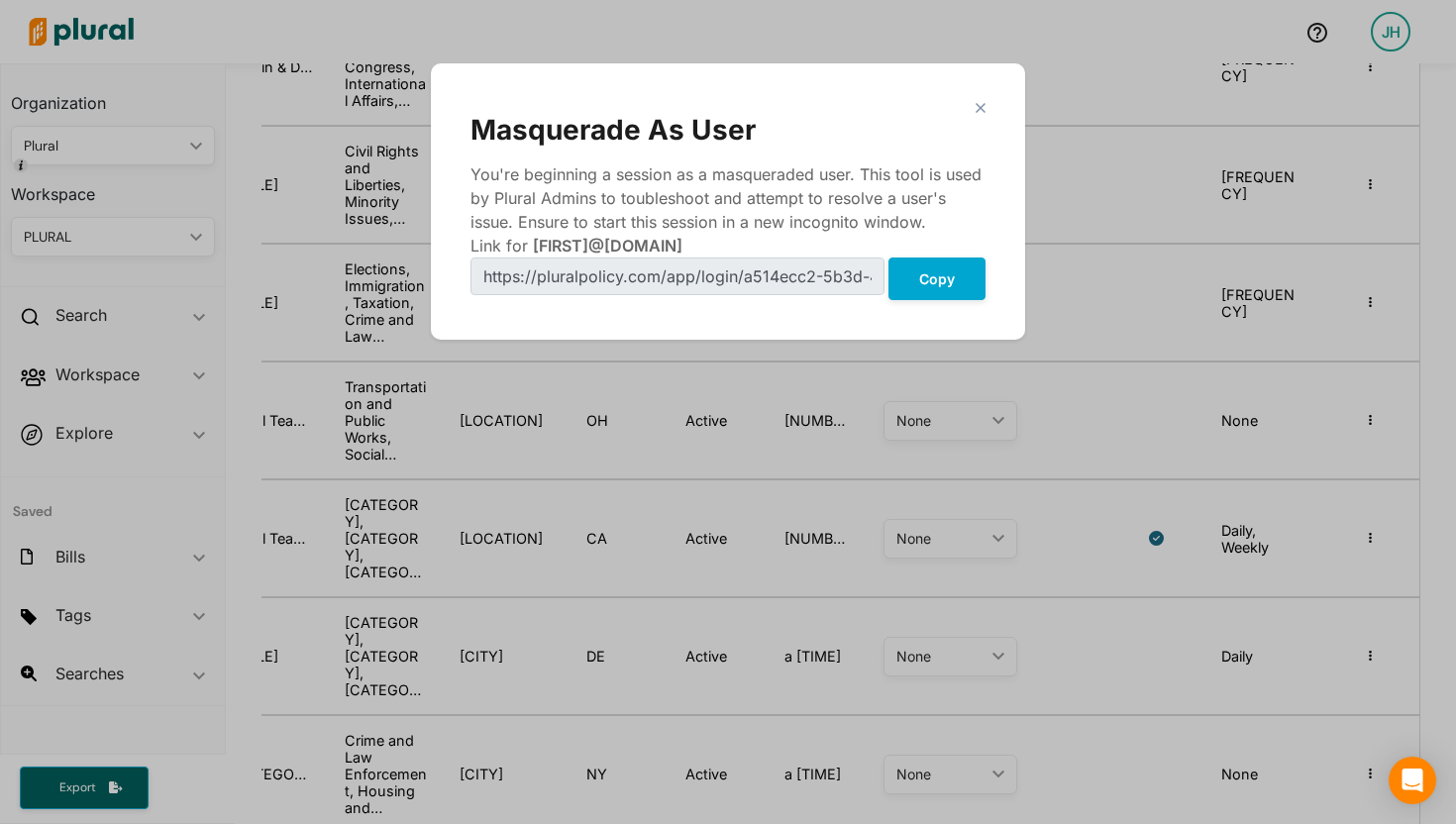 click 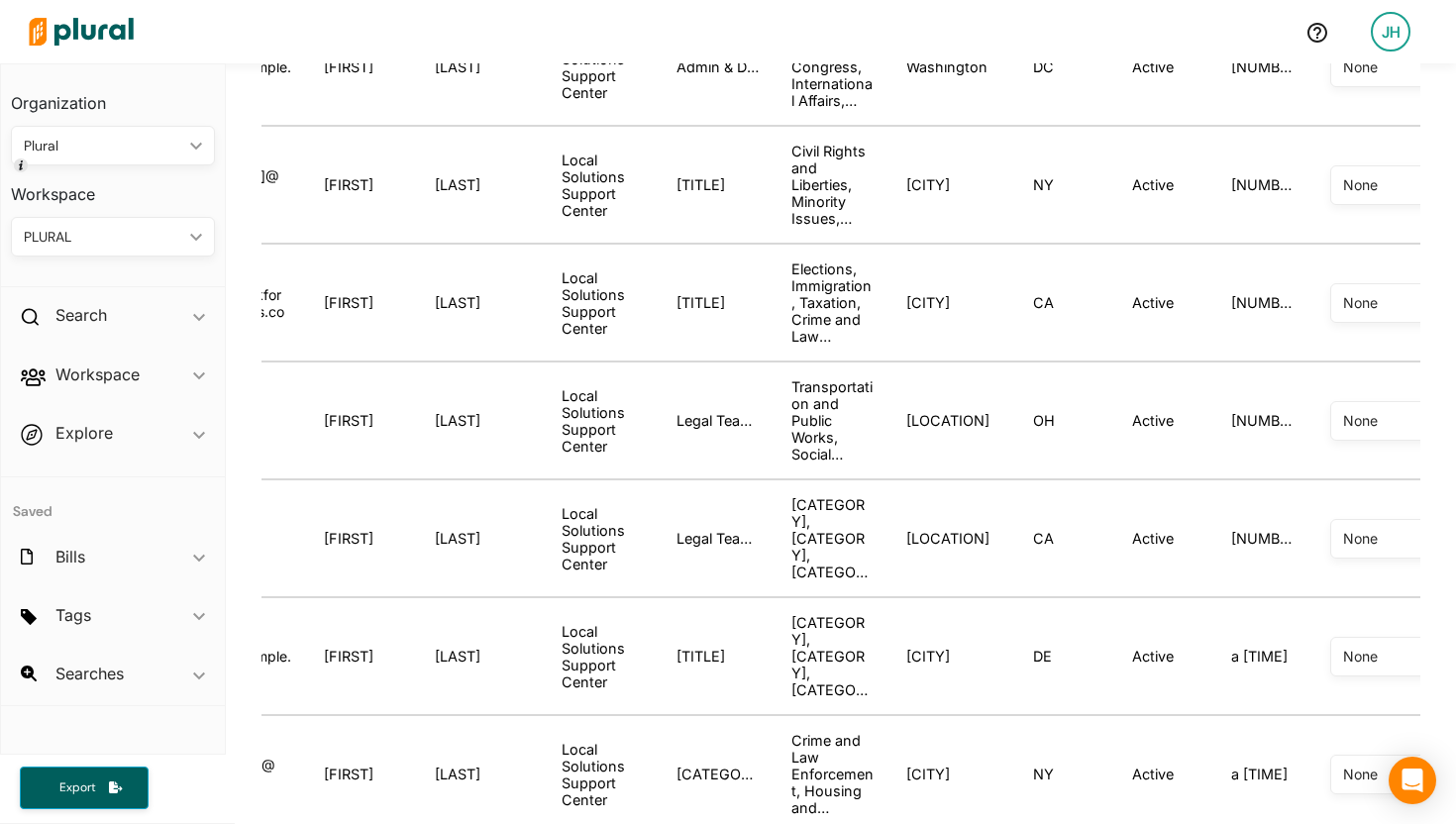 scroll, scrollTop: 0, scrollLeft: 0, axis: both 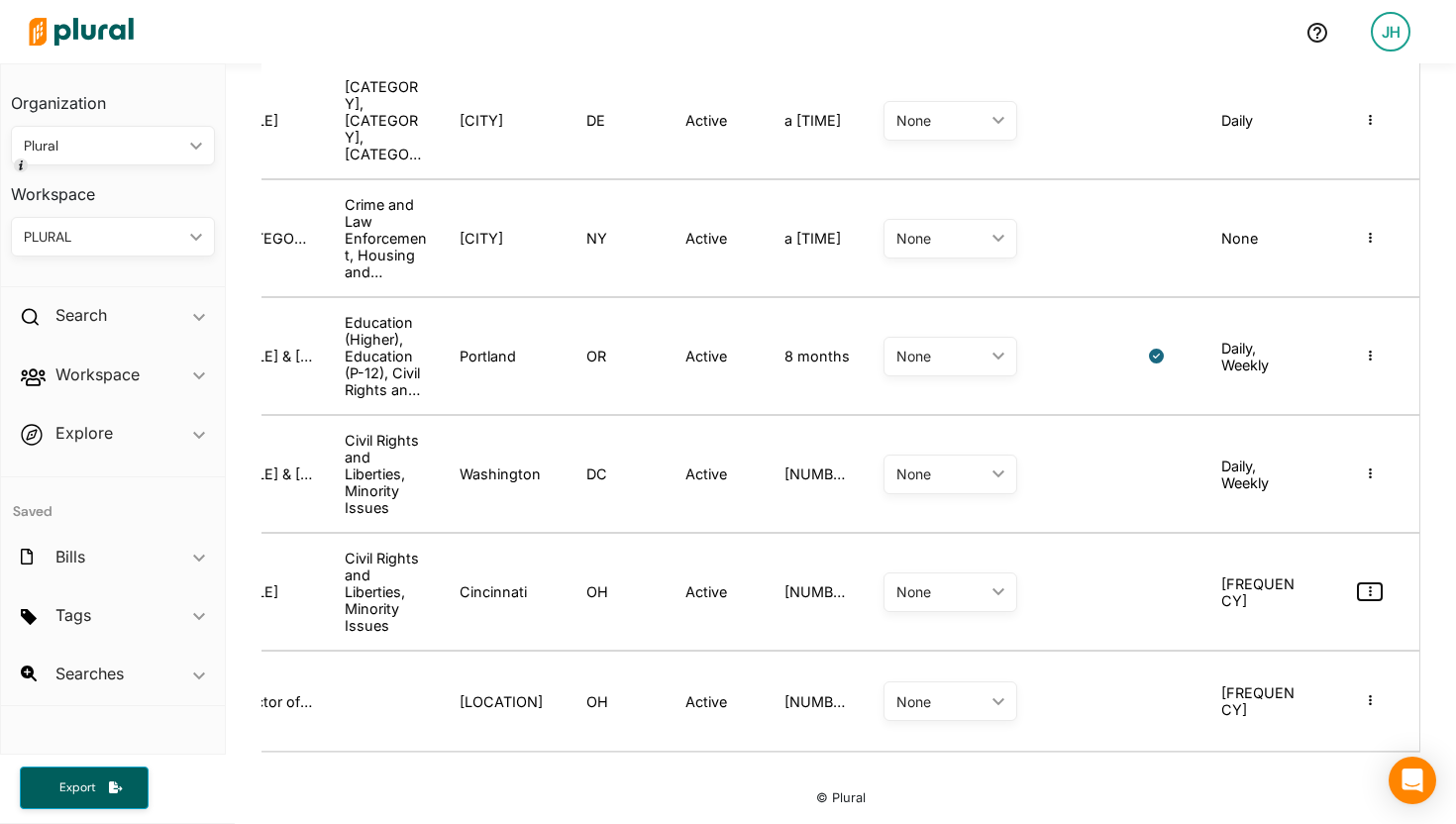 click 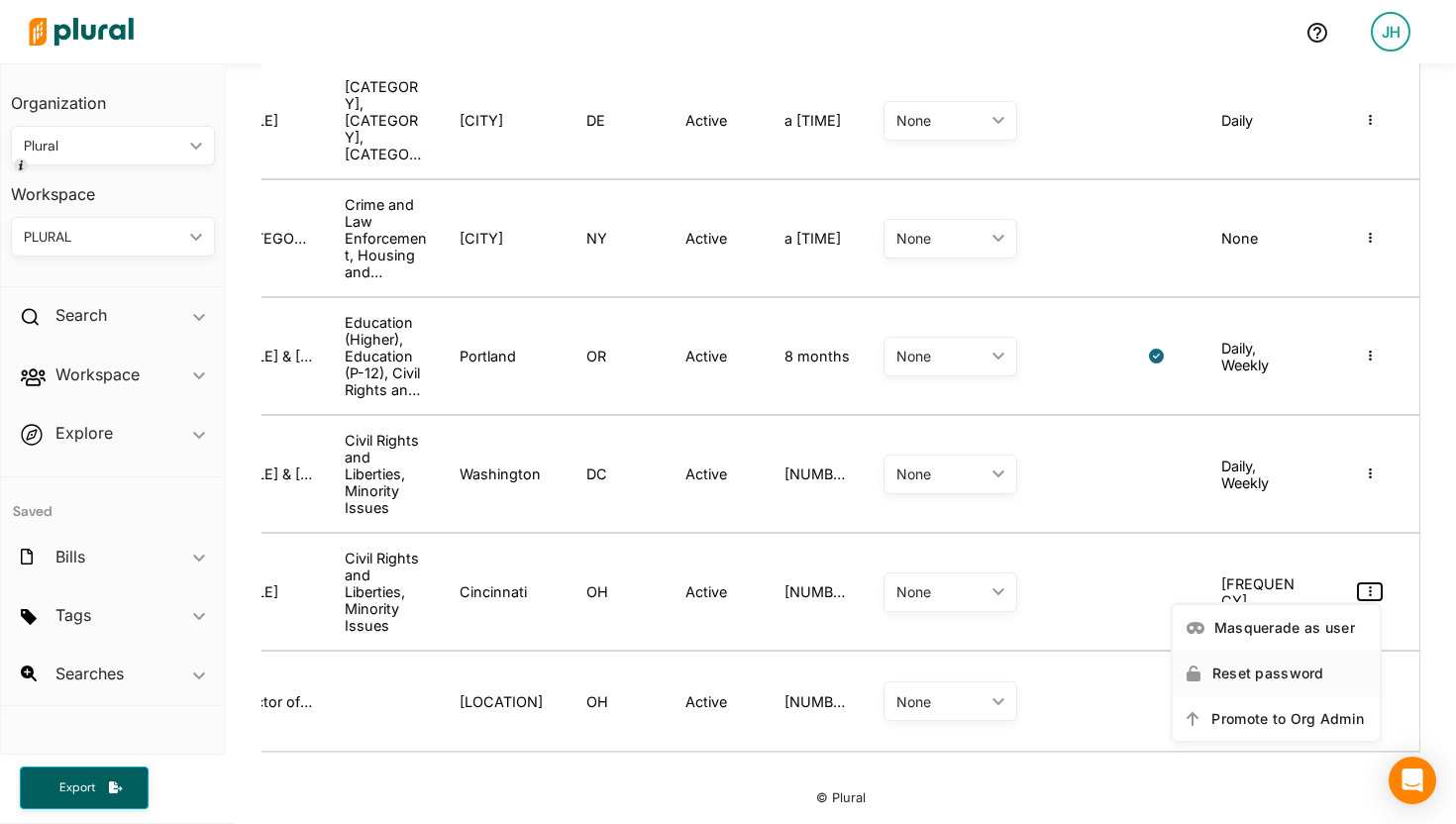 scroll, scrollTop: 0, scrollLeft: 635, axis: horizontal 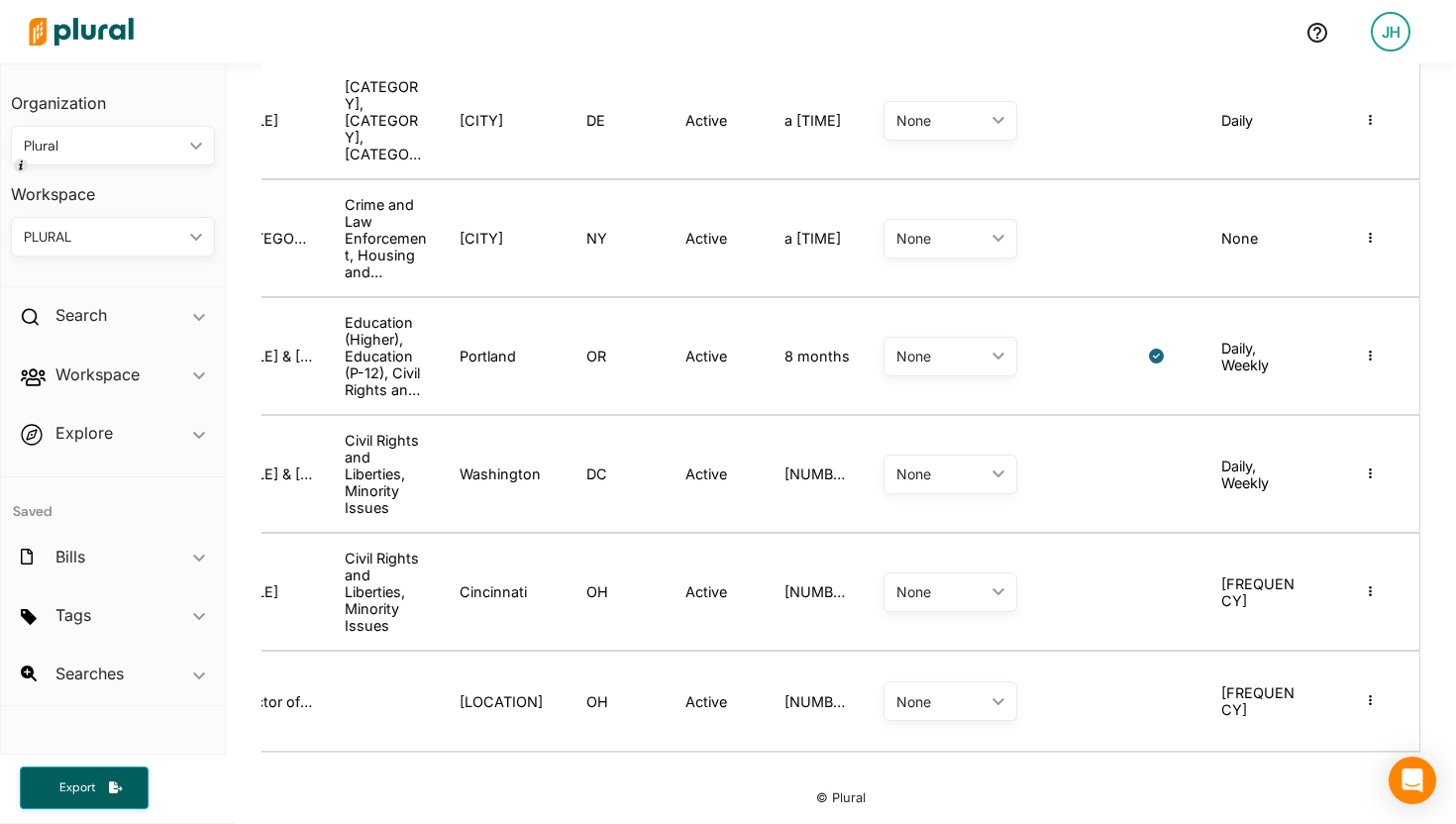 click on "[WORD] [WORD] [WORD] [WORD] [WORD] [WORD]" at bounding box center (988, 591) 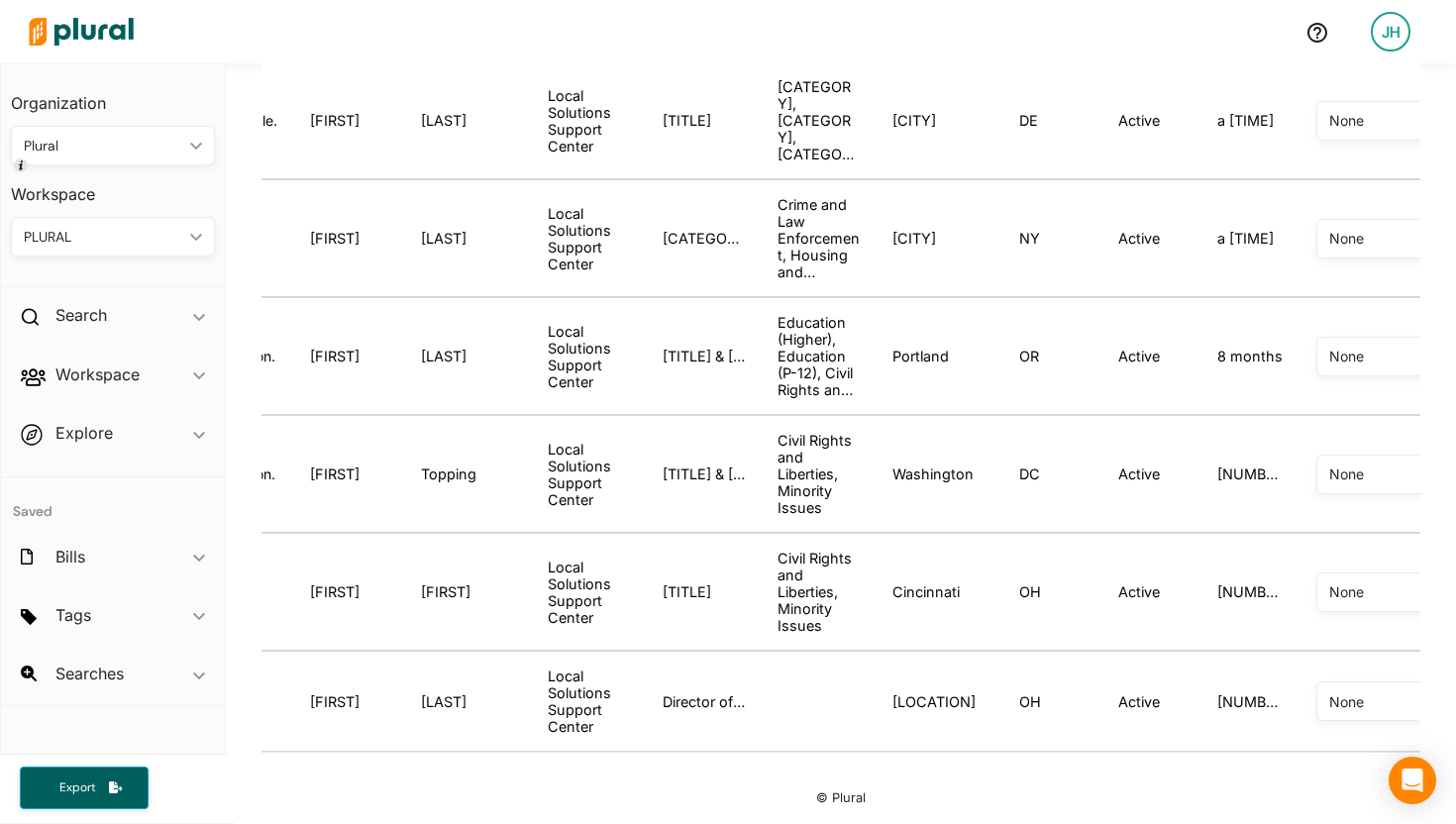 scroll, scrollTop: 0, scrollLeft: 0, axis: both 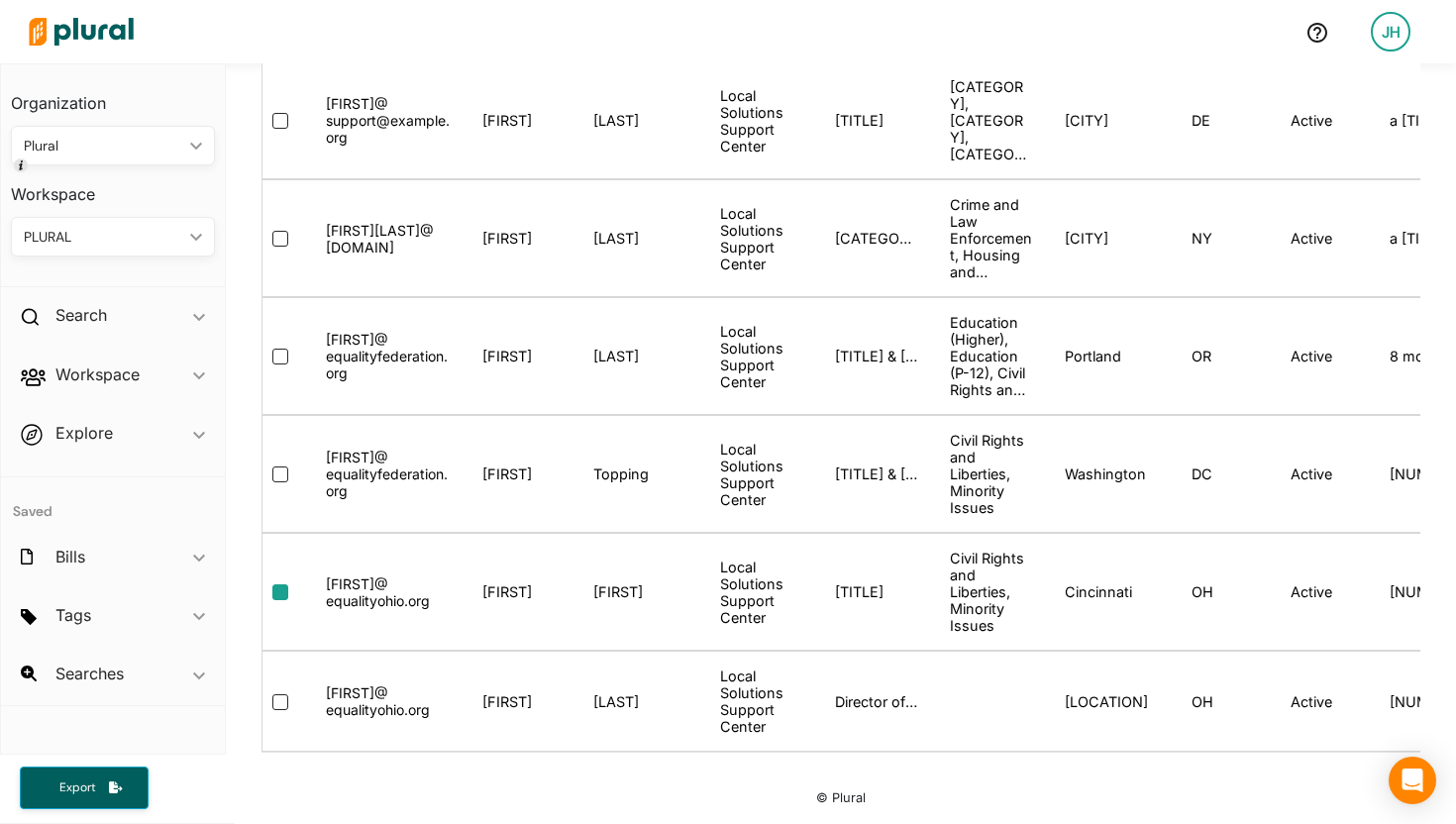 click at bounding box center (280, 592) 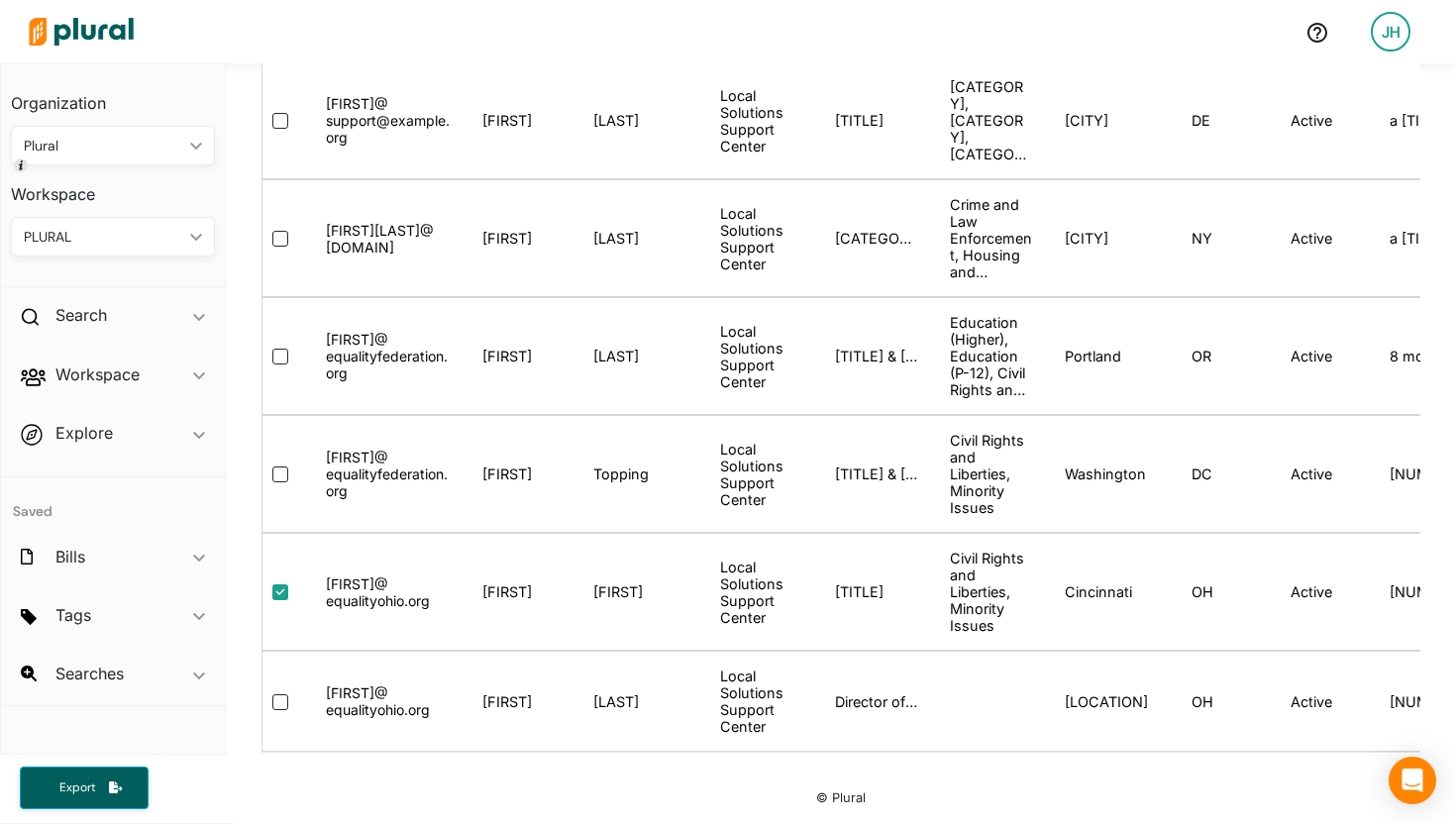 checkbox on "true" 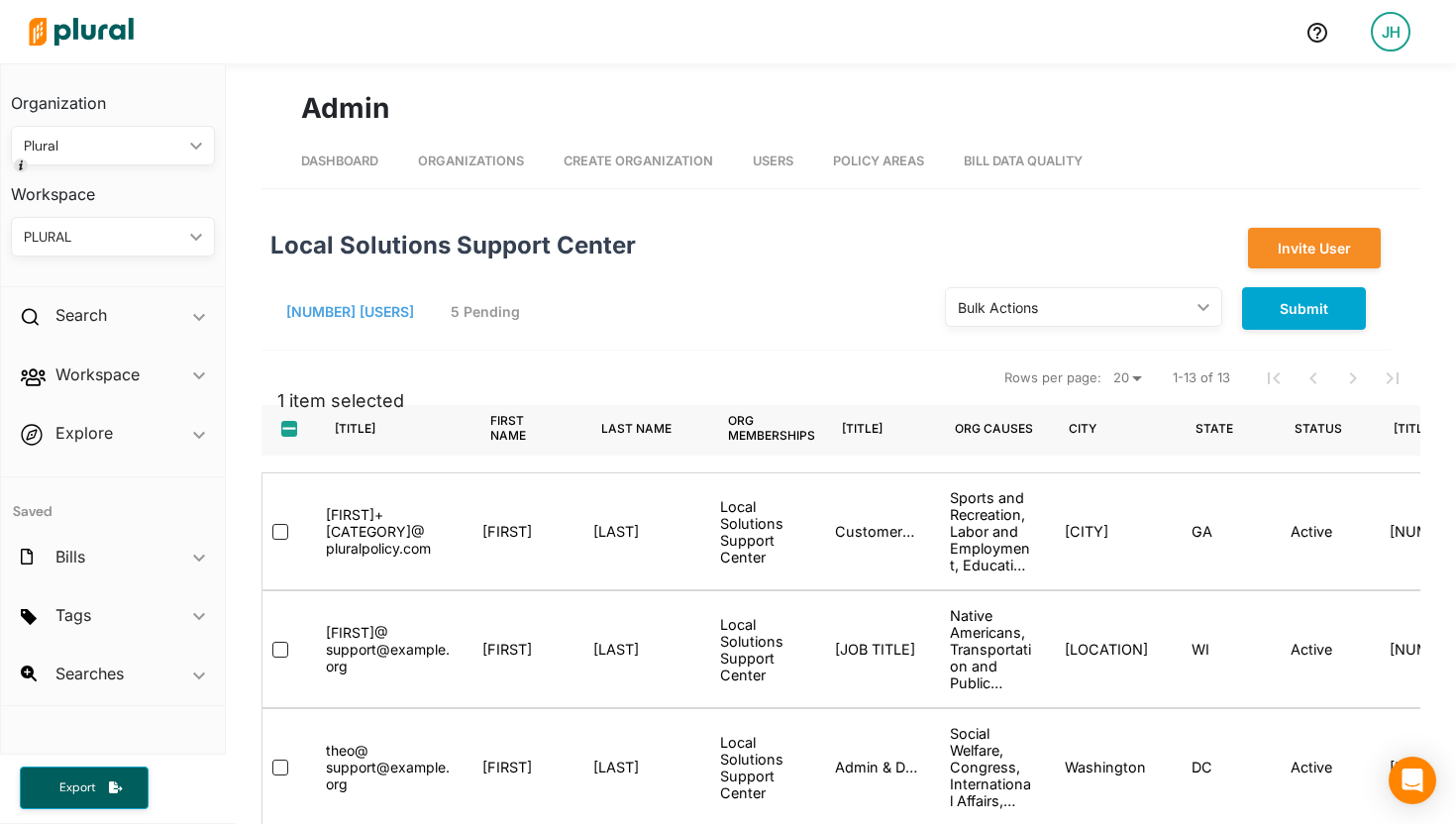 click on "Bulk Actions" at bounding box center (1074, 307) 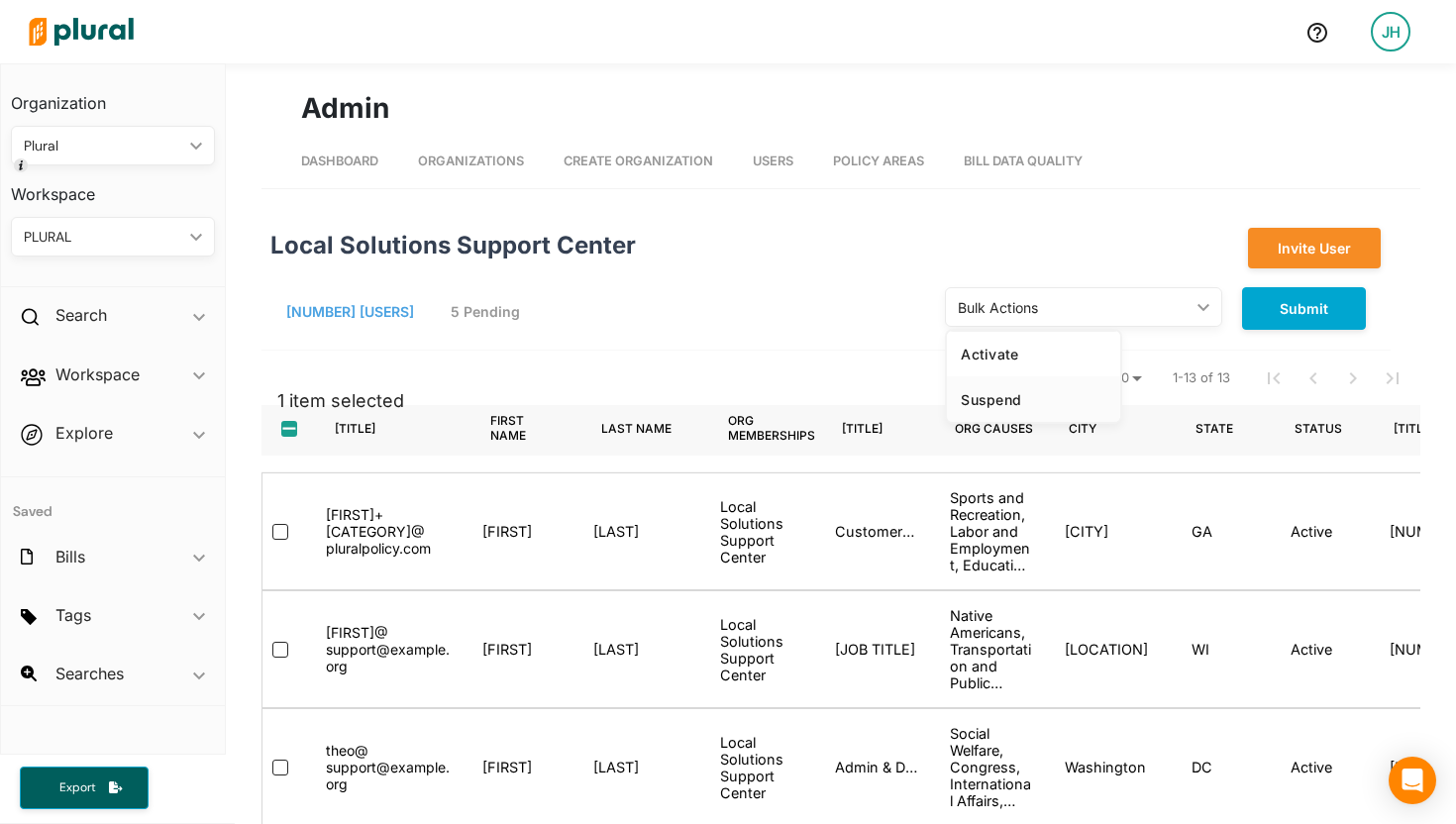 click on "Suspend" at bounding box center (1033, 399) 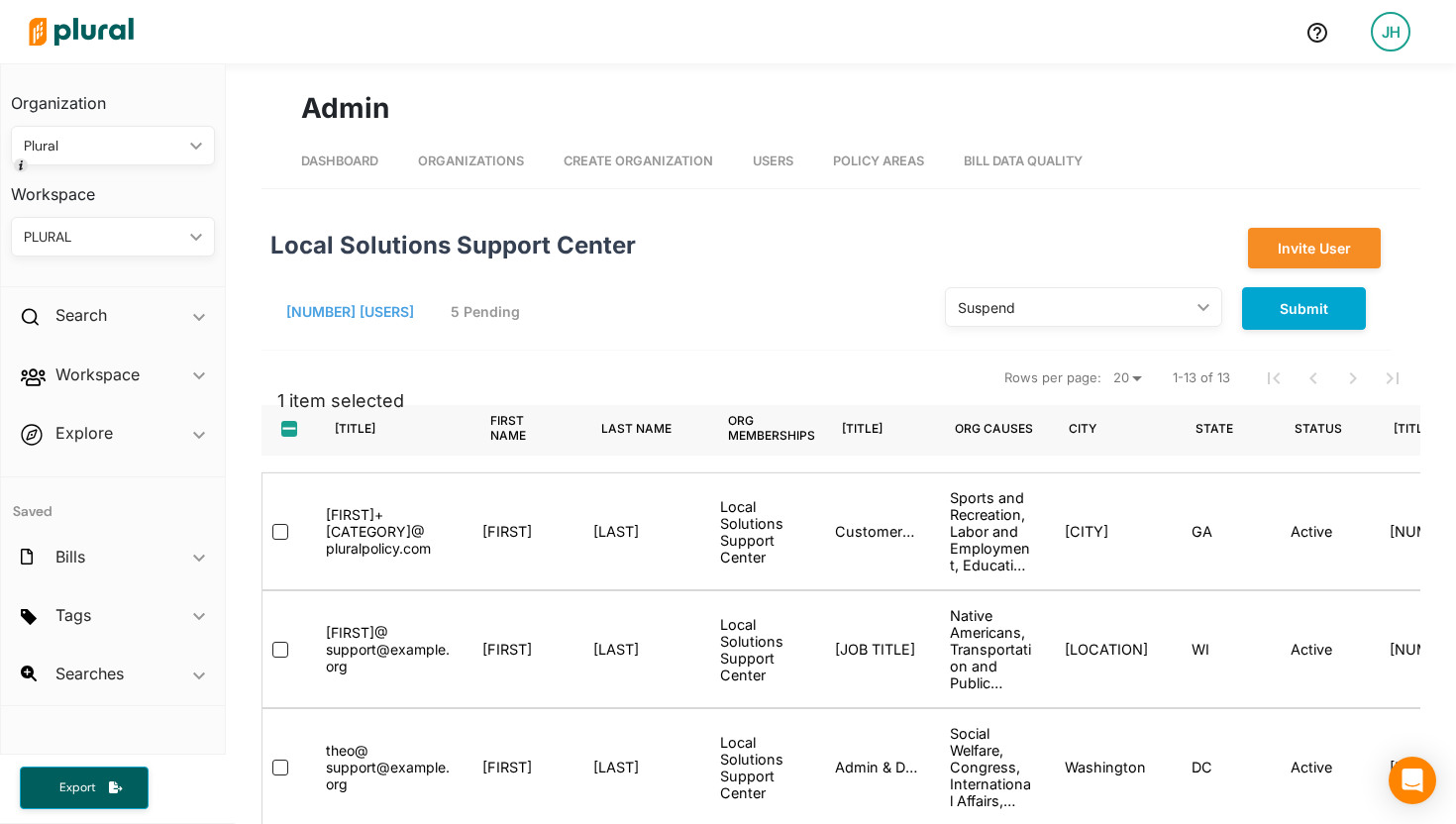 click on "13 Users   5 Pending Suspend ic_keyboard_arrow_down Activate Suspend Submit" at bounding box center [826, 308] 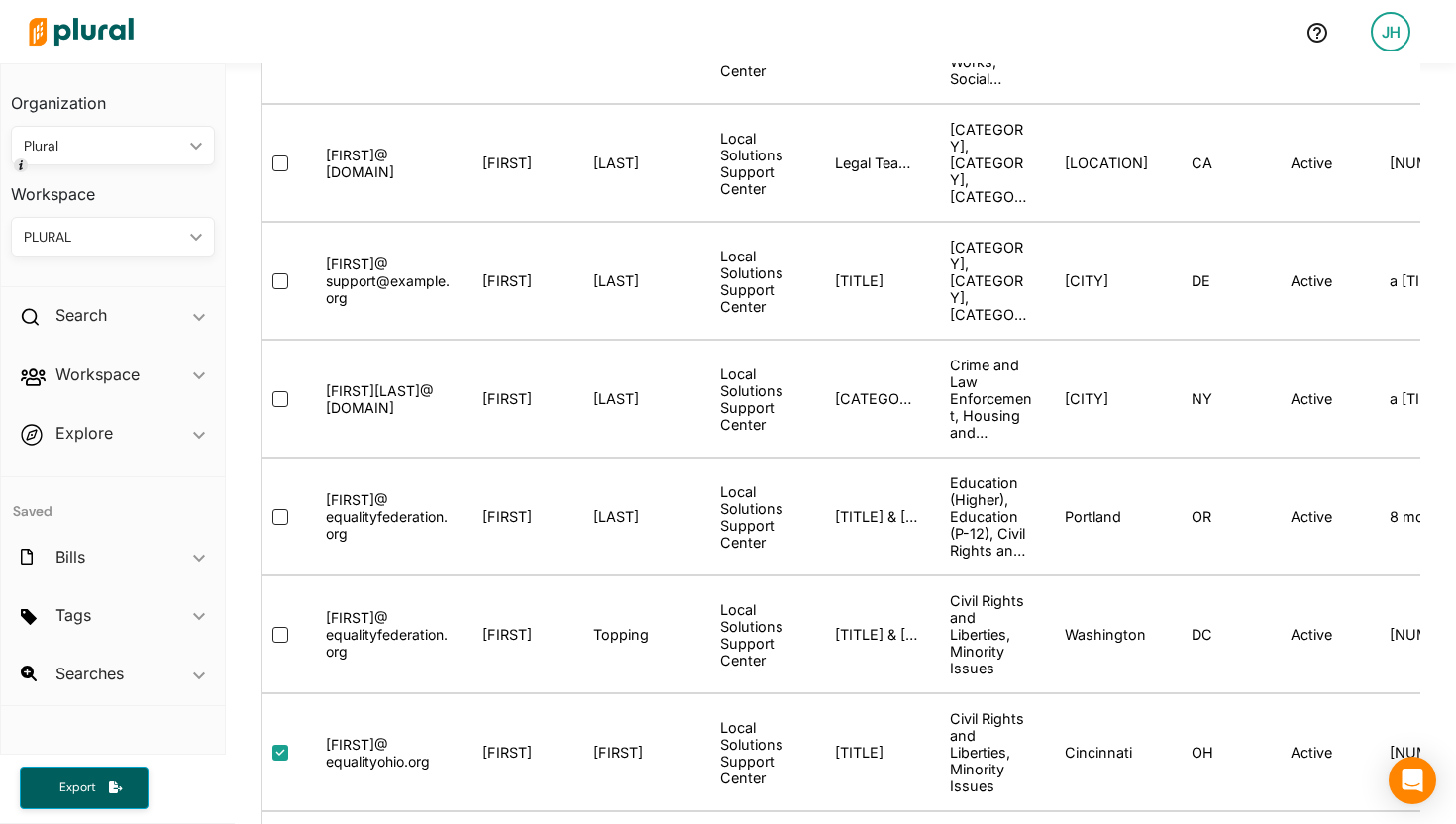 scroll, scrollTop: 1284, scrollLeft: 0, axis: vertical 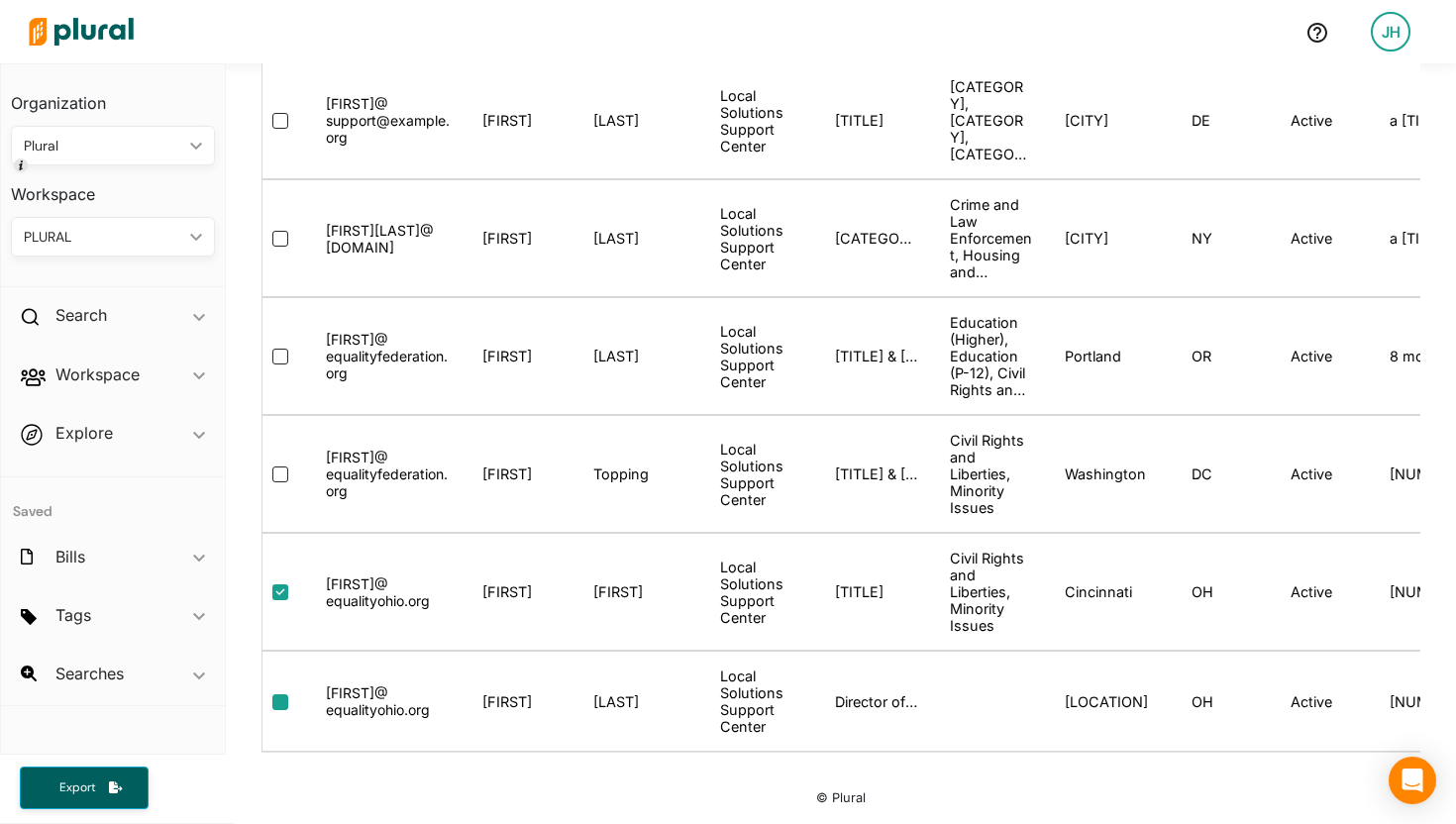 click at bounding box center (280, 702) 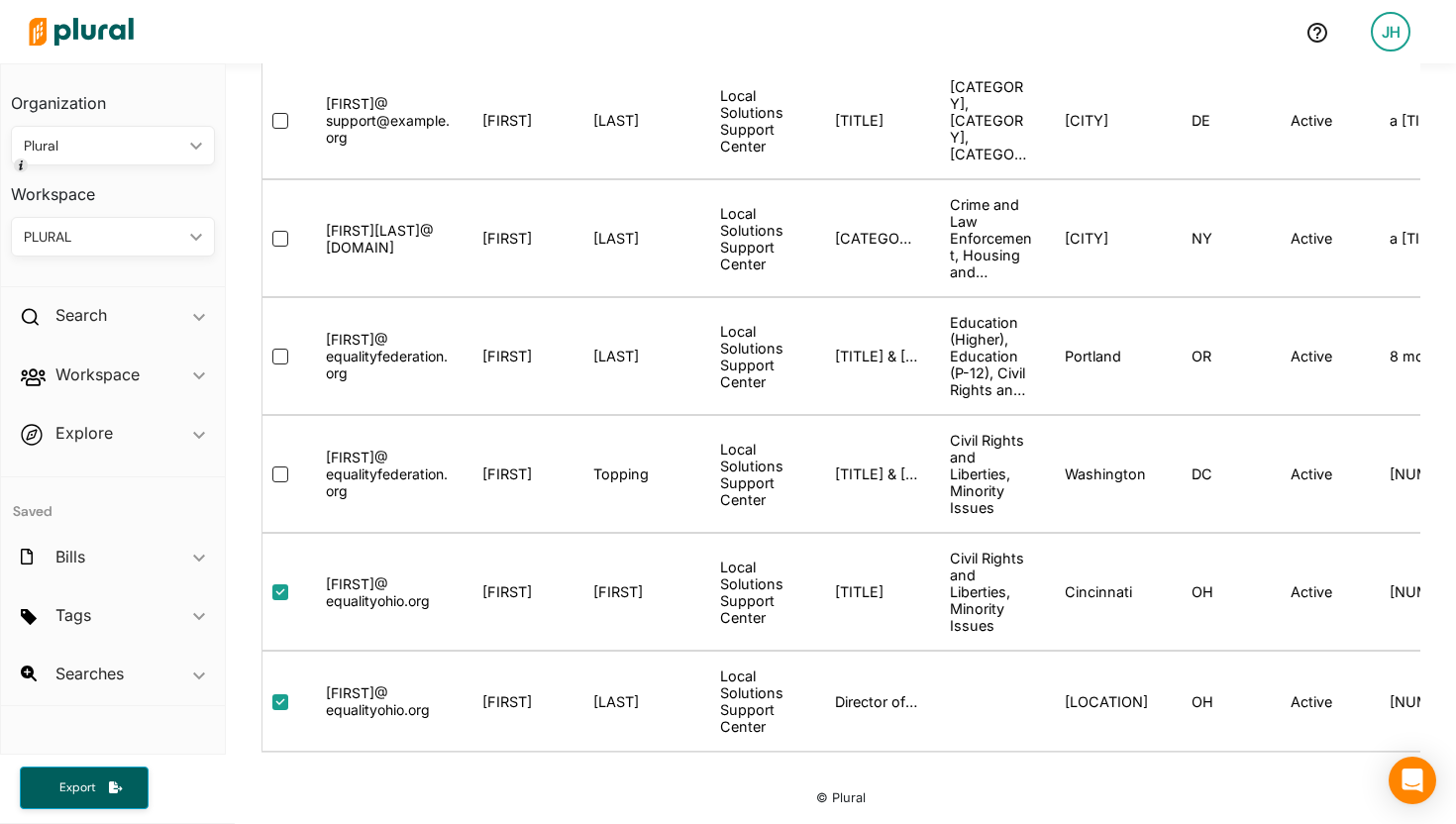 checkbox on "true" 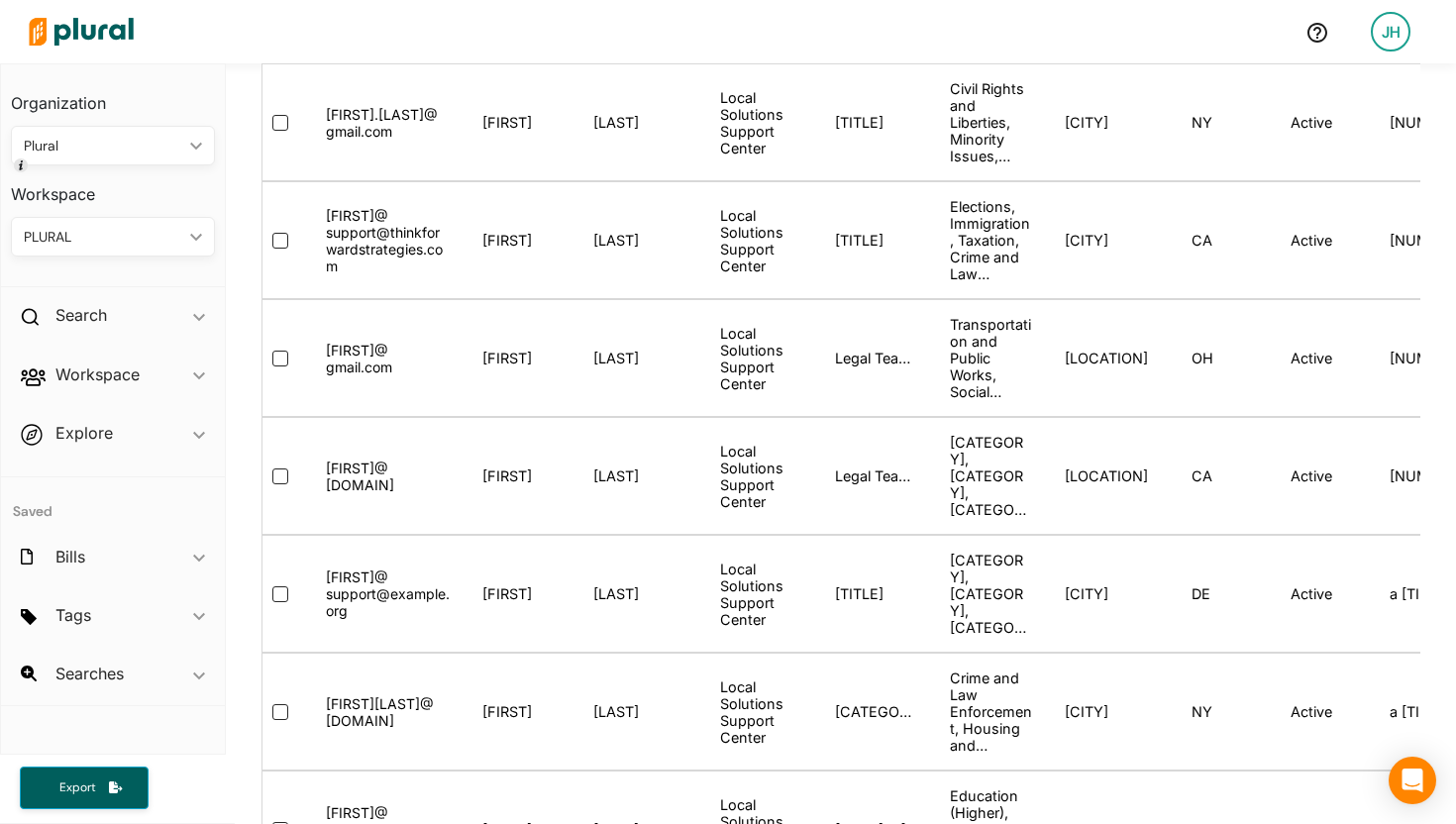 scroll, scrollTop: 0, scrollLeft: 0, axis: both 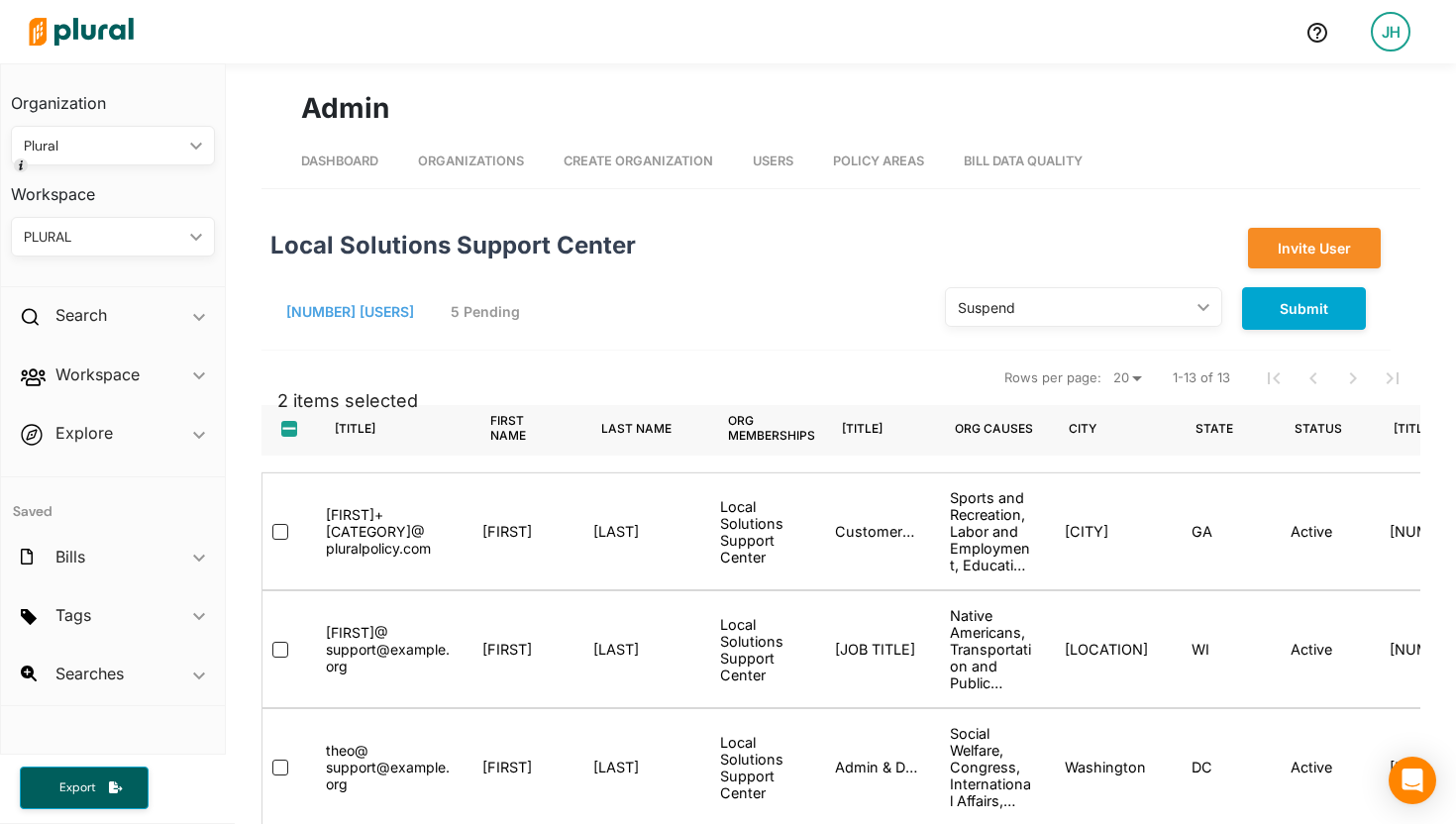 click on "Suspend" at bounding box center [1074, 307] 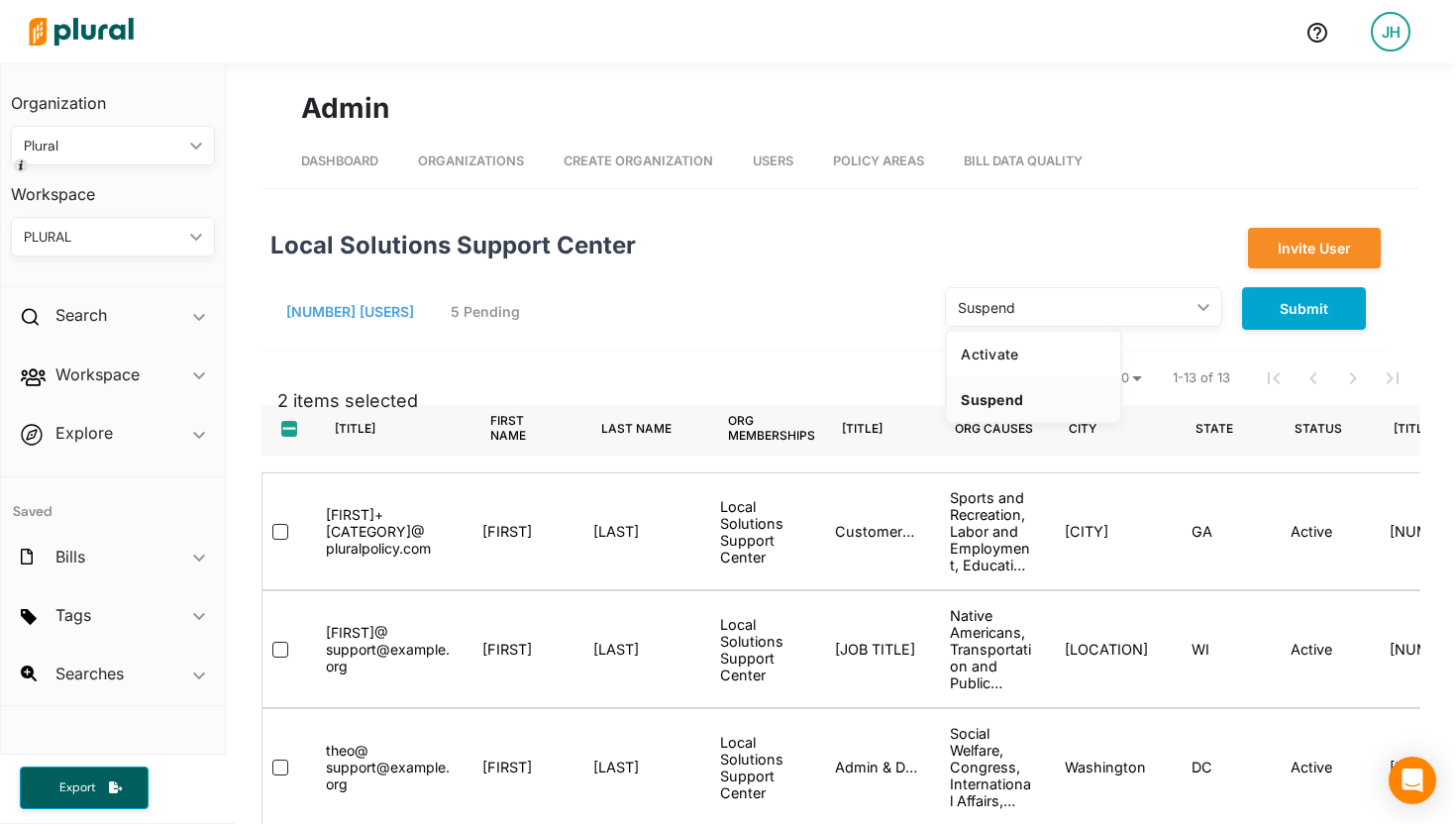 click on "Suspend" at bounding box center [1033, 399] 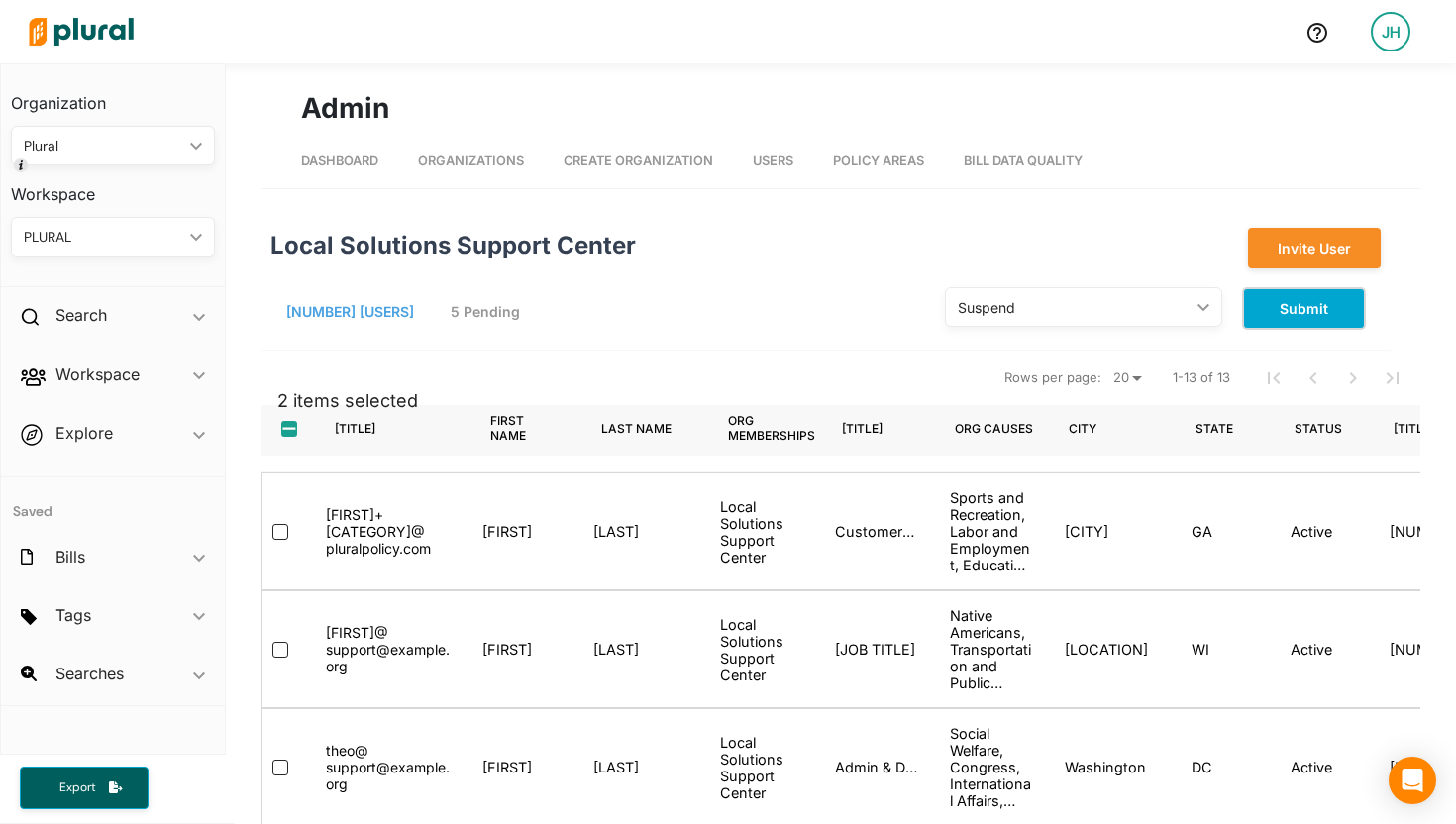 click on "Submit" at bounding box center [1303, 308] 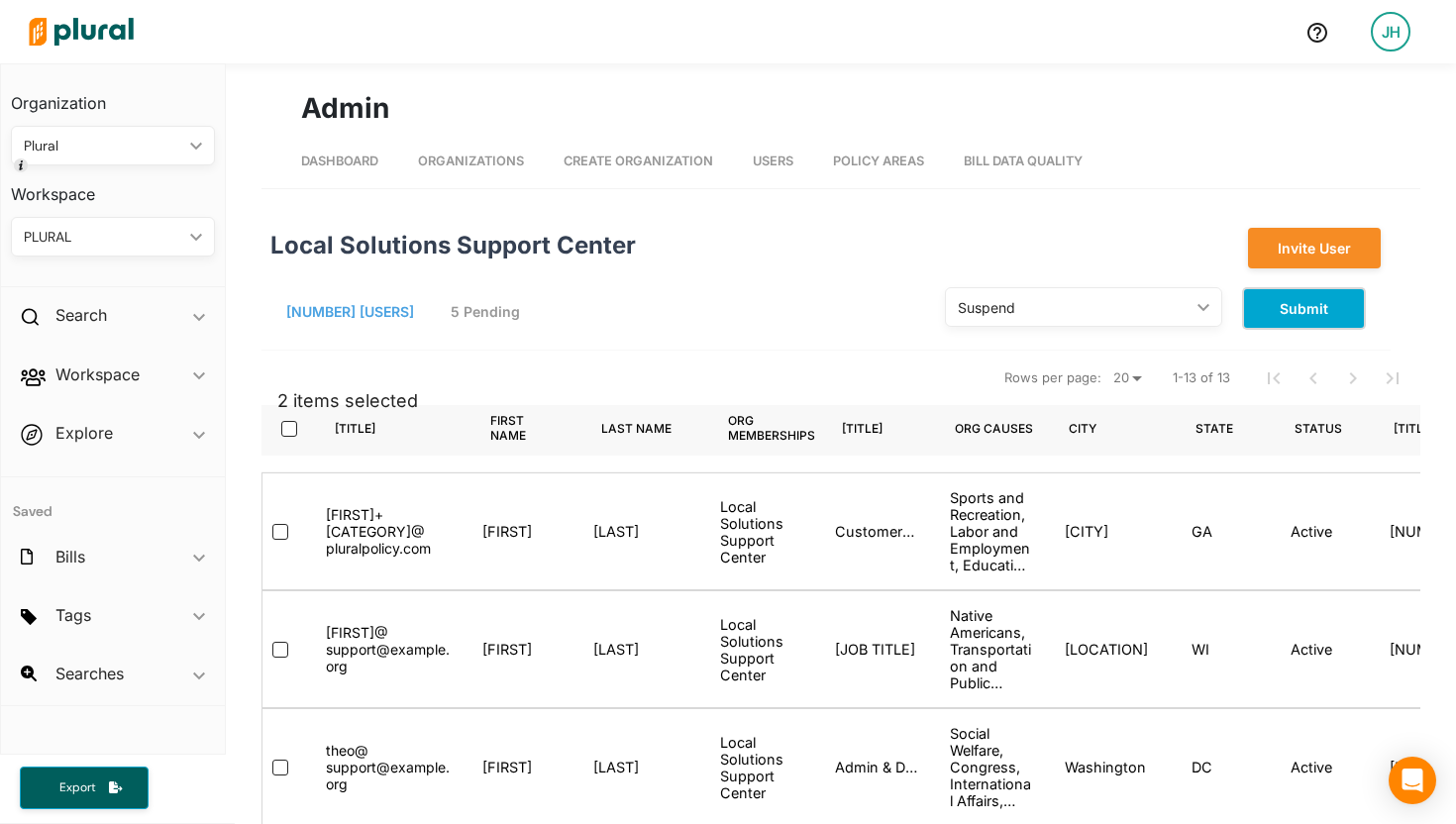 checkbox on "false" 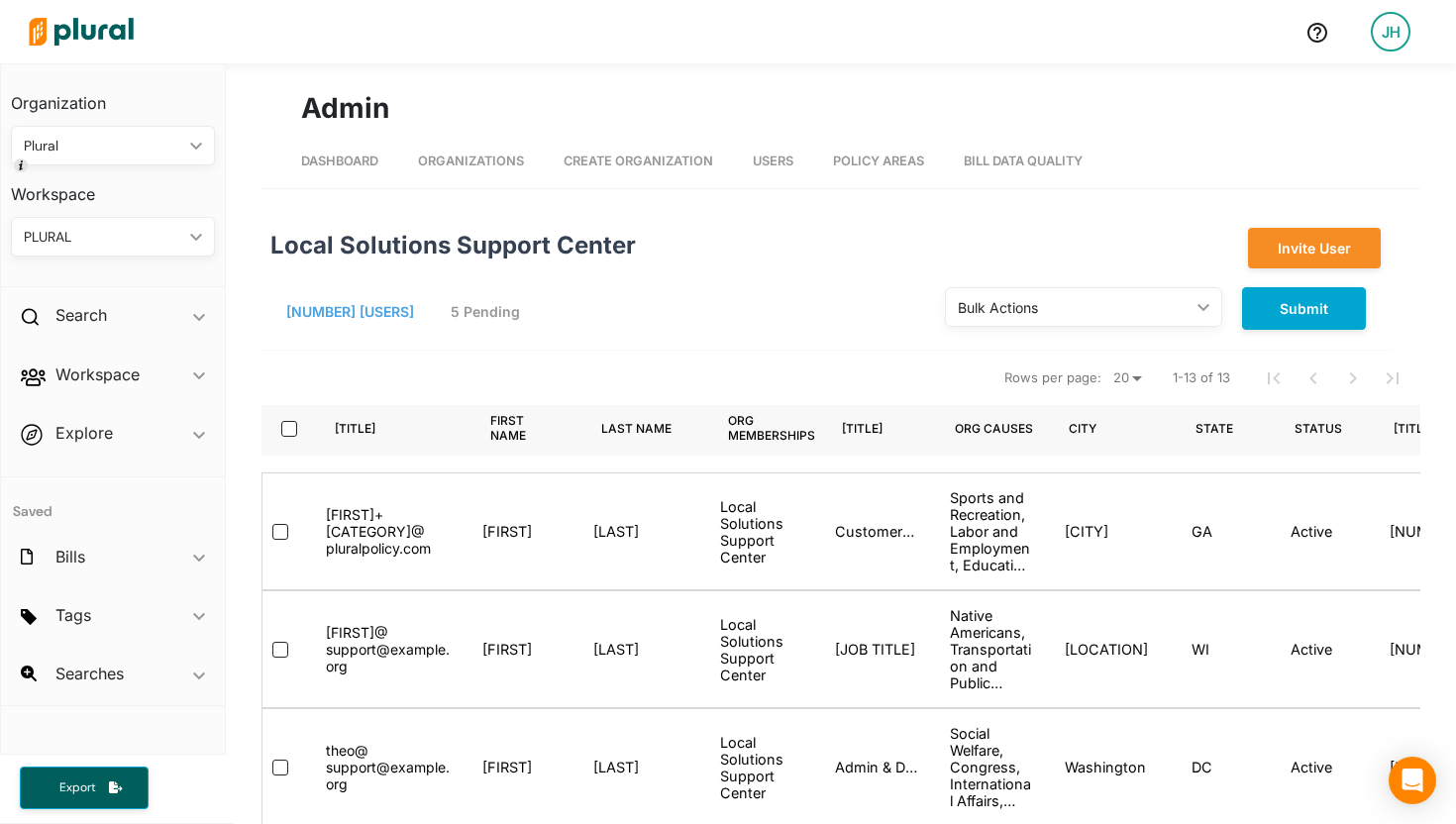 click on "Local Solutions Support Center" at bounding box center [632, 248] 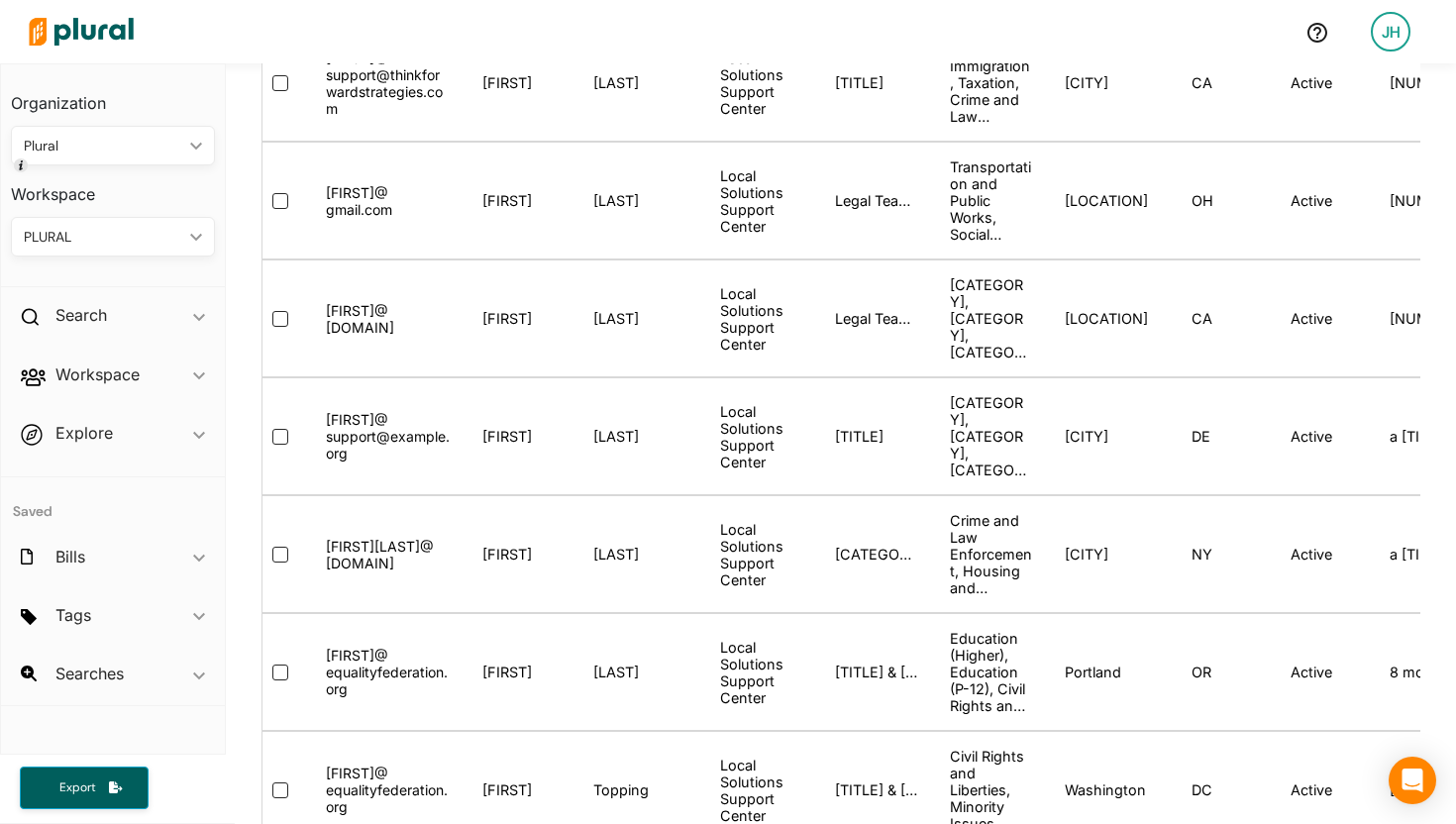 scroll, scrollTop: 1284, scrollLeft: 0, axis: vertical 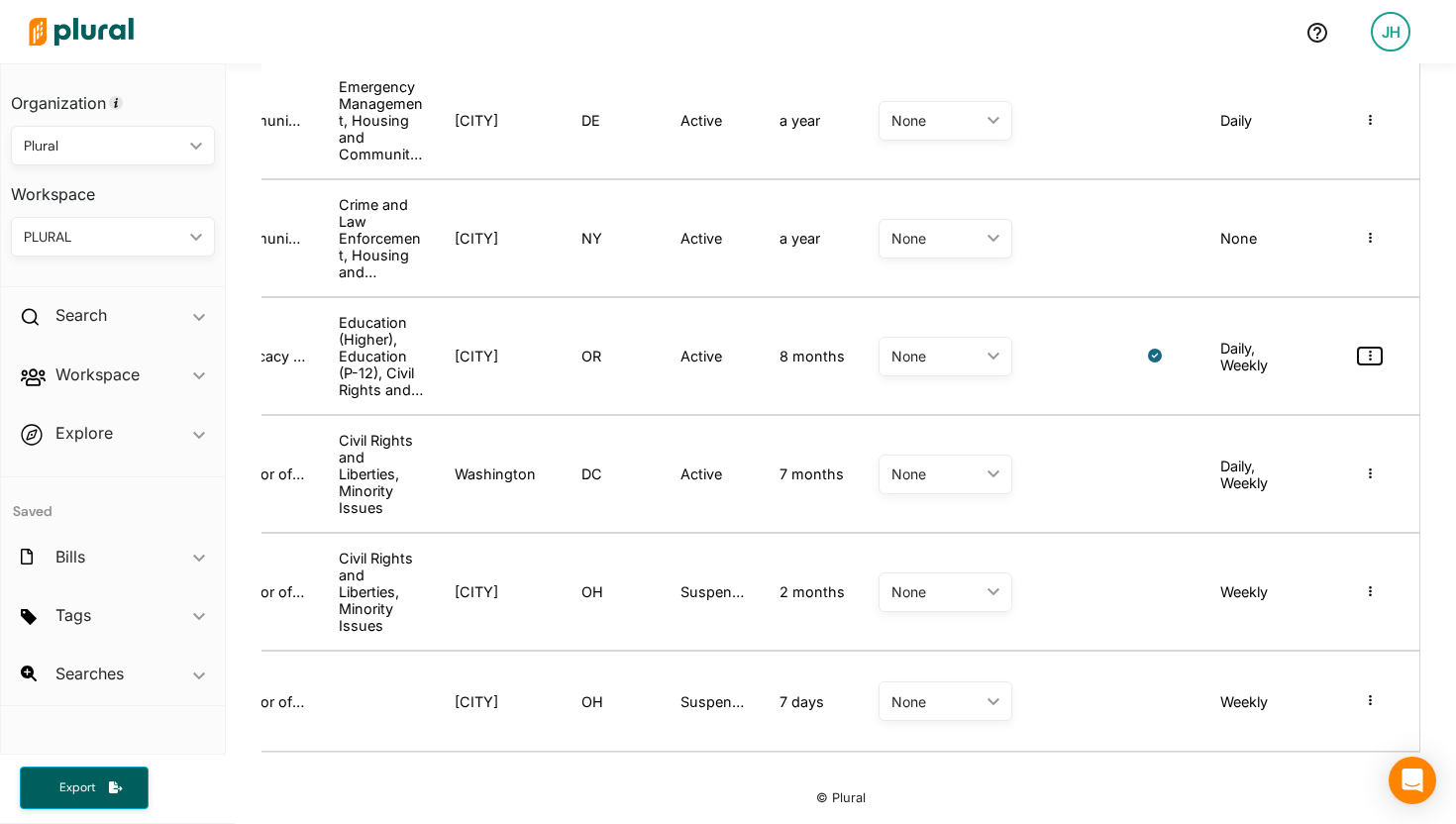 click at bounding box center [1370, 356] 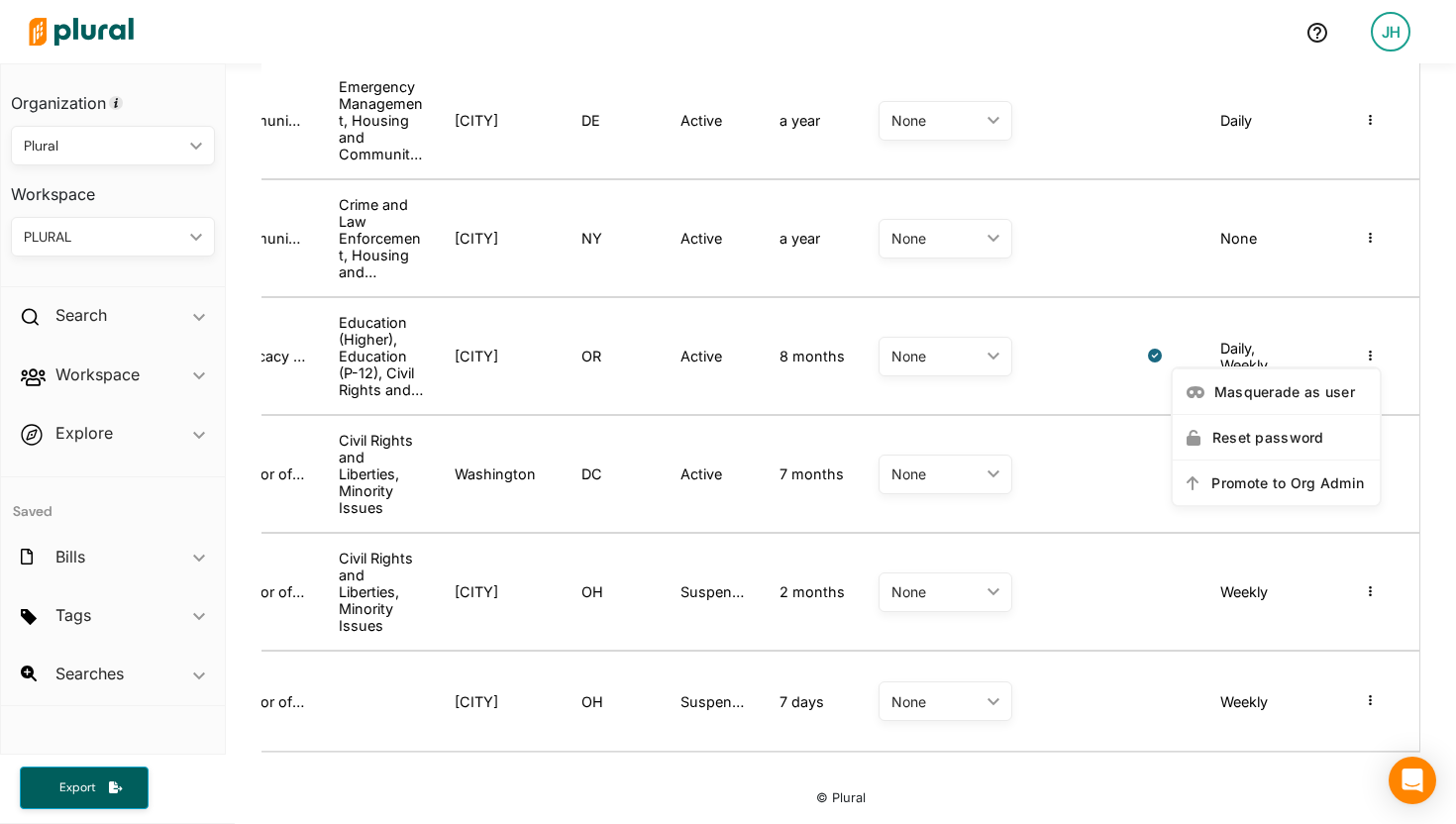 click on "Masquerade as user Reset password Promote to Org Admin" at bounding box center [1370, 356] 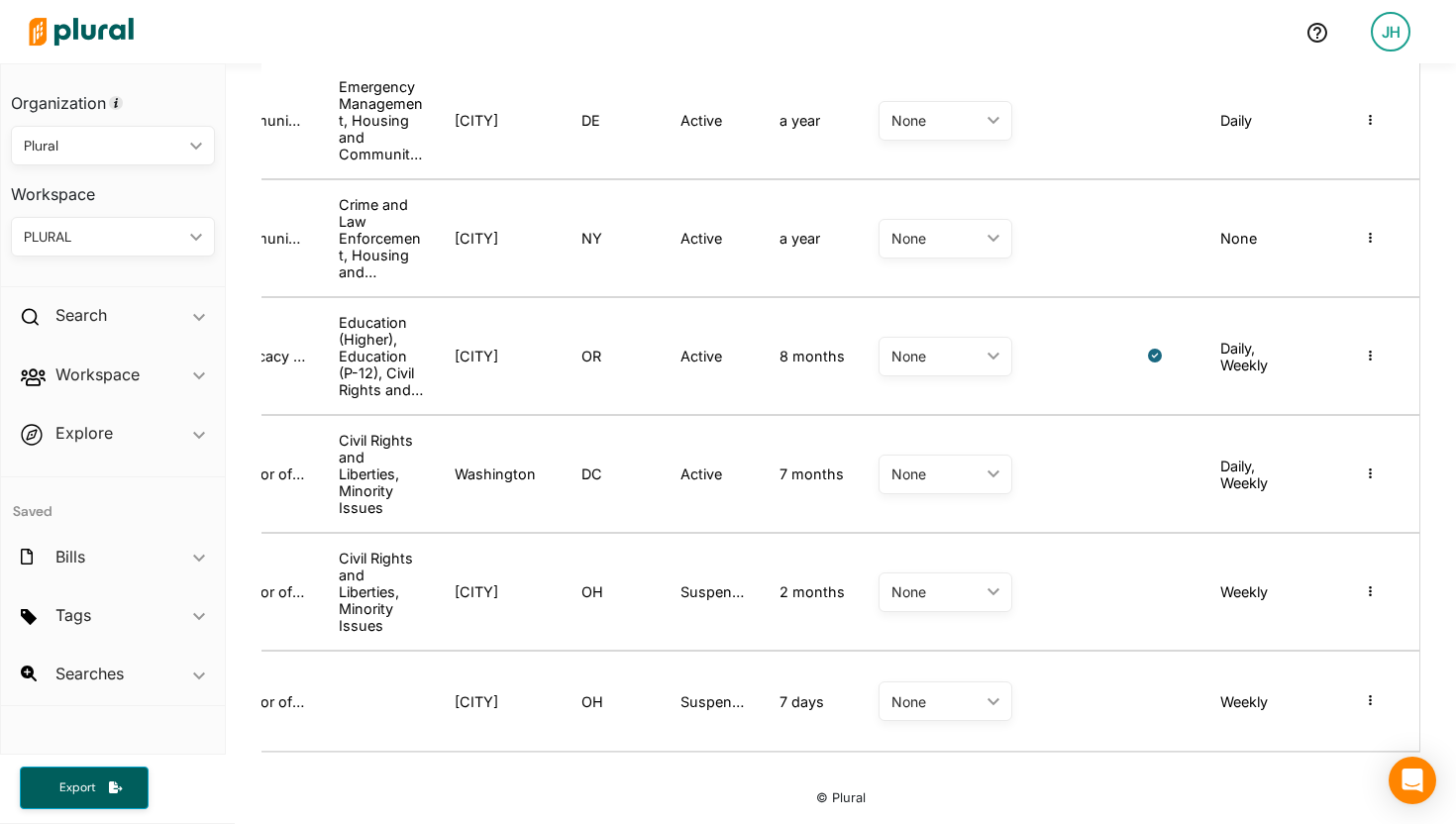 scroll, scrollTop: 0, scrollLeft: 0, axis: both 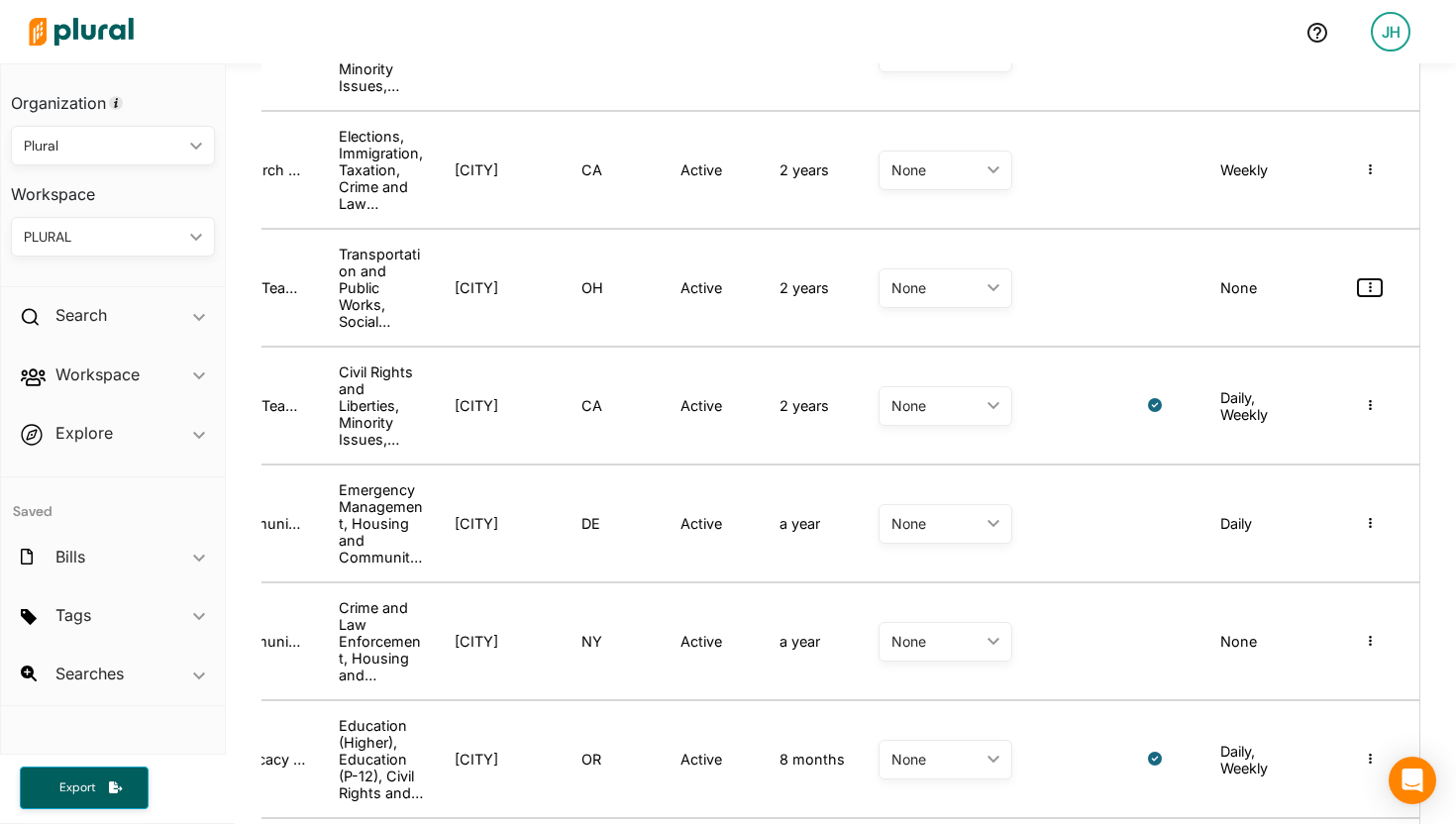 click at bounding box center (1370, 287) 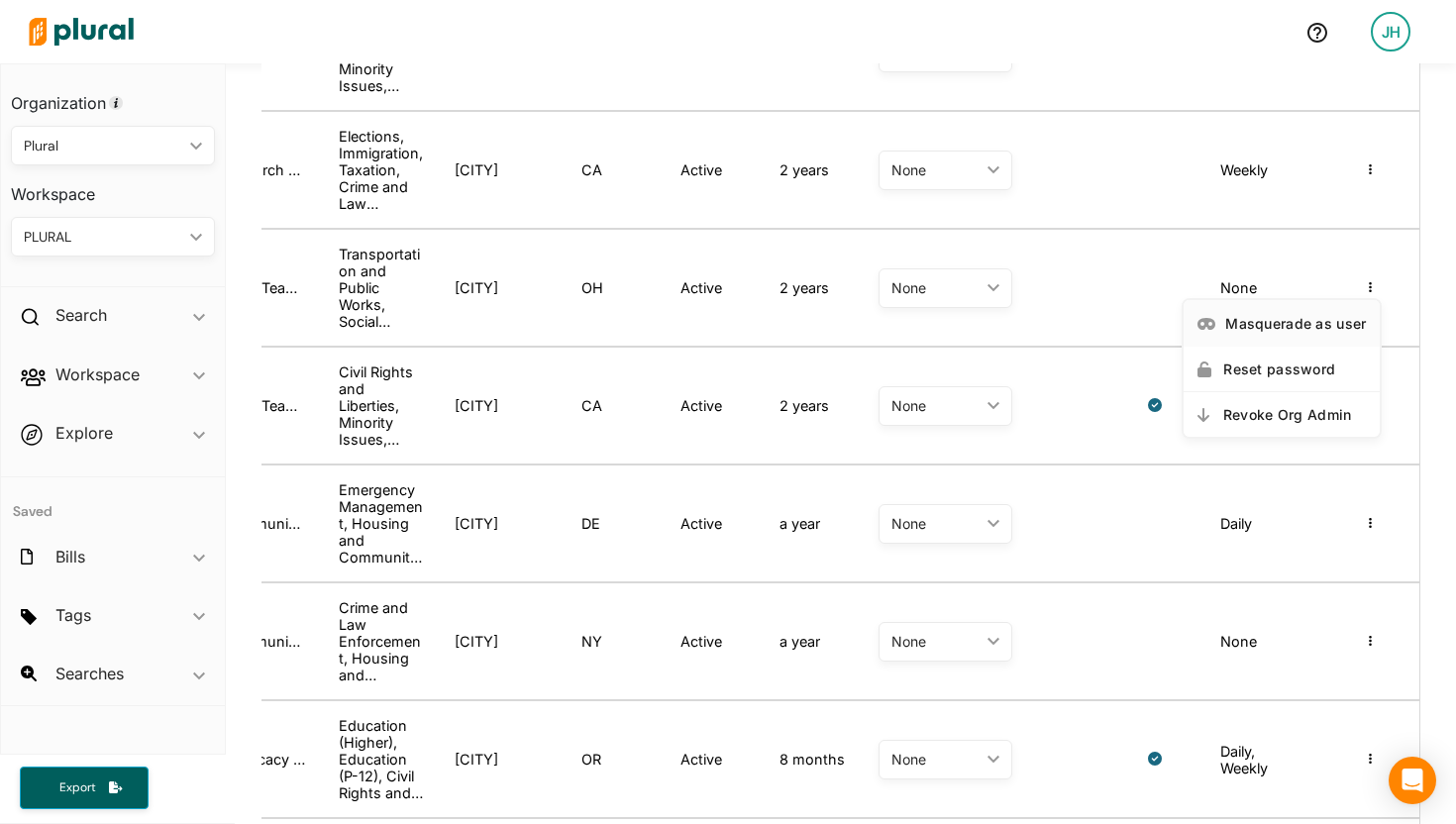 click on "Masquerade as user" at bounding box center [1296, 323] 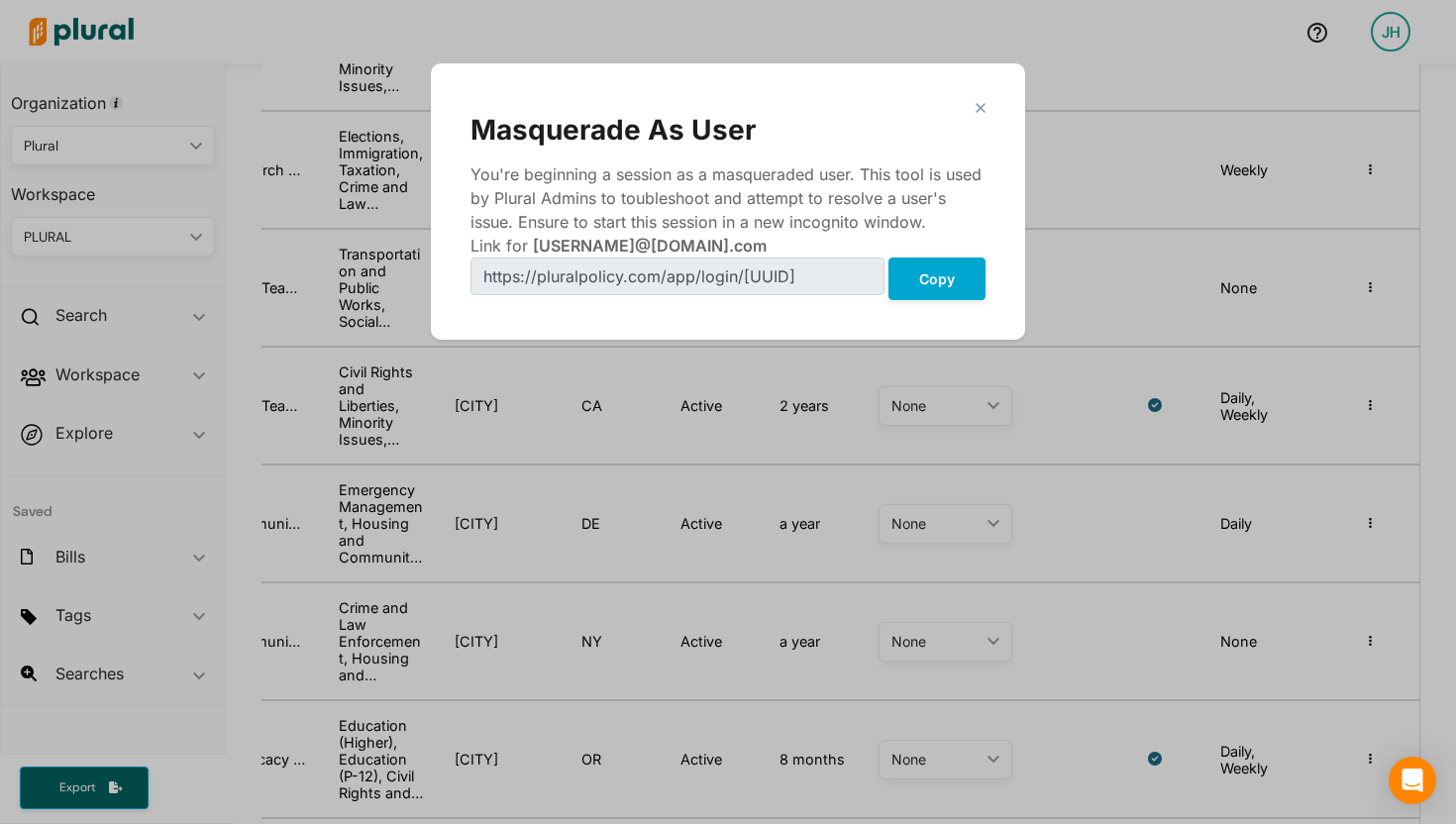 click 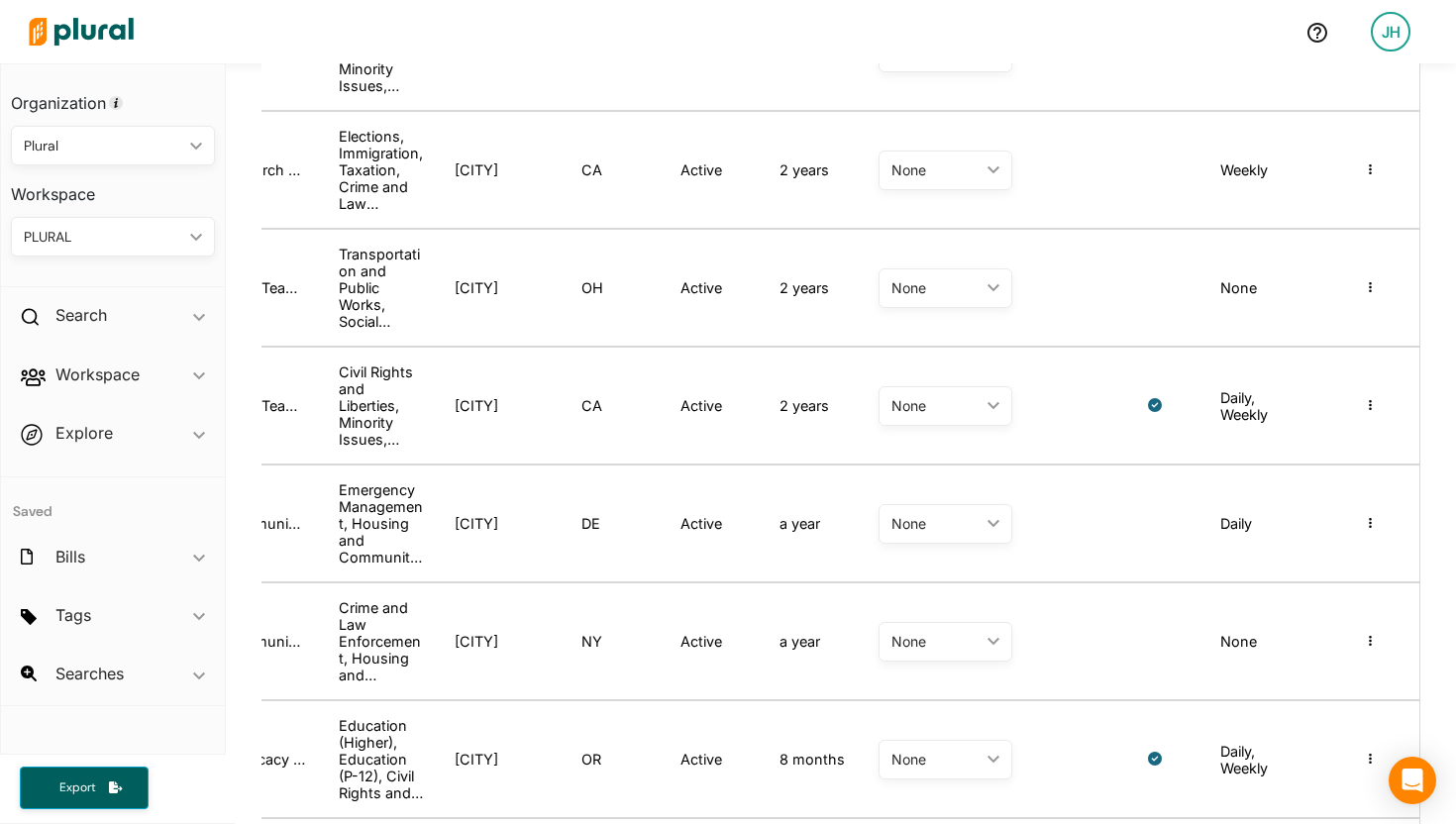 scroll, scrollTop: 0, scrollLeft: 0, axis: both 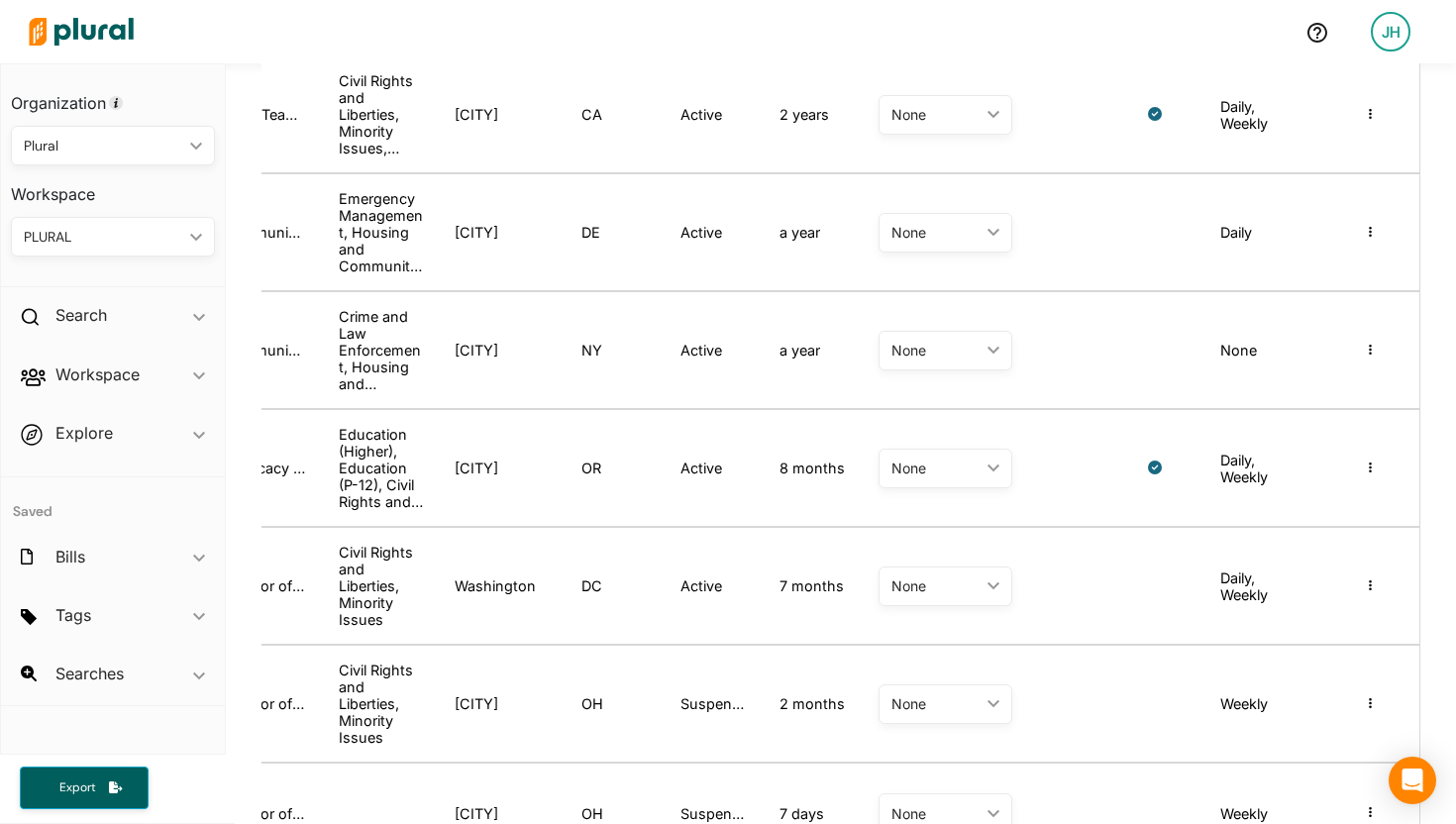 click on "Masquerade as user Reset password Promote to Org Admin" at bounding box center [1370, 467] 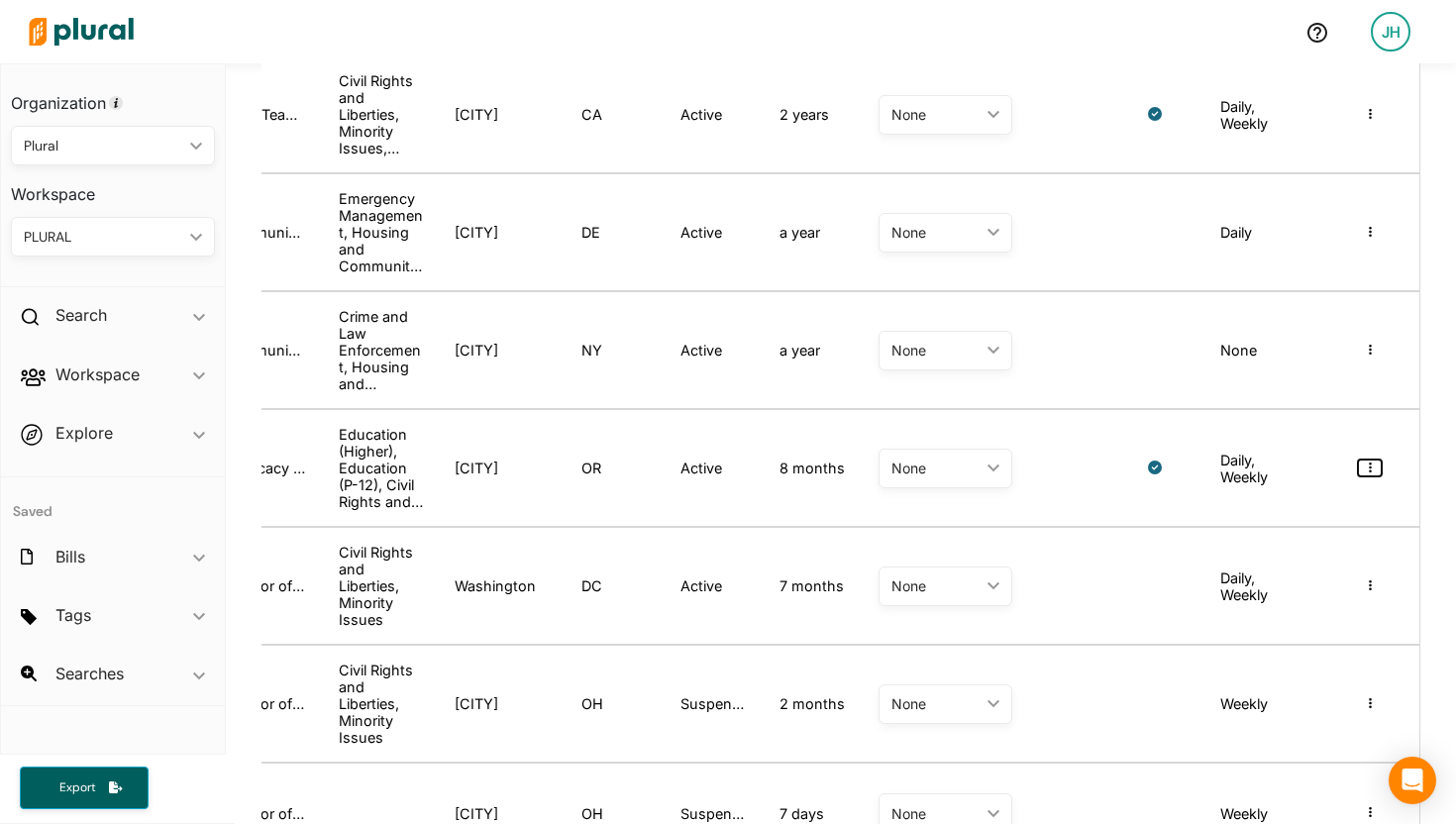 click at bounding box center (1370, 467) 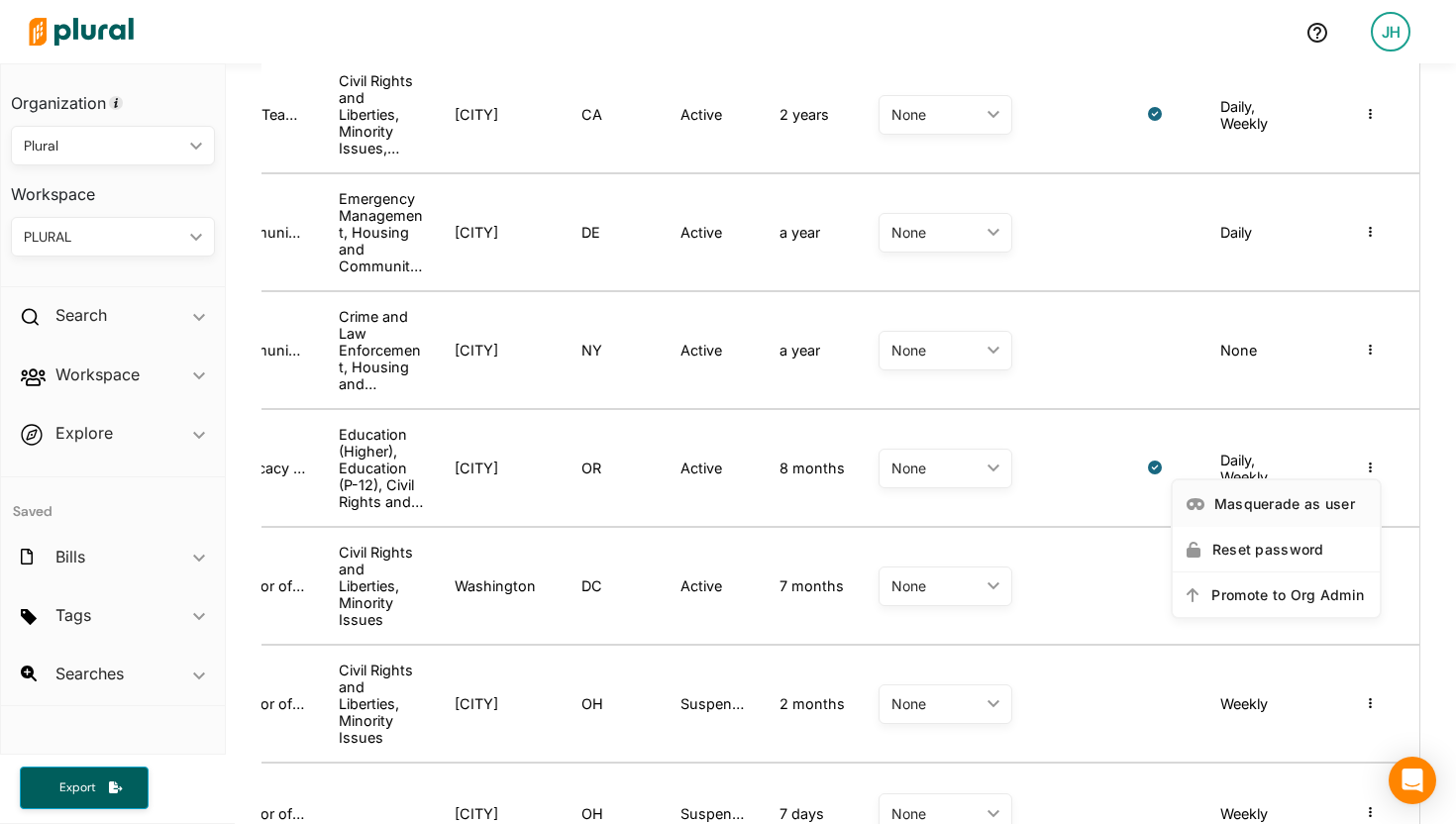 click on "Masquerade as user" at bounding box center (1277, 503) 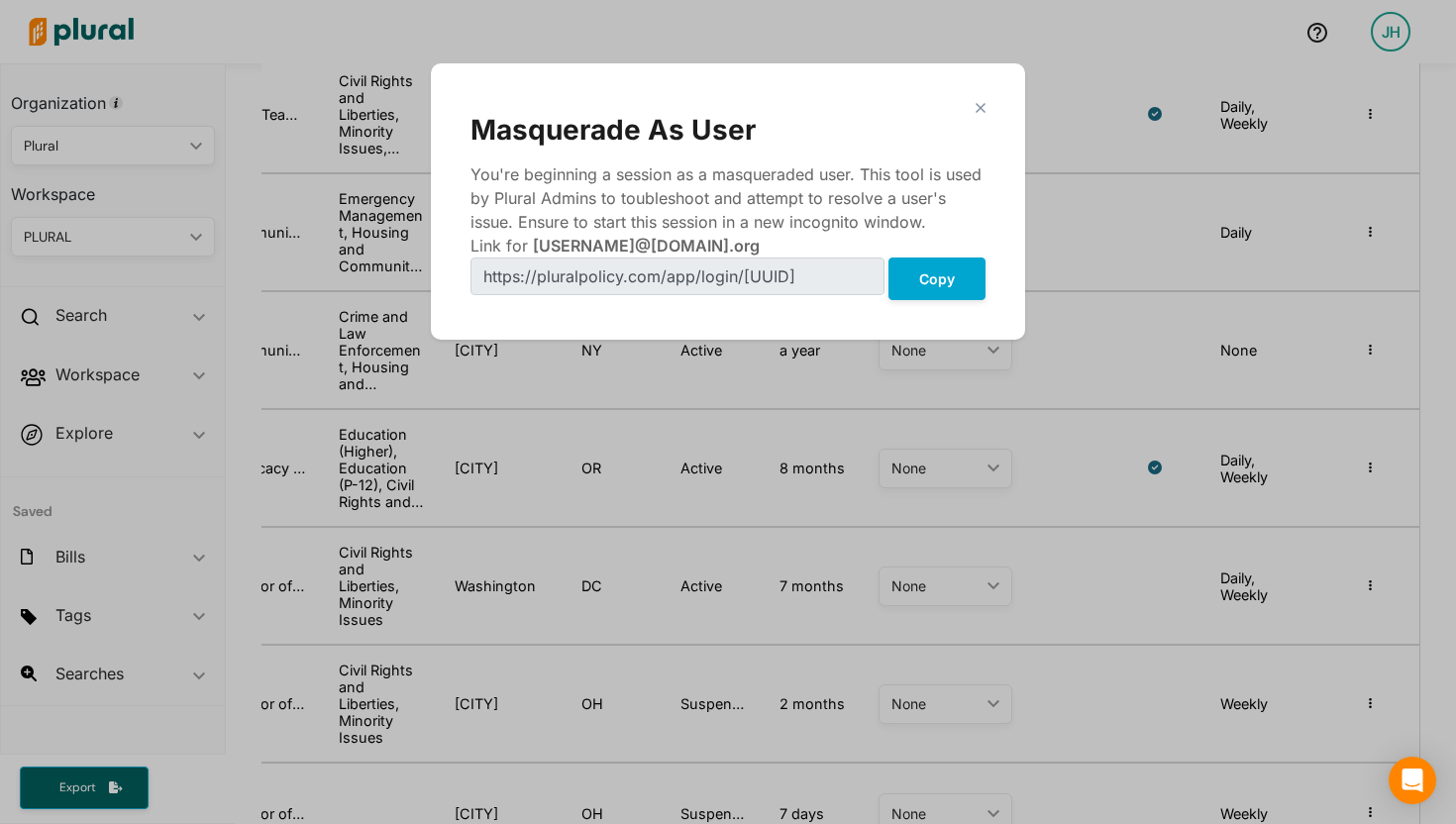 scroll, scrollTop: 0, scrollLeft: 635, axis: horizontal 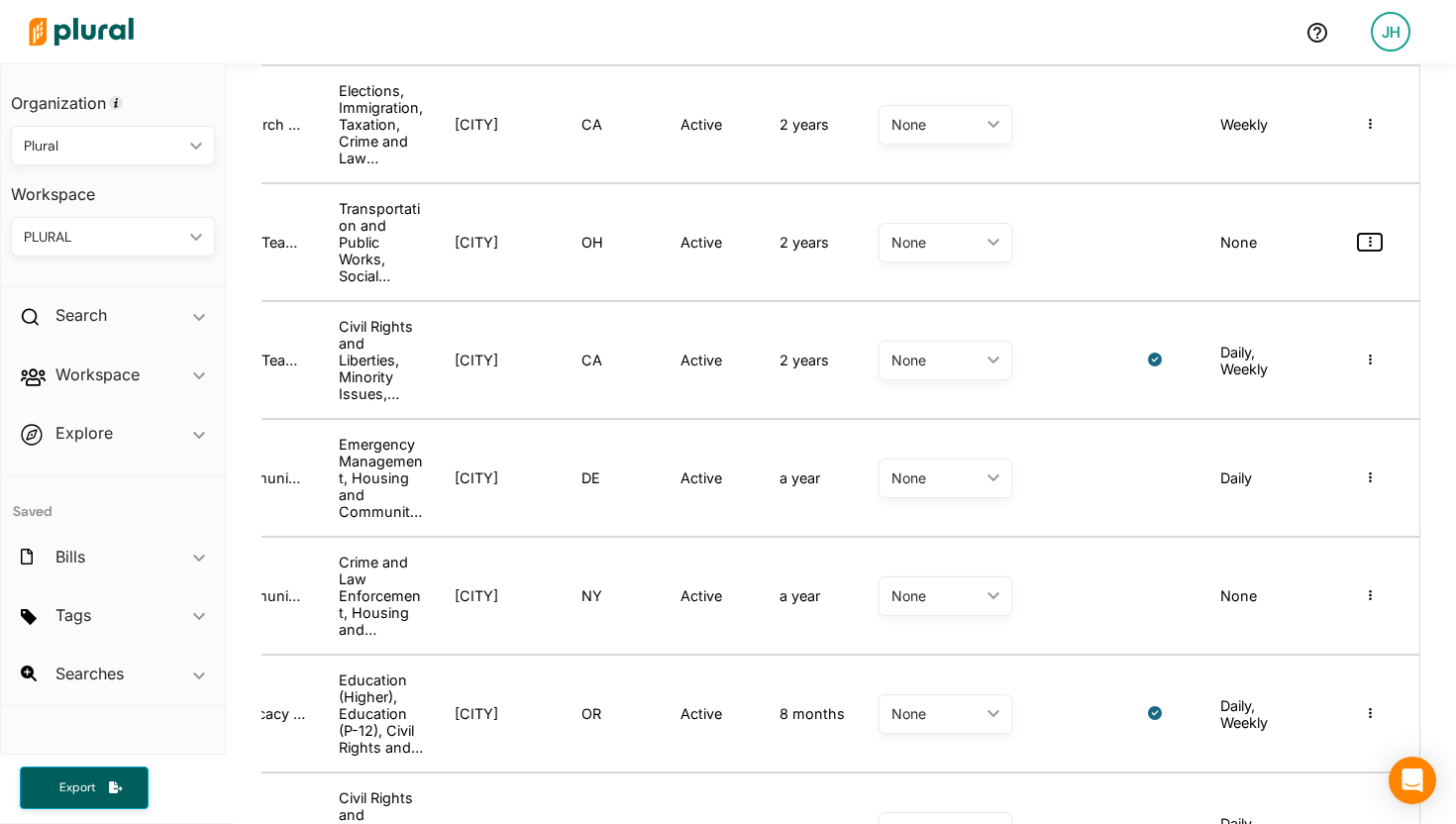 click at bounding box center (1370, 242) 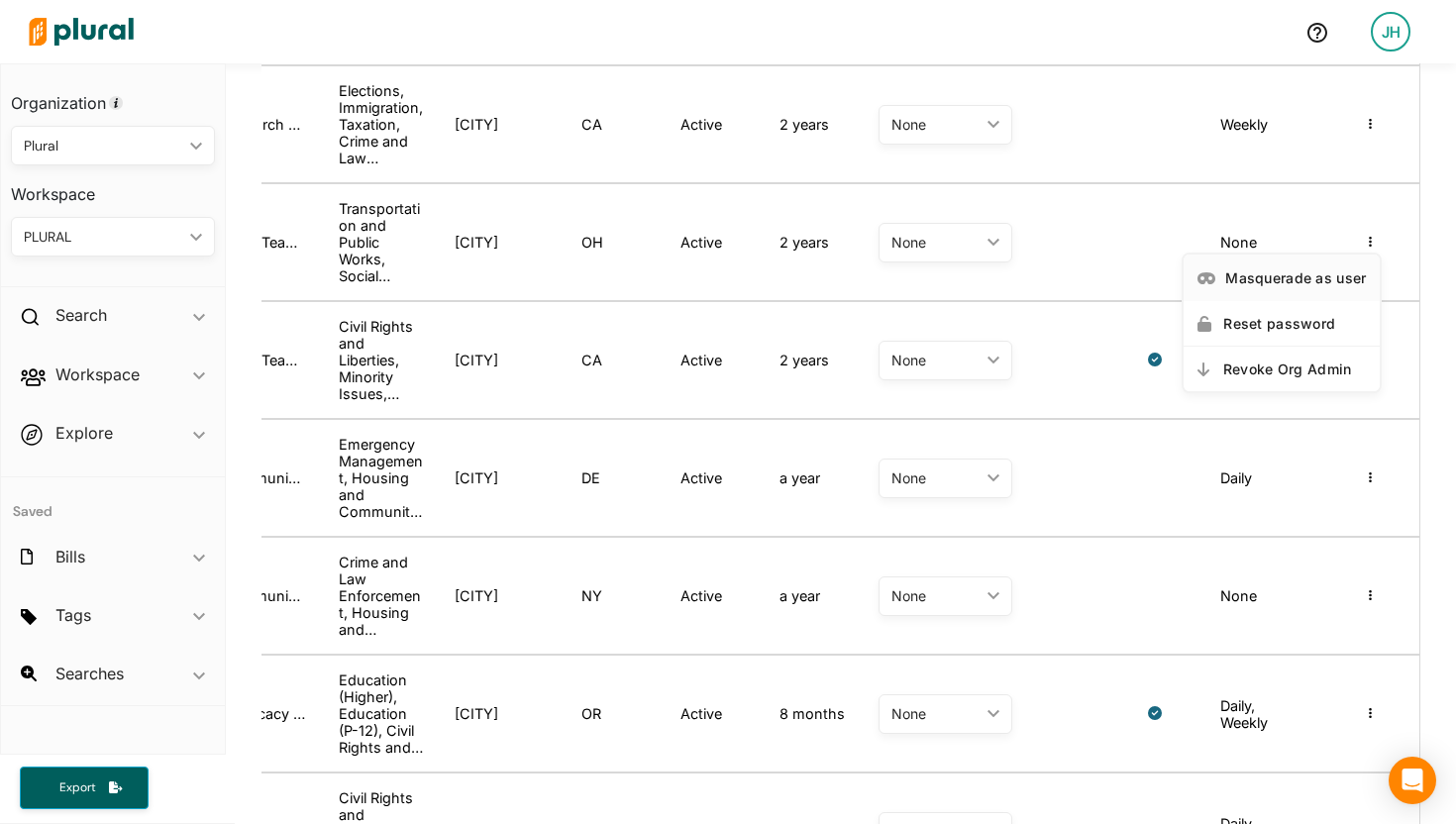 click on "Masquerade as user" at bounding box center (1296, 277) 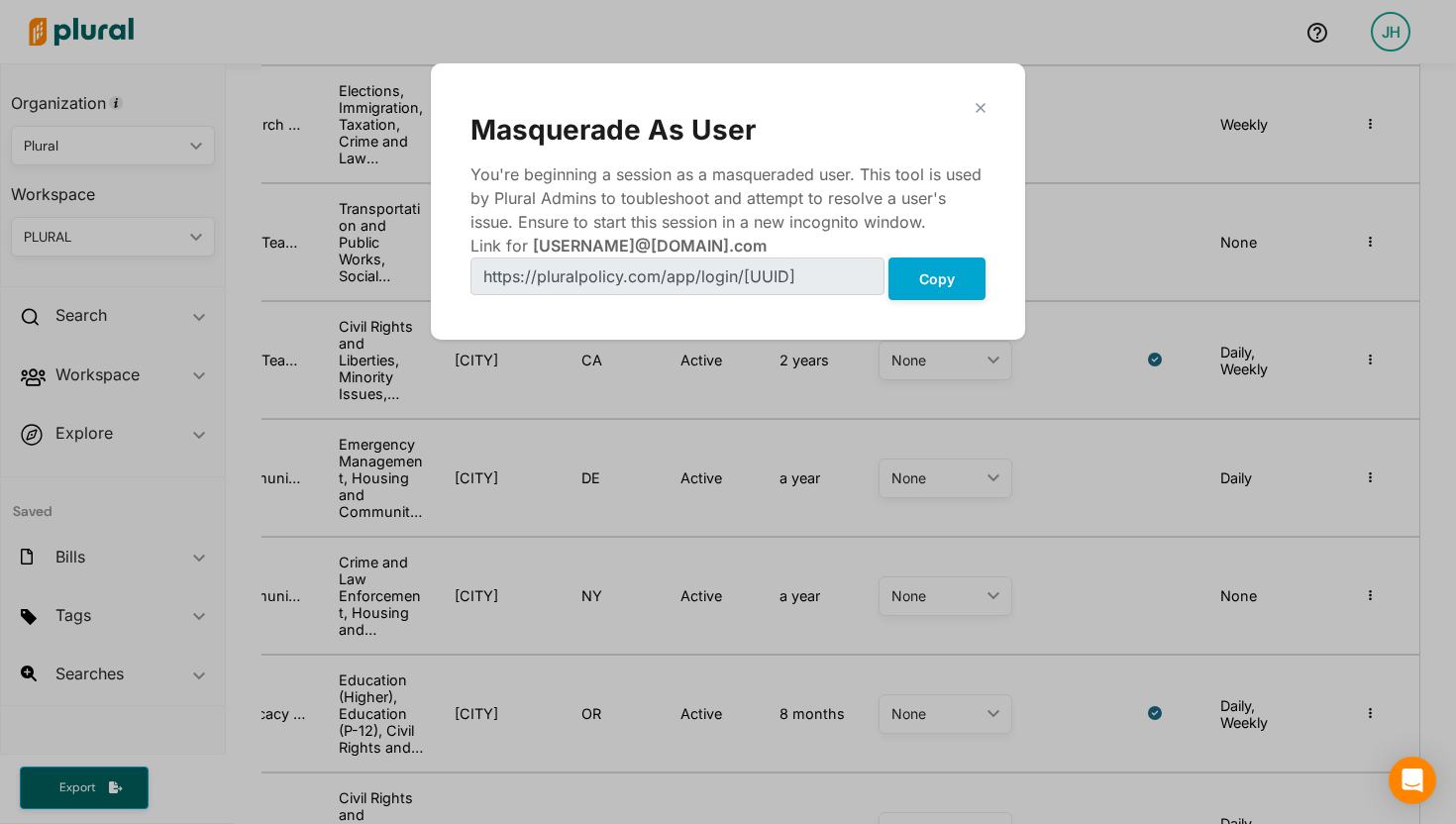 scroll, scrollTop: 0, scrollLeft: 635, axis: horizontal 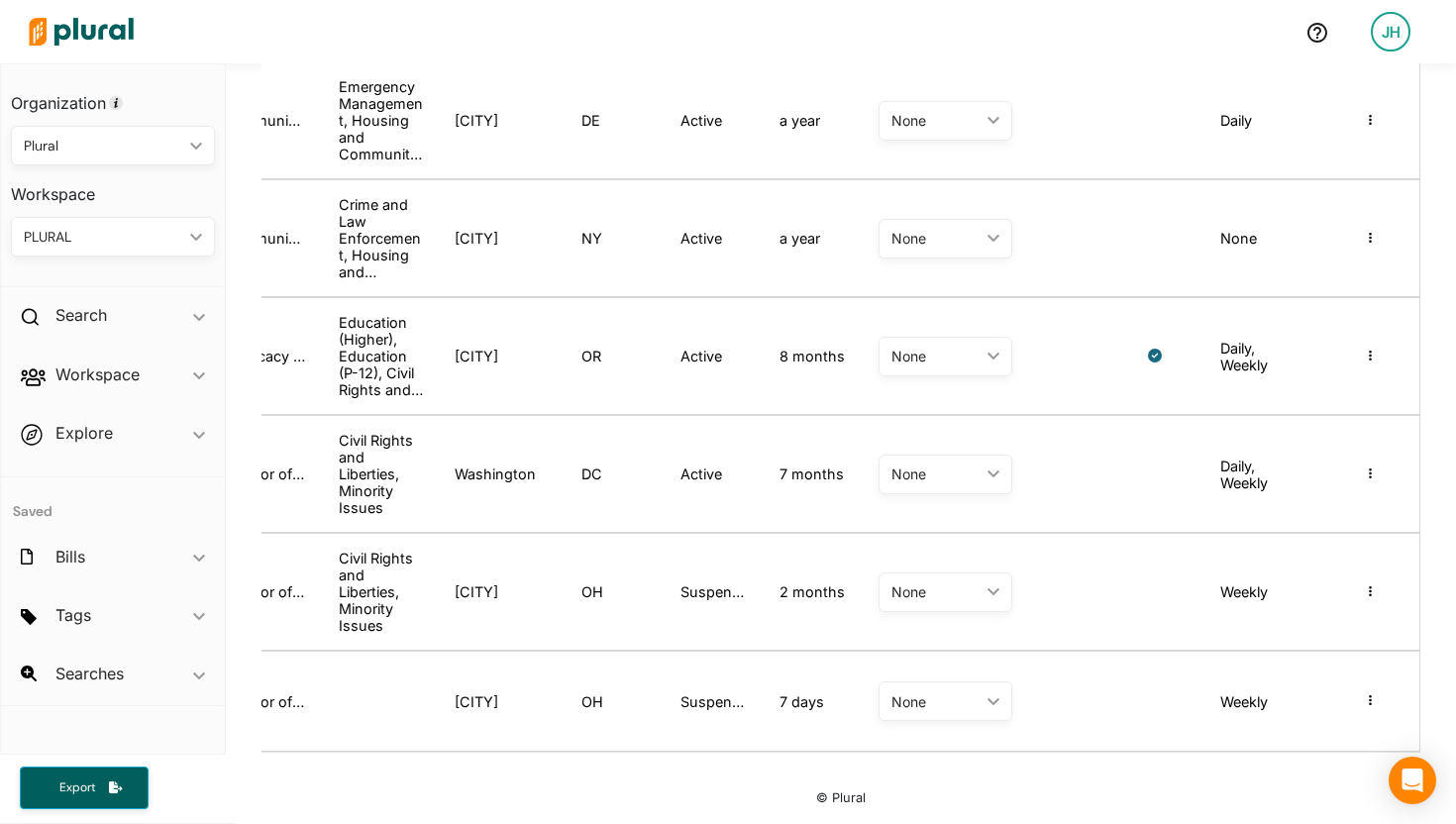 click on "Masquerade as user Reset password Promote to Org Admin" at bounding box center [1370, 356] 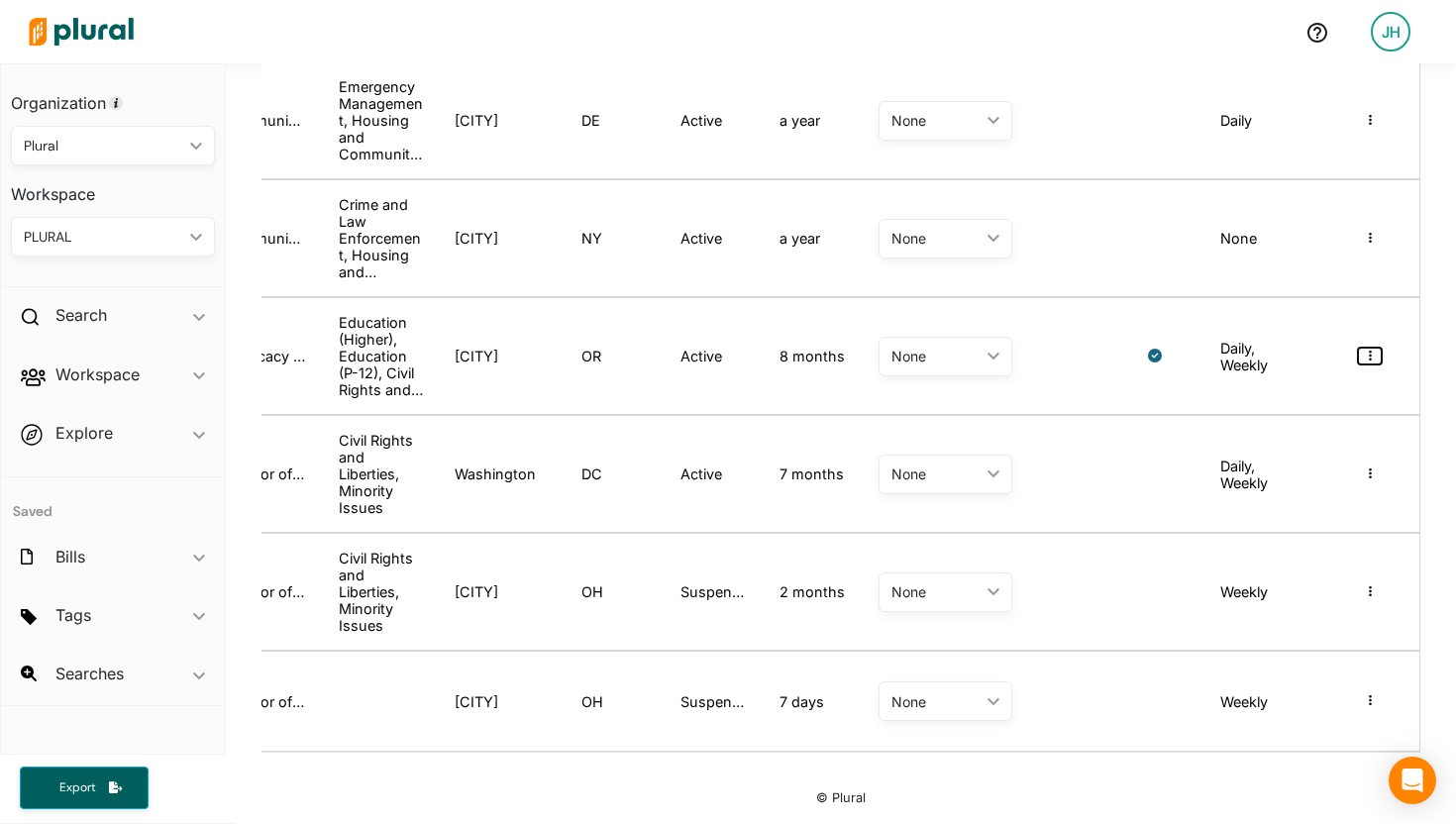 click at bounding box center (1370, 356) 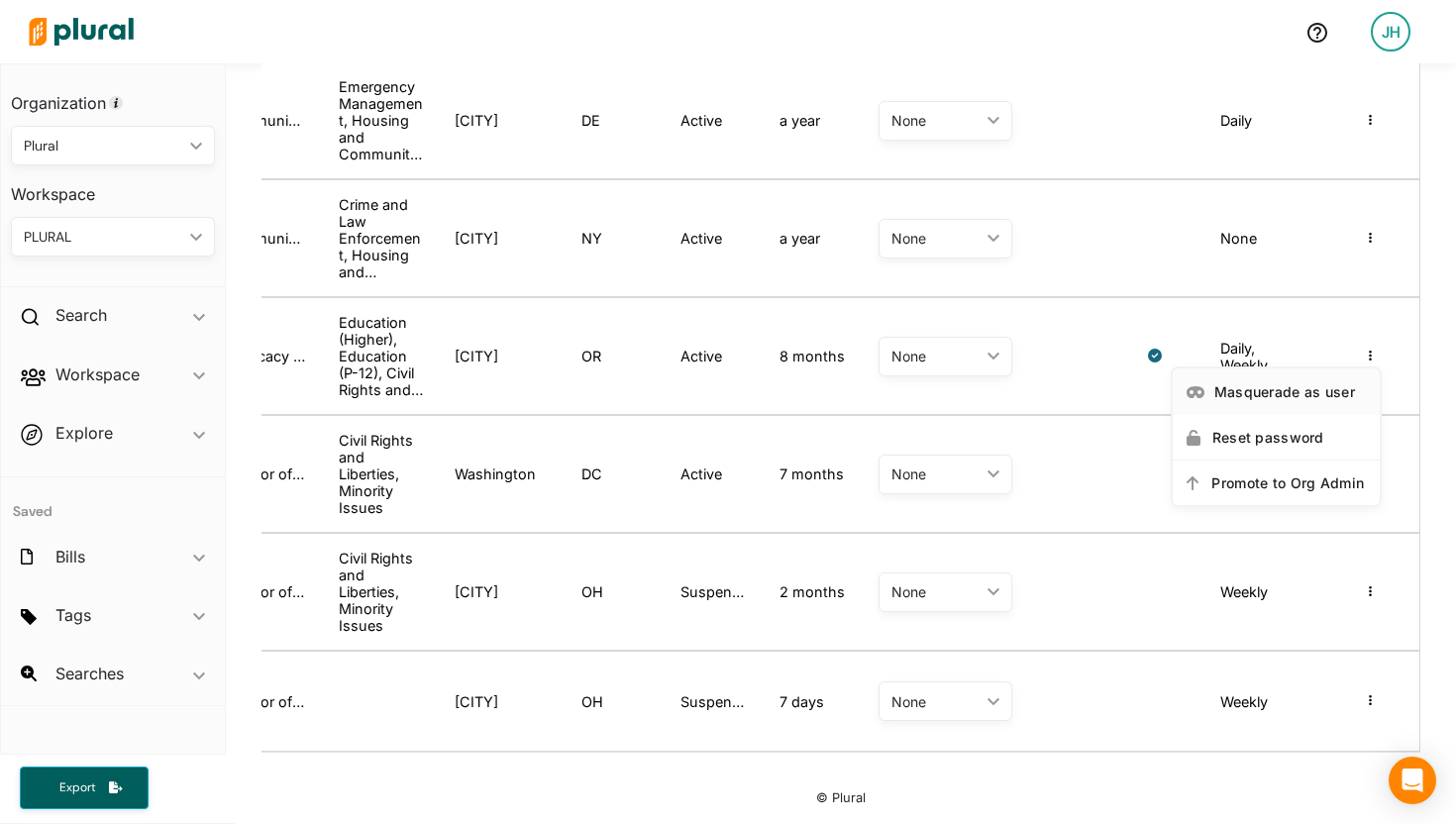 click on "Masquerade as user" at bounding box center (1291, 391) 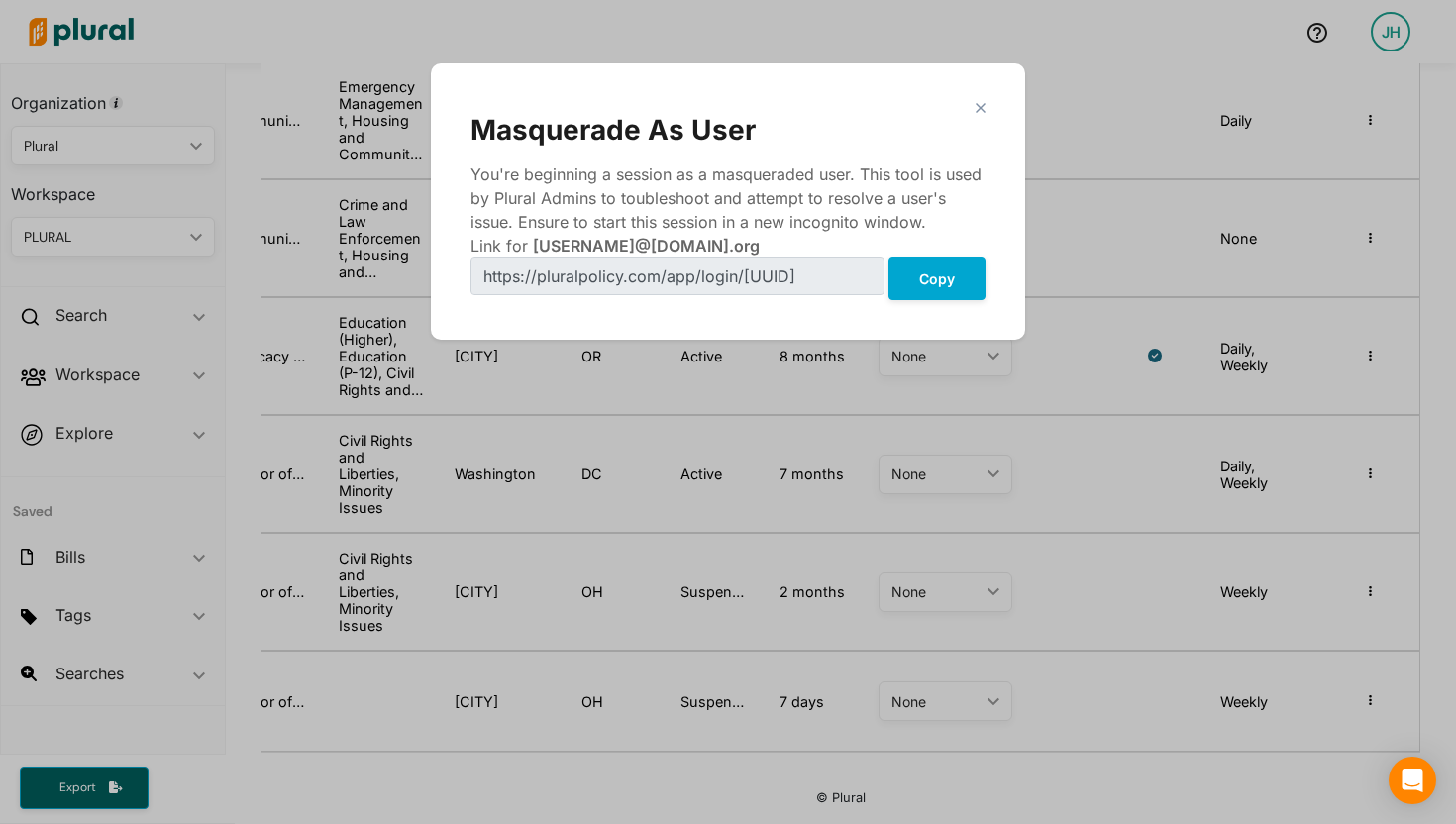 click on "close Masquerade As User You're beginning a session as a masqueraded user. This tool is used by Plural Admins to
toubleshoot and attempt to resolve a user's issue. Ensure to start this session in a
new incognito window. Link for   rashanna@equalityfederation.org Copy" at bounding box center (728, 201) 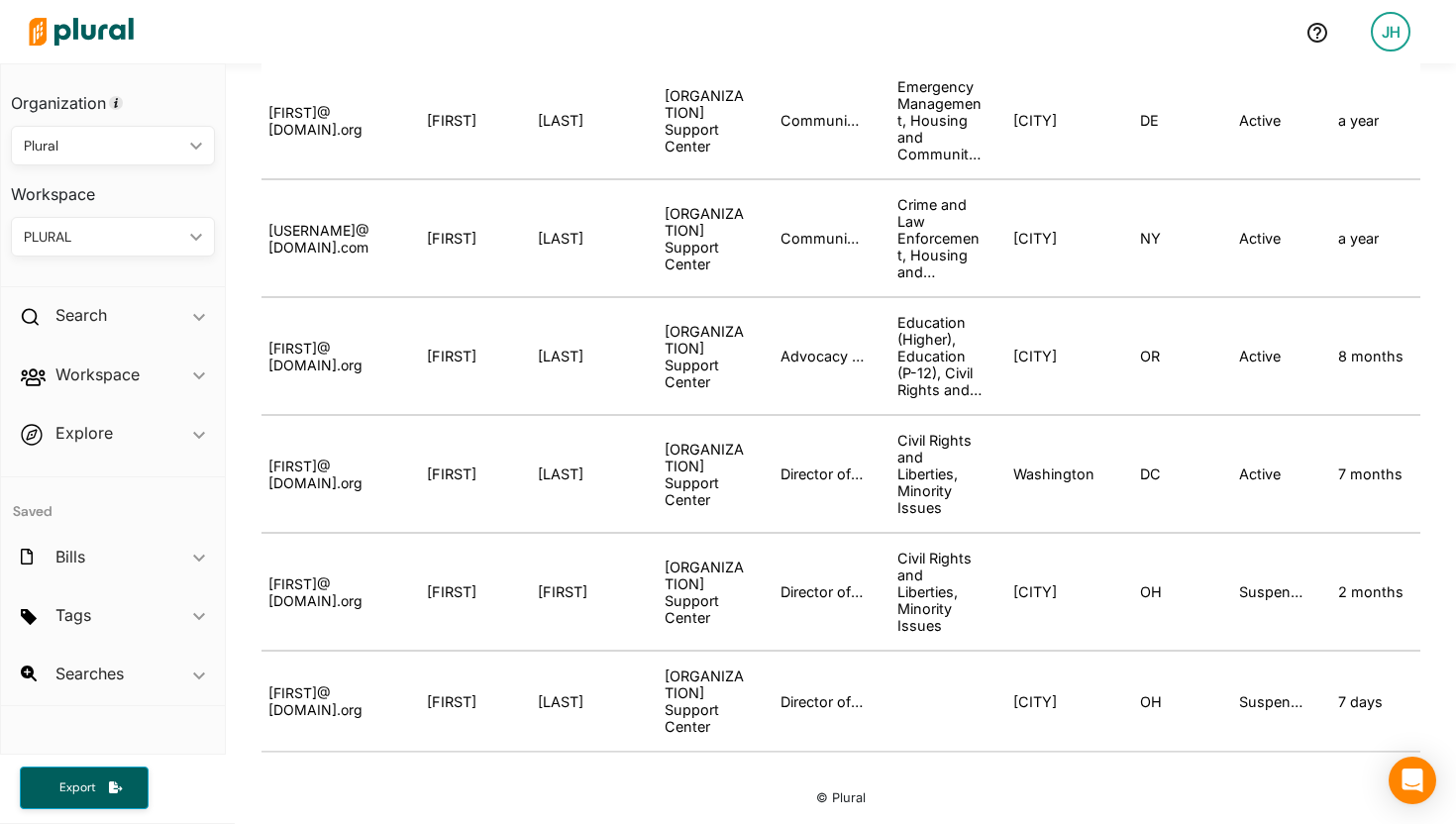 scroll, scrollTop: 0, scrollLeft: 0, axis: both 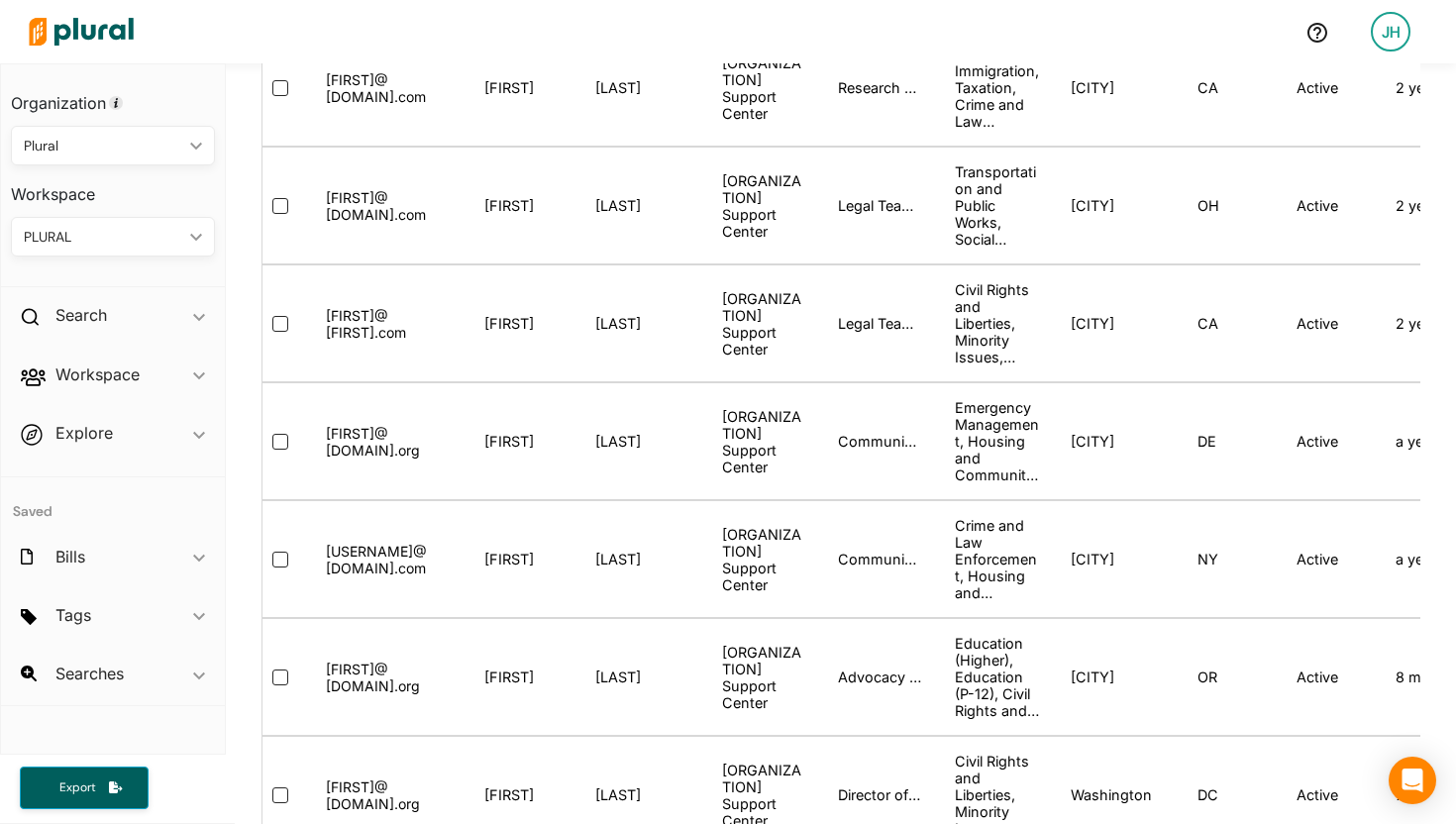 drag, startPoint x: 437, startPoint y: 351, endPoint x: 326, endPoint y: 332, distance: 112.614386 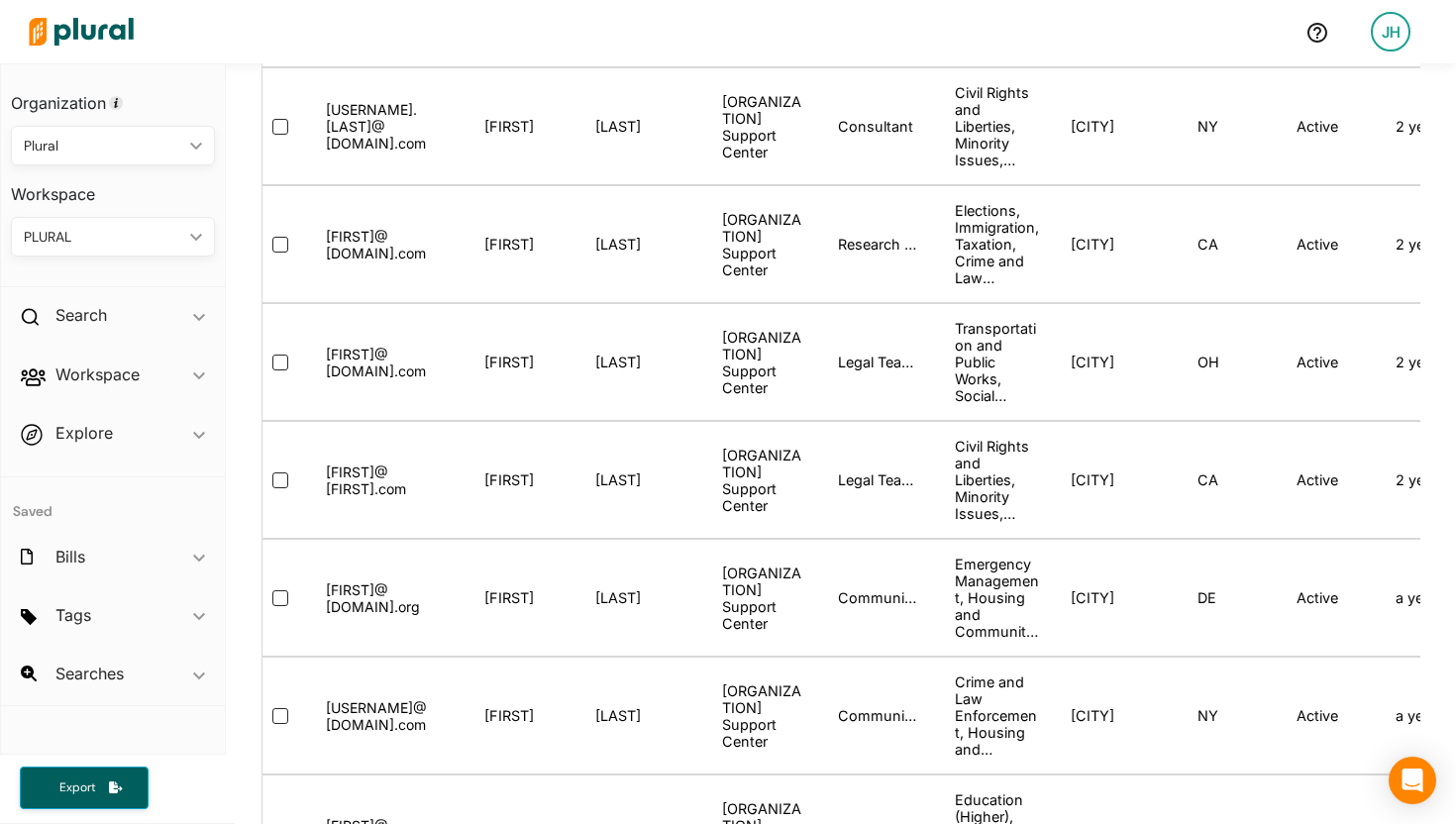 scroll, scrollTop: 689, scrollLeft: 0, axis: vertical 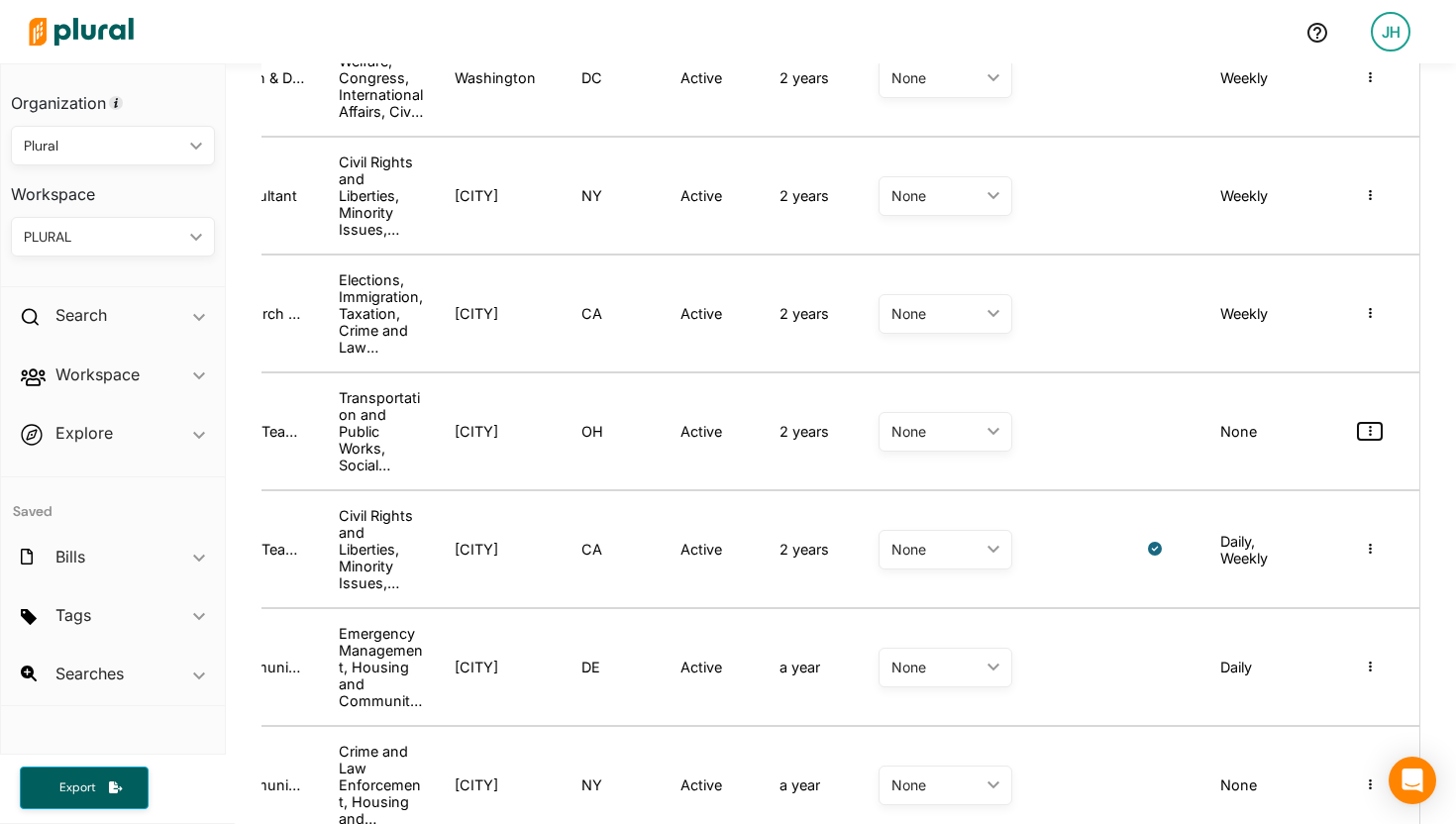 click 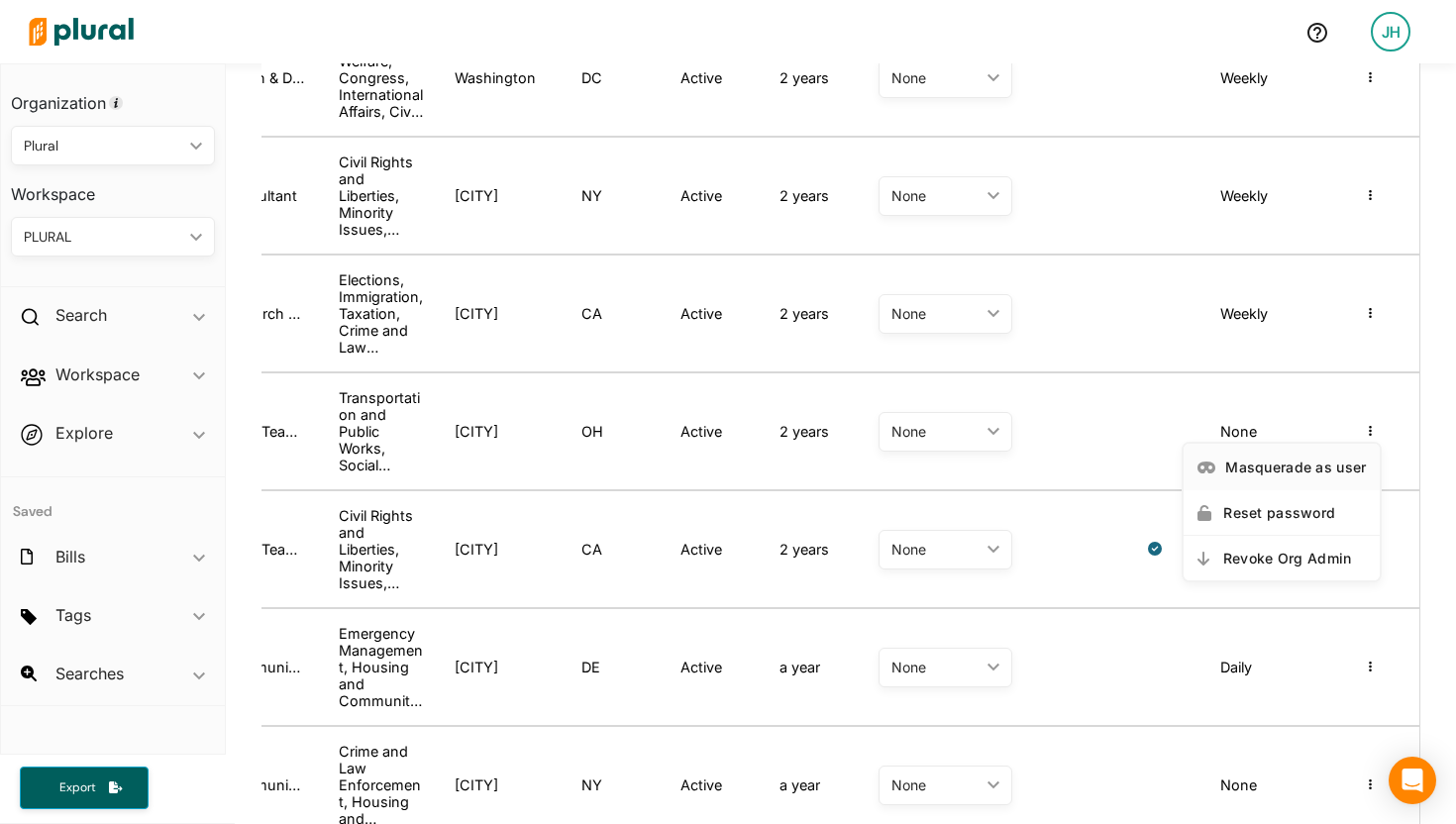 click on "Masquerade as user" at bounding box center (1296, 466) 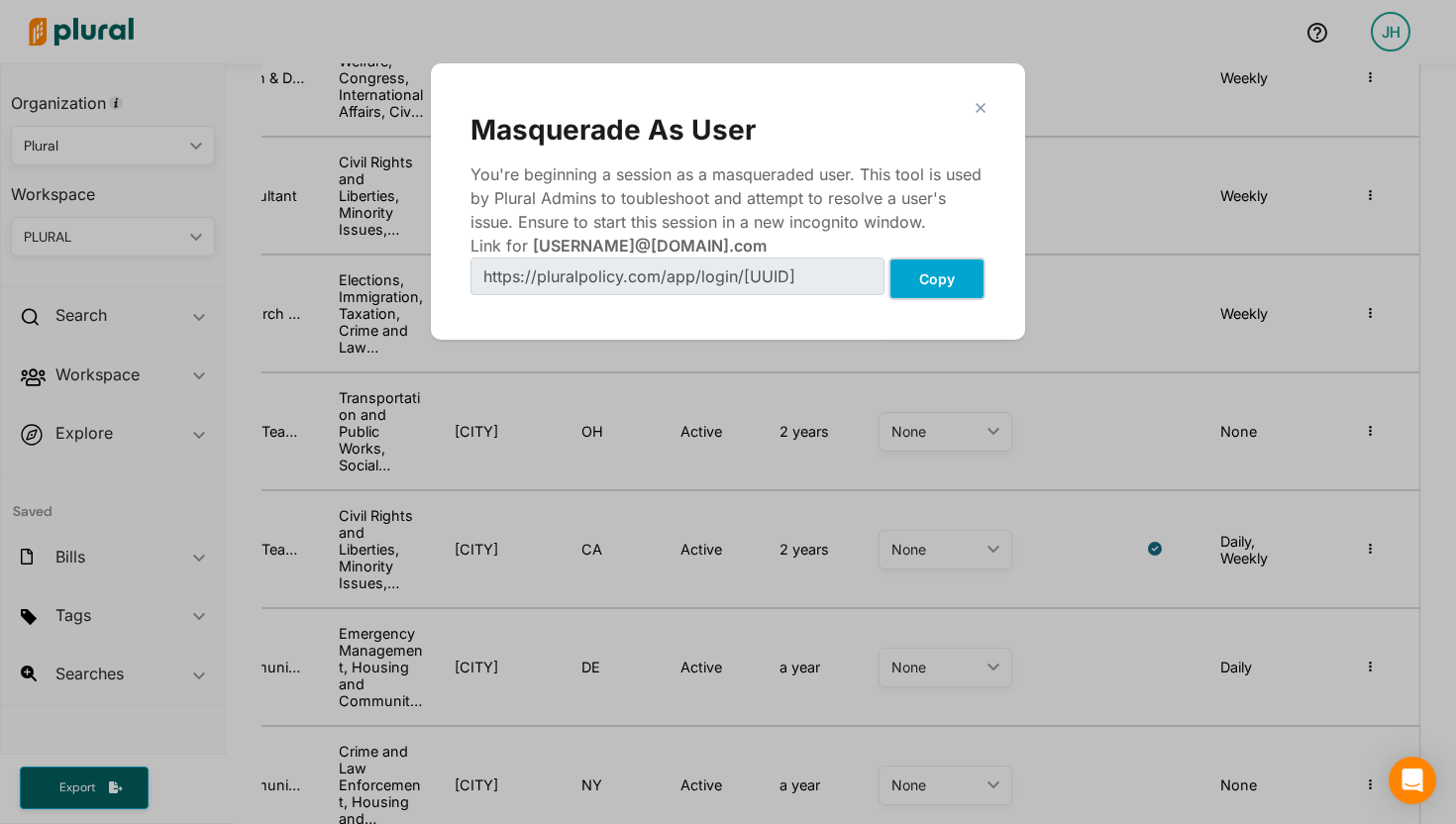 click on "Copy" at bounding box center (937, 278) 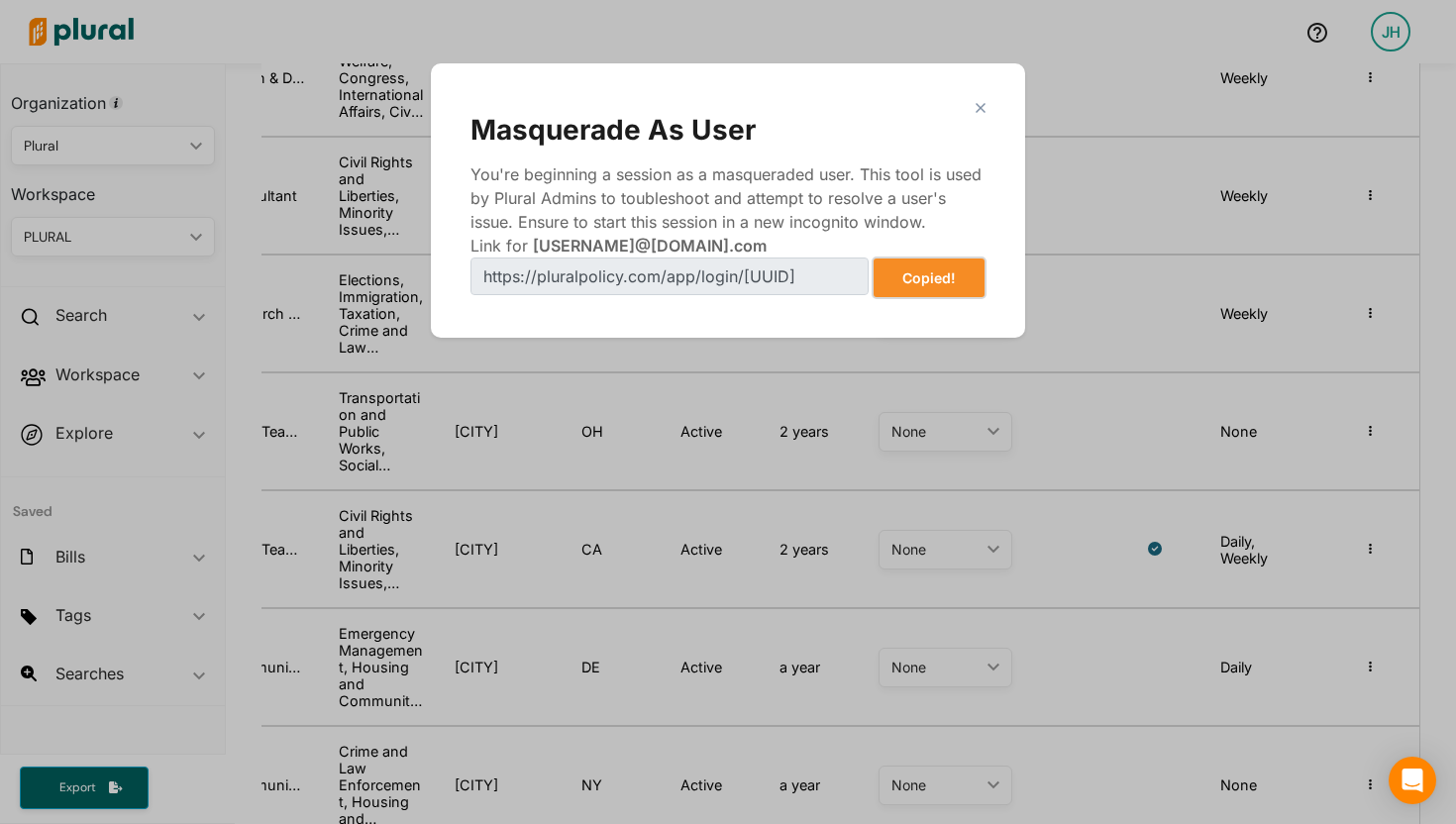 type 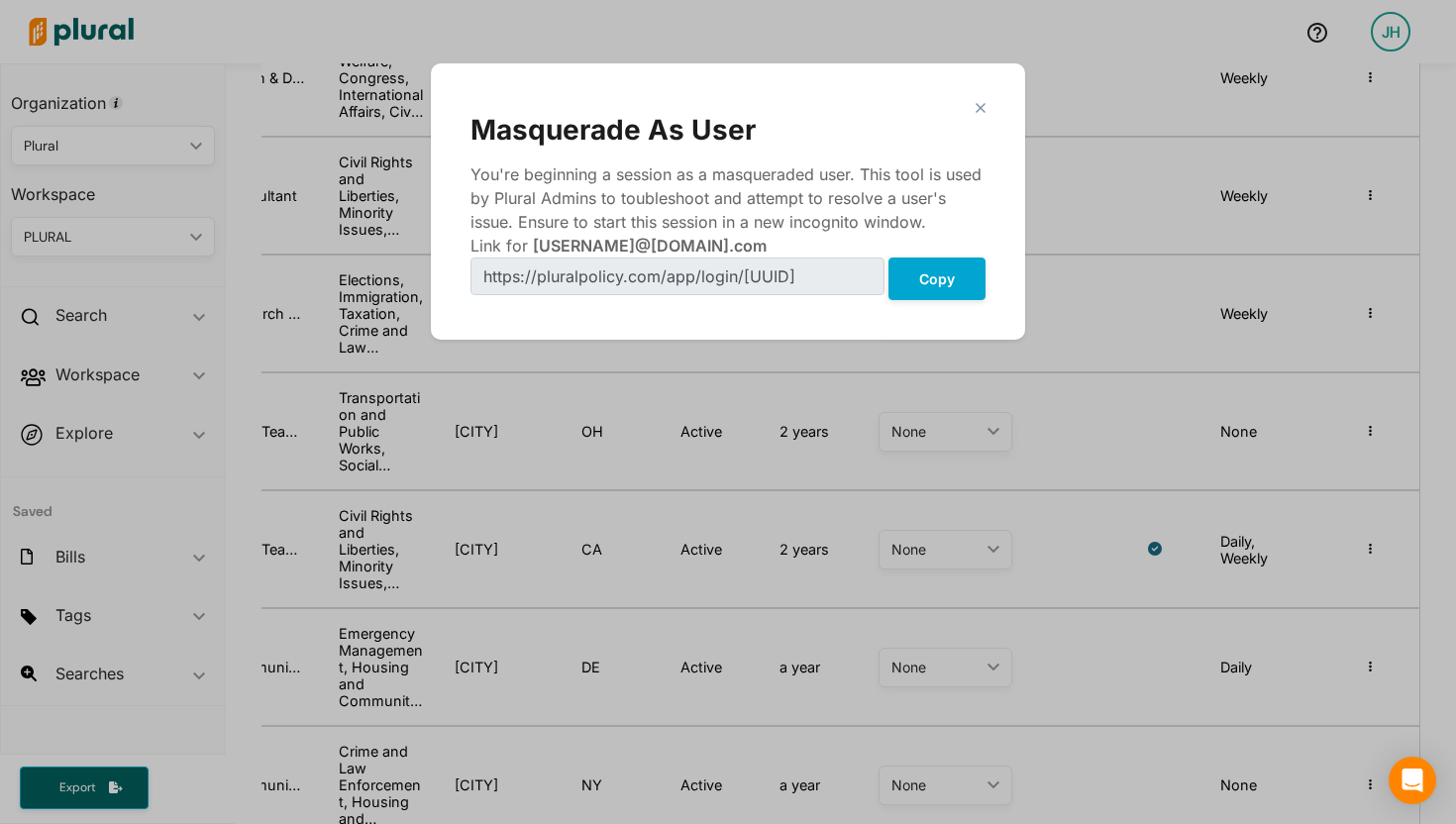 click 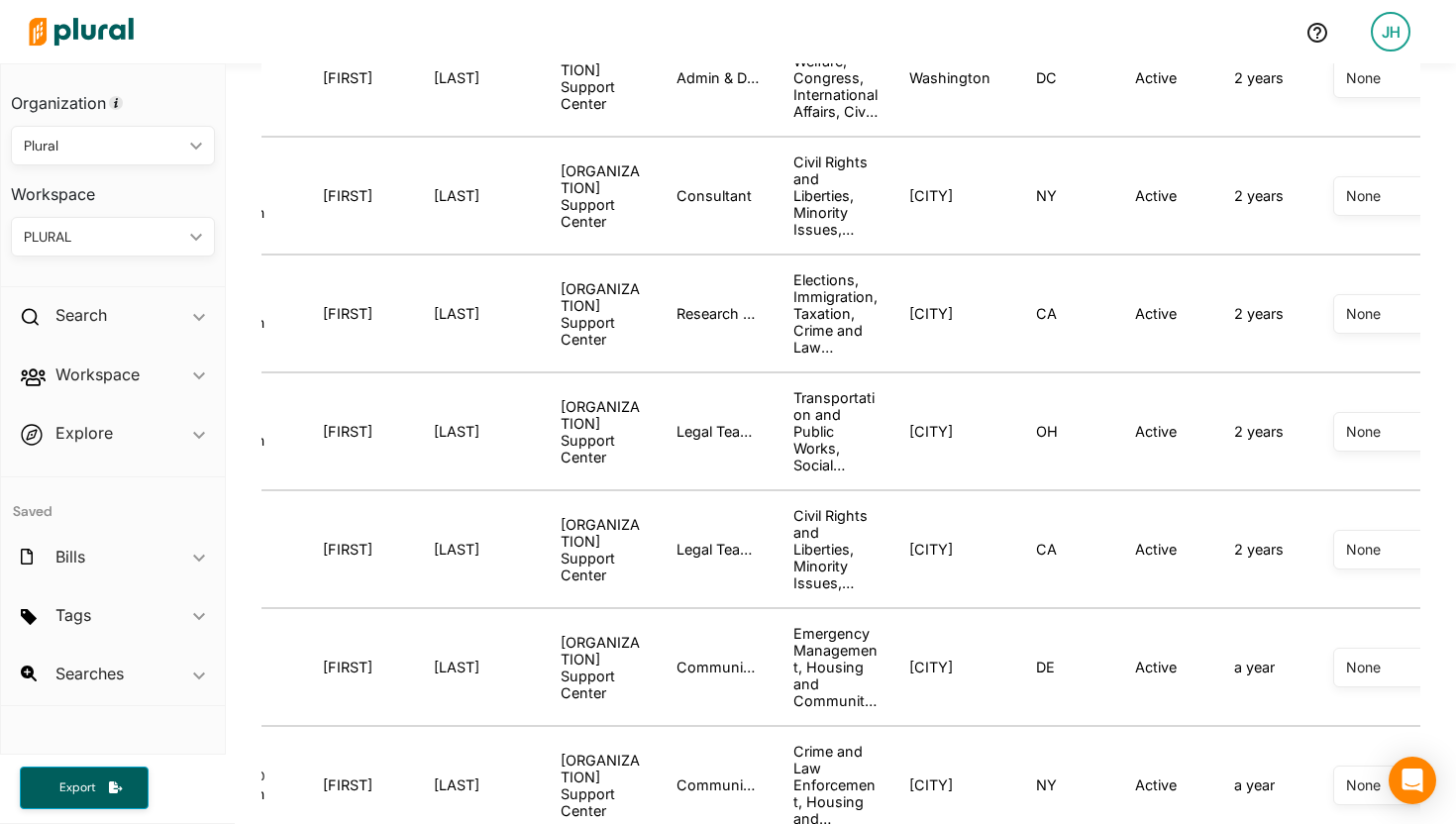scroll, scrollTop: 0, scrollLeft: 0, axis: both 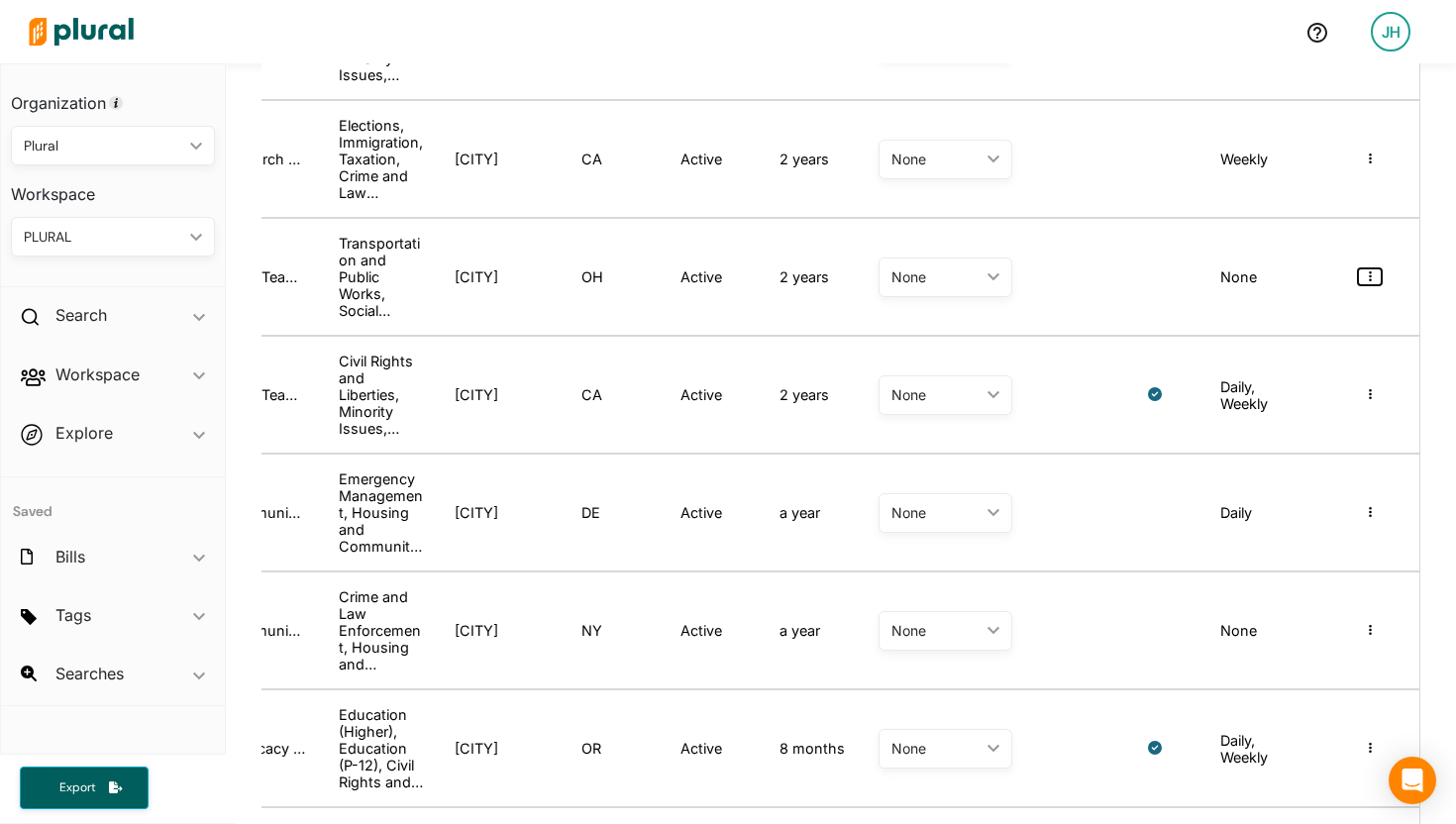 click at bounding box center [1370, 276] 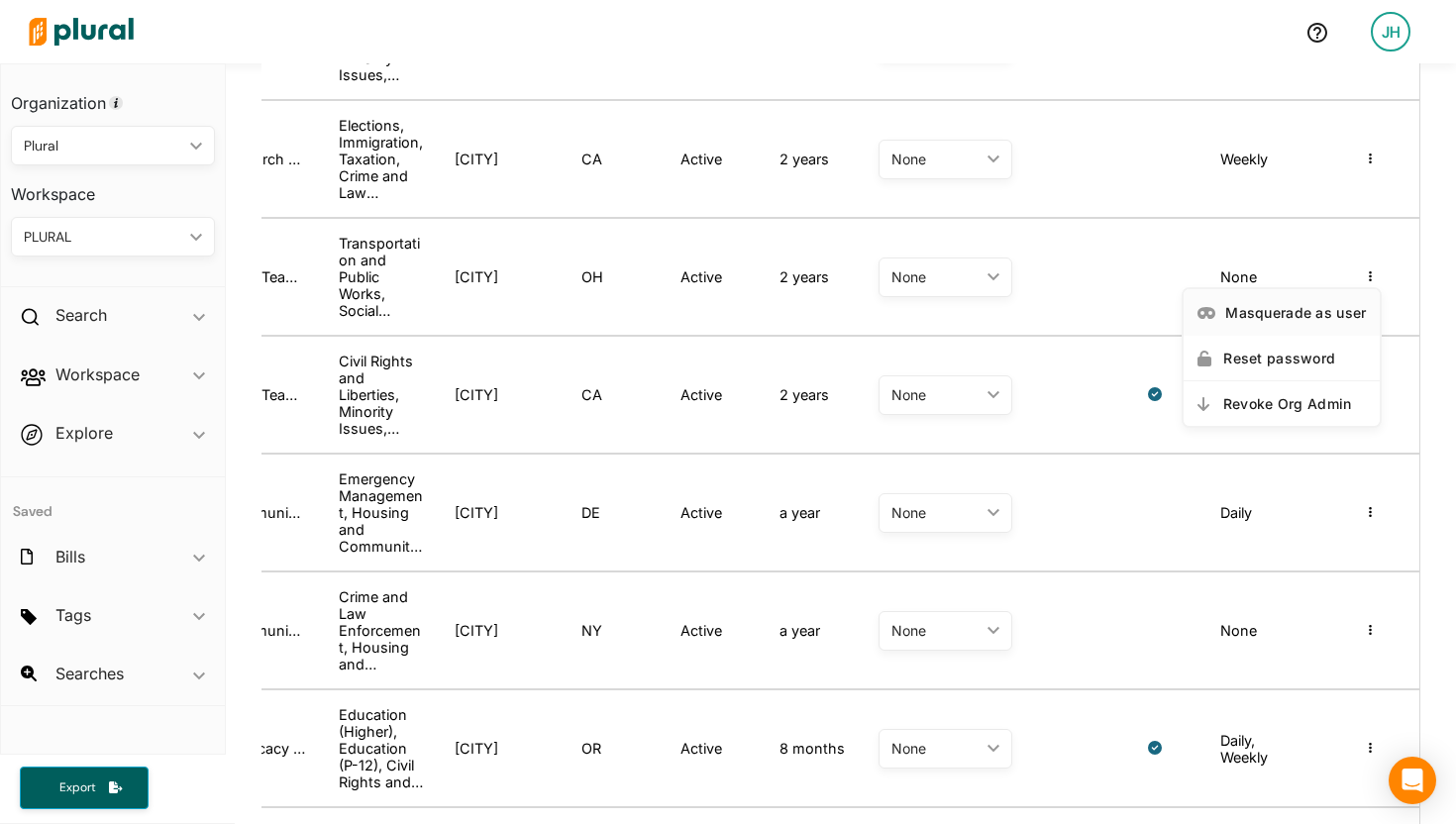 click on "Masquerade as user" at bounding box center [1296, 312] 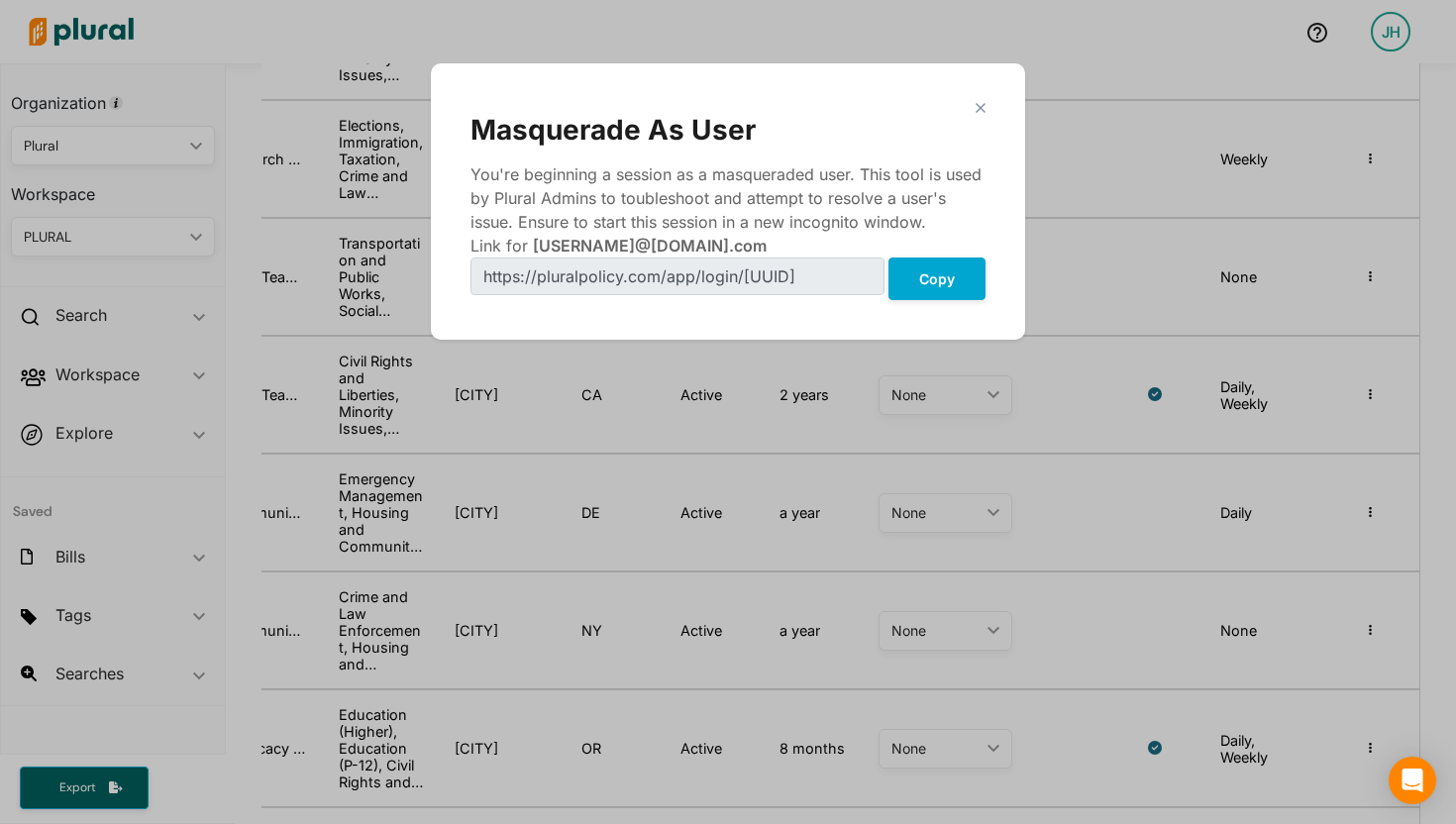 click 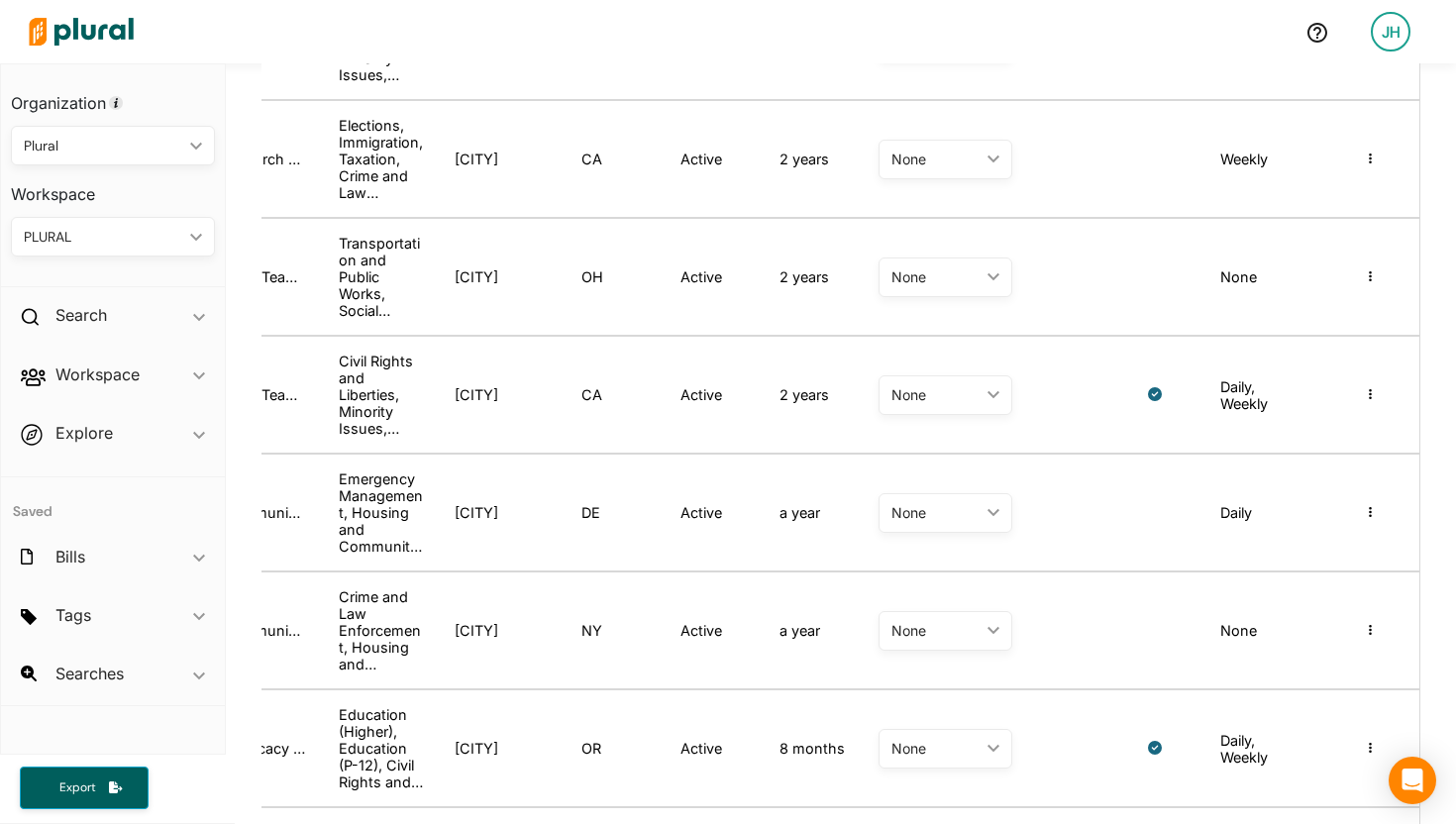 click on "JH" at bounding box center (1391, 32) 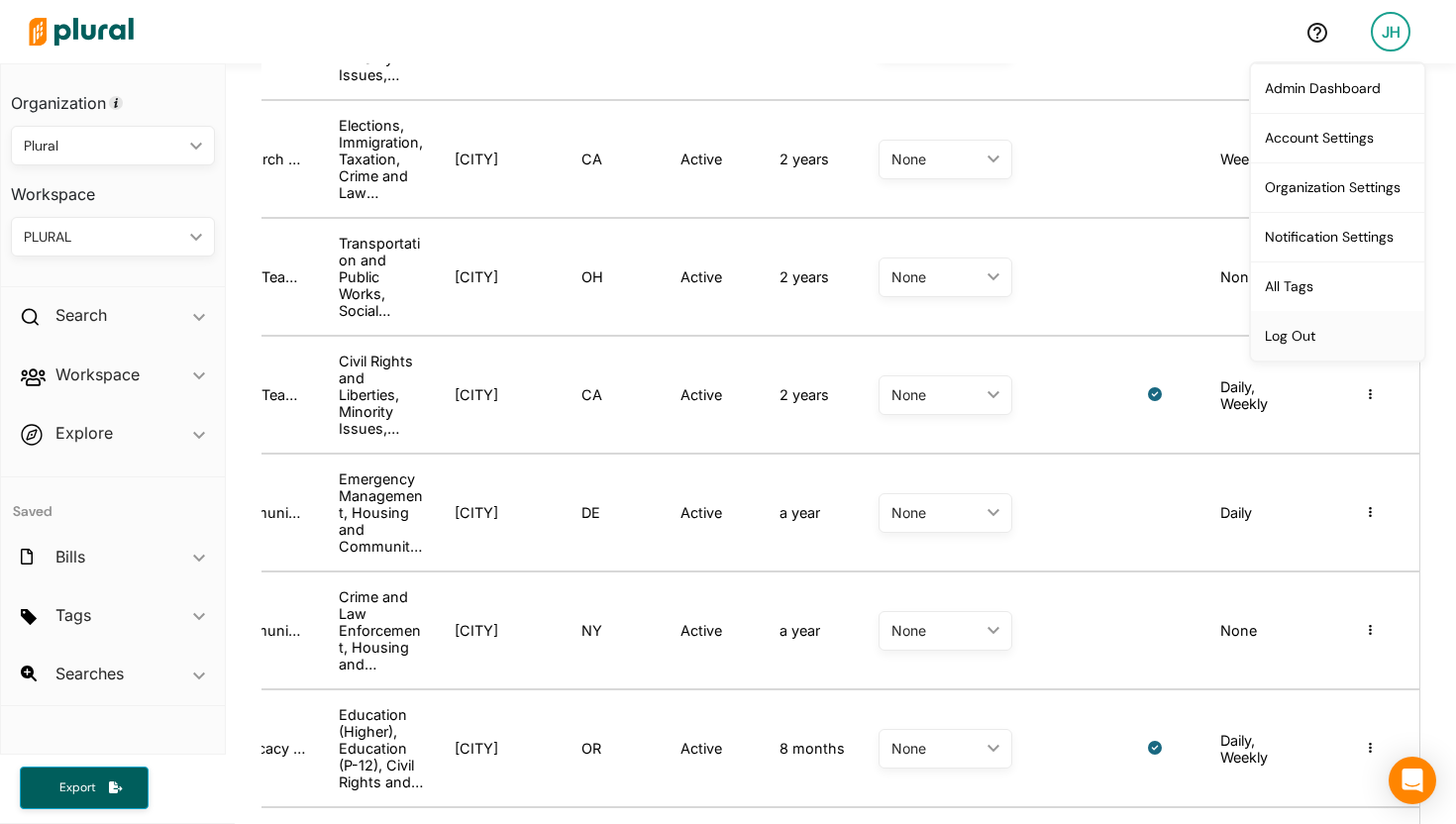 click on "Log Out" at bounding box center [1337, 336] 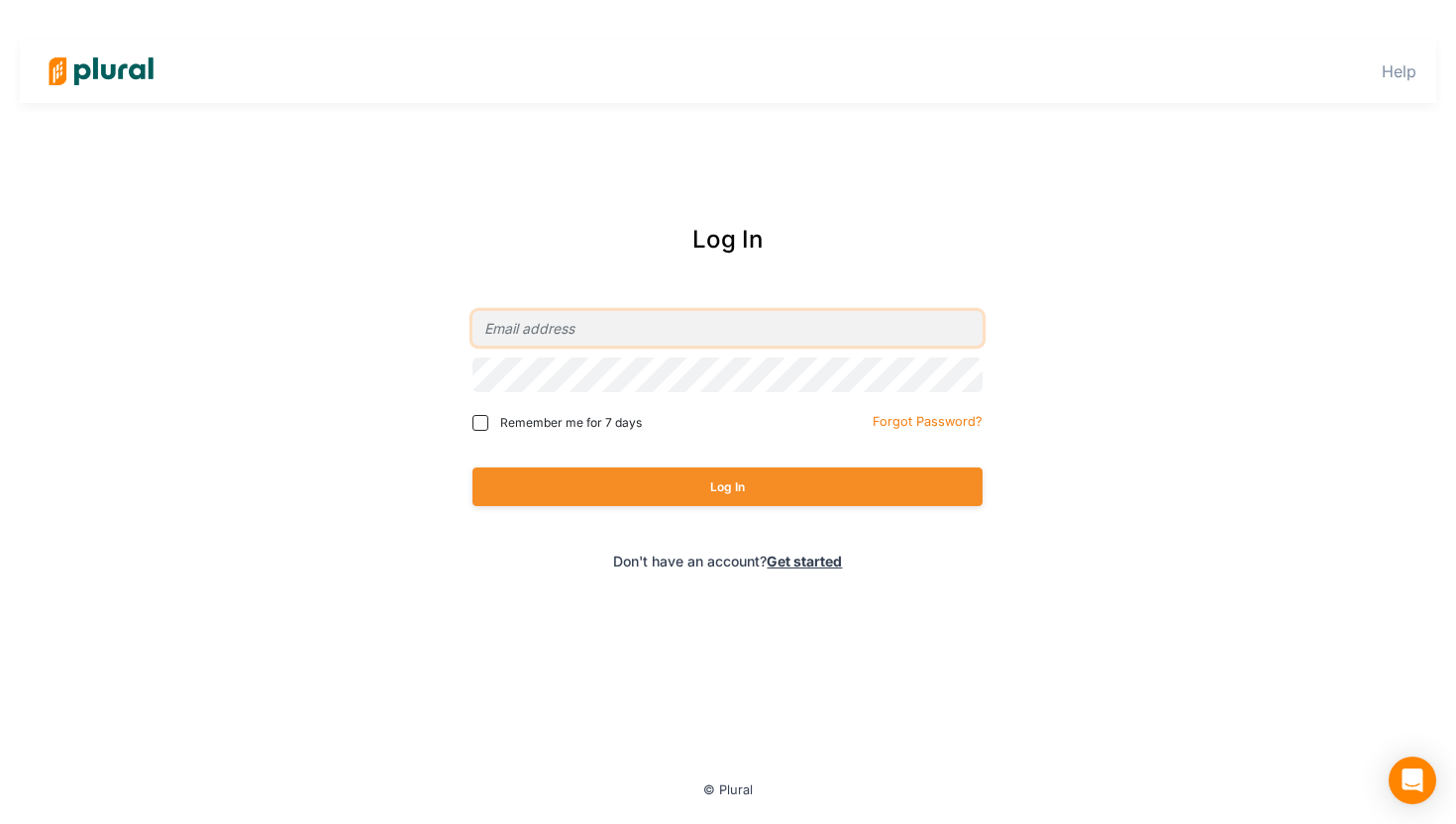 click at bounding box center (727, 328) 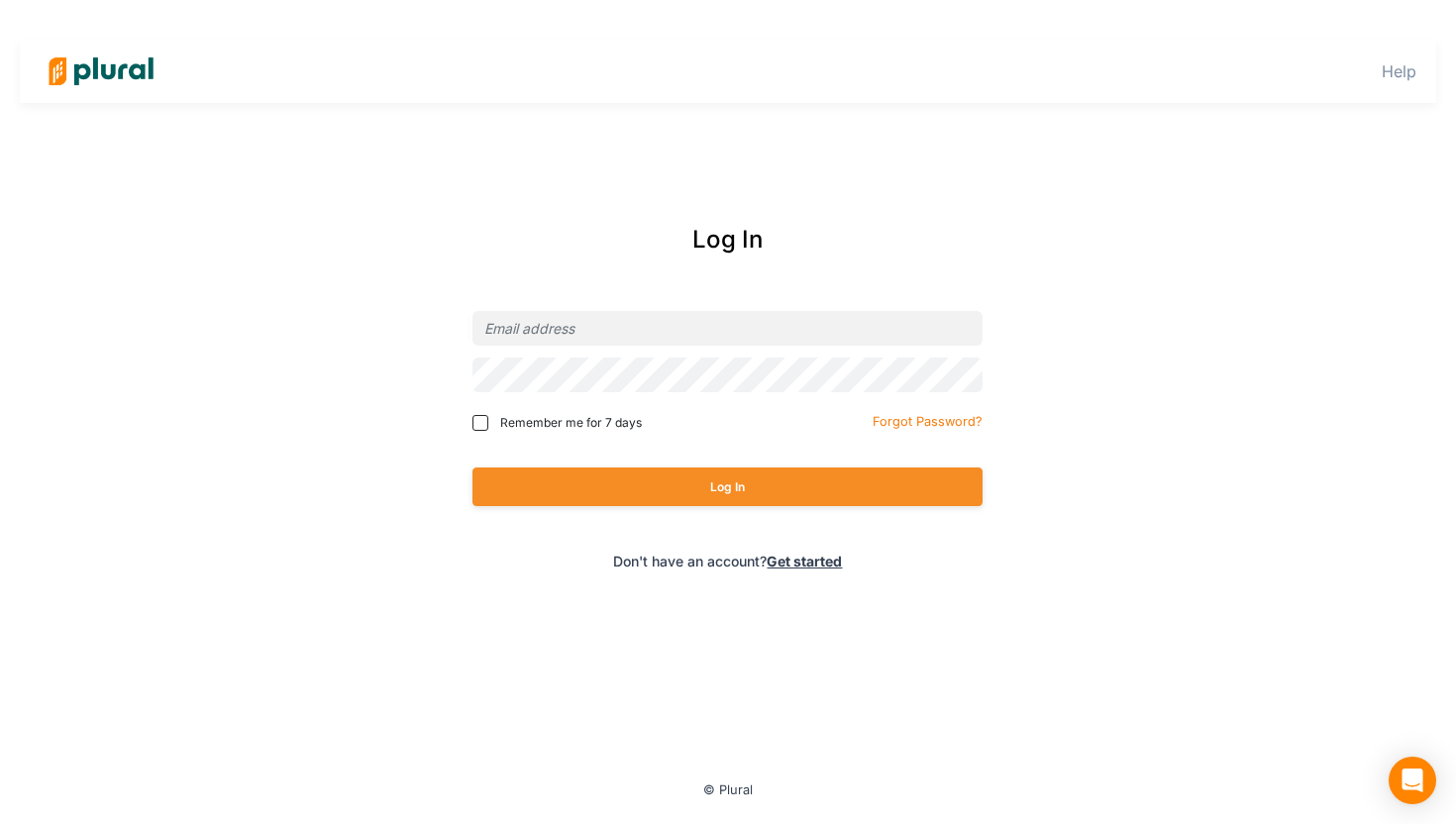 click on "Log In Remember me for 7 days Forgot Password? Log In Don't have an account?  Get started" at bounding box center [728, 396] 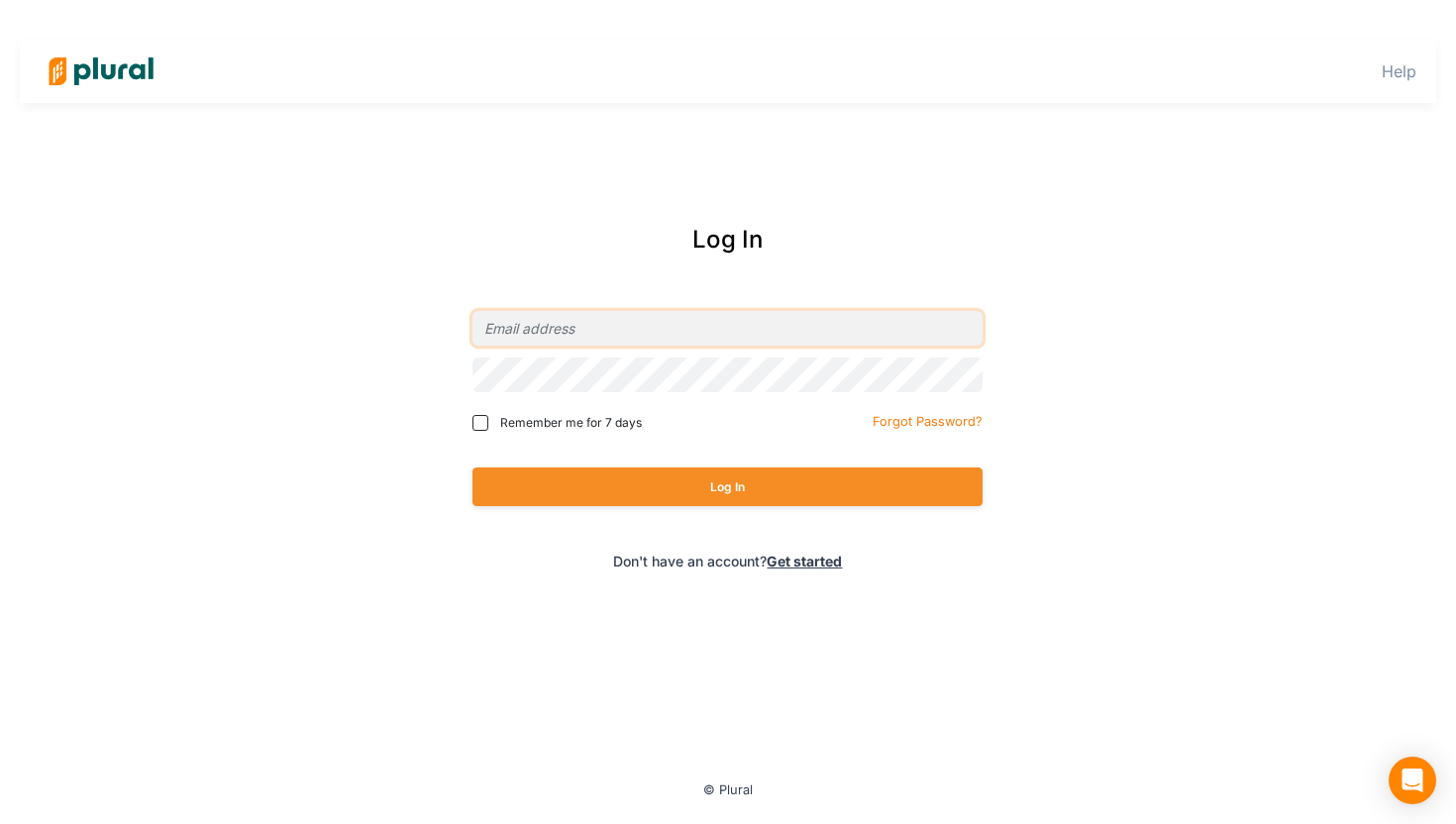 click at bounding box center (727, 328) 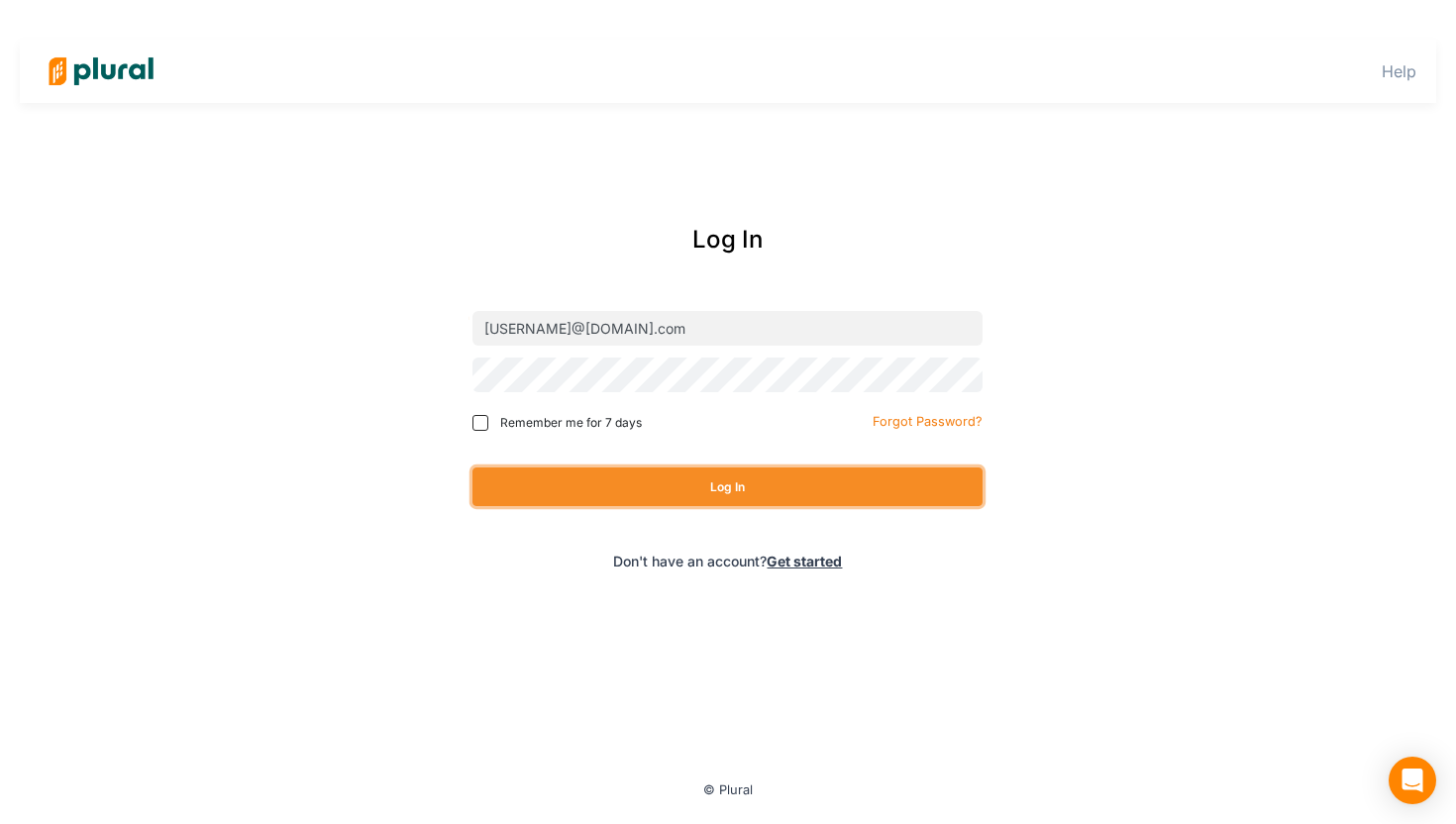 click on "Log In" at bounding box center (727, 486) 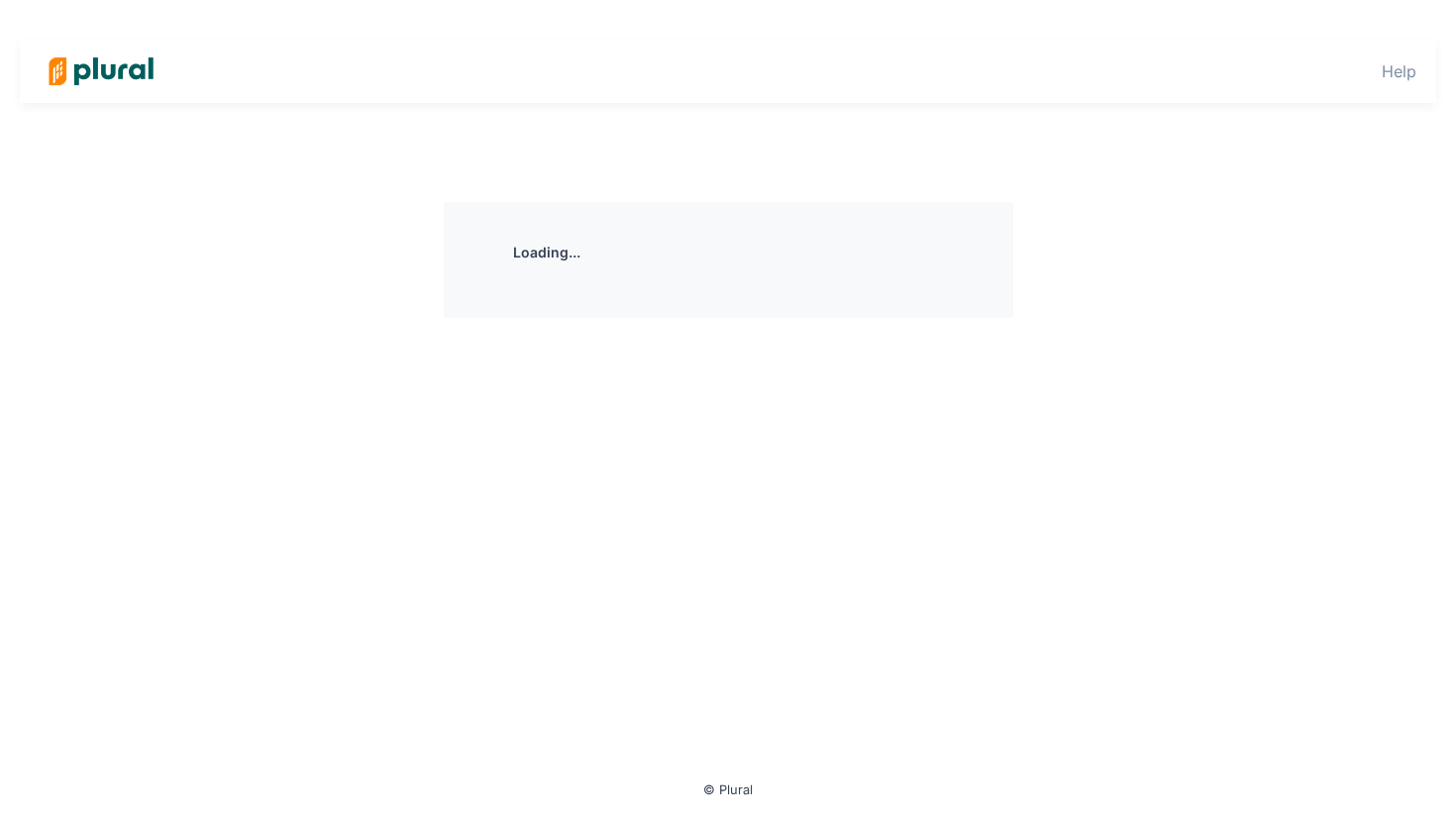 scroll, scrollTop: 0, scrollLeft: 0, axis: both 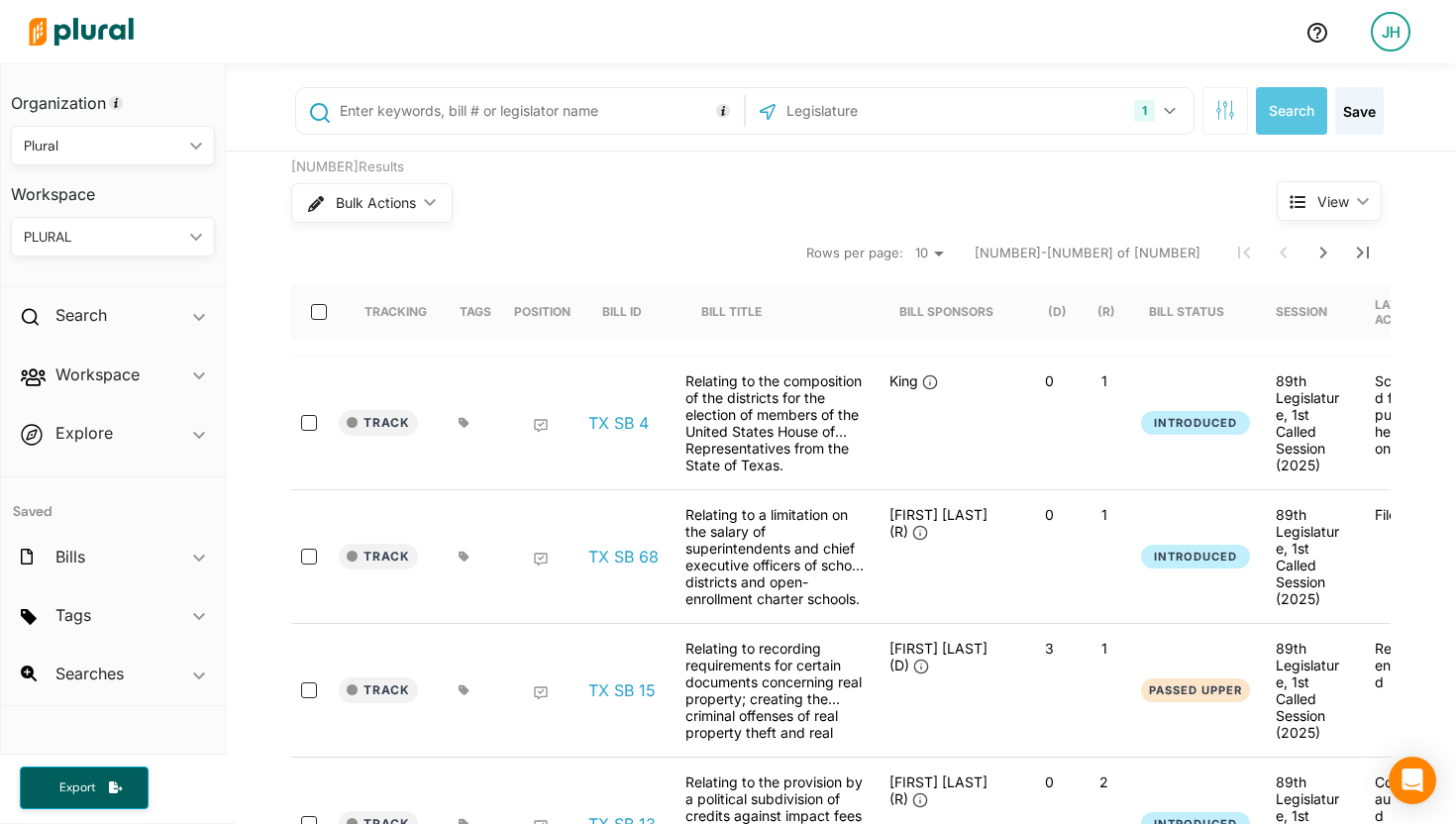 click on "JH" at bounding box center (1391, 32) 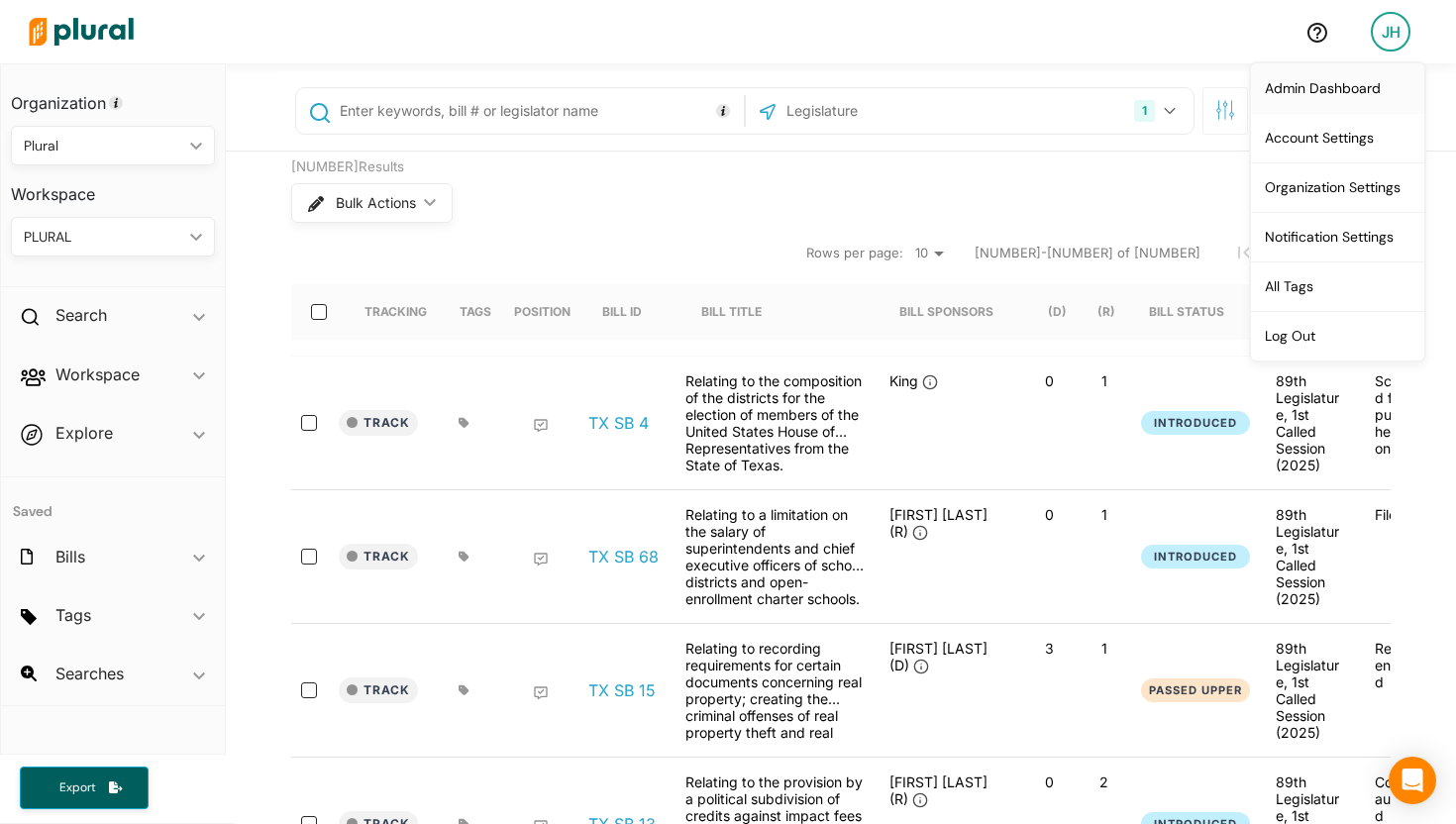 click on "Admin Dashboard" at bounding box center [1337, 88] 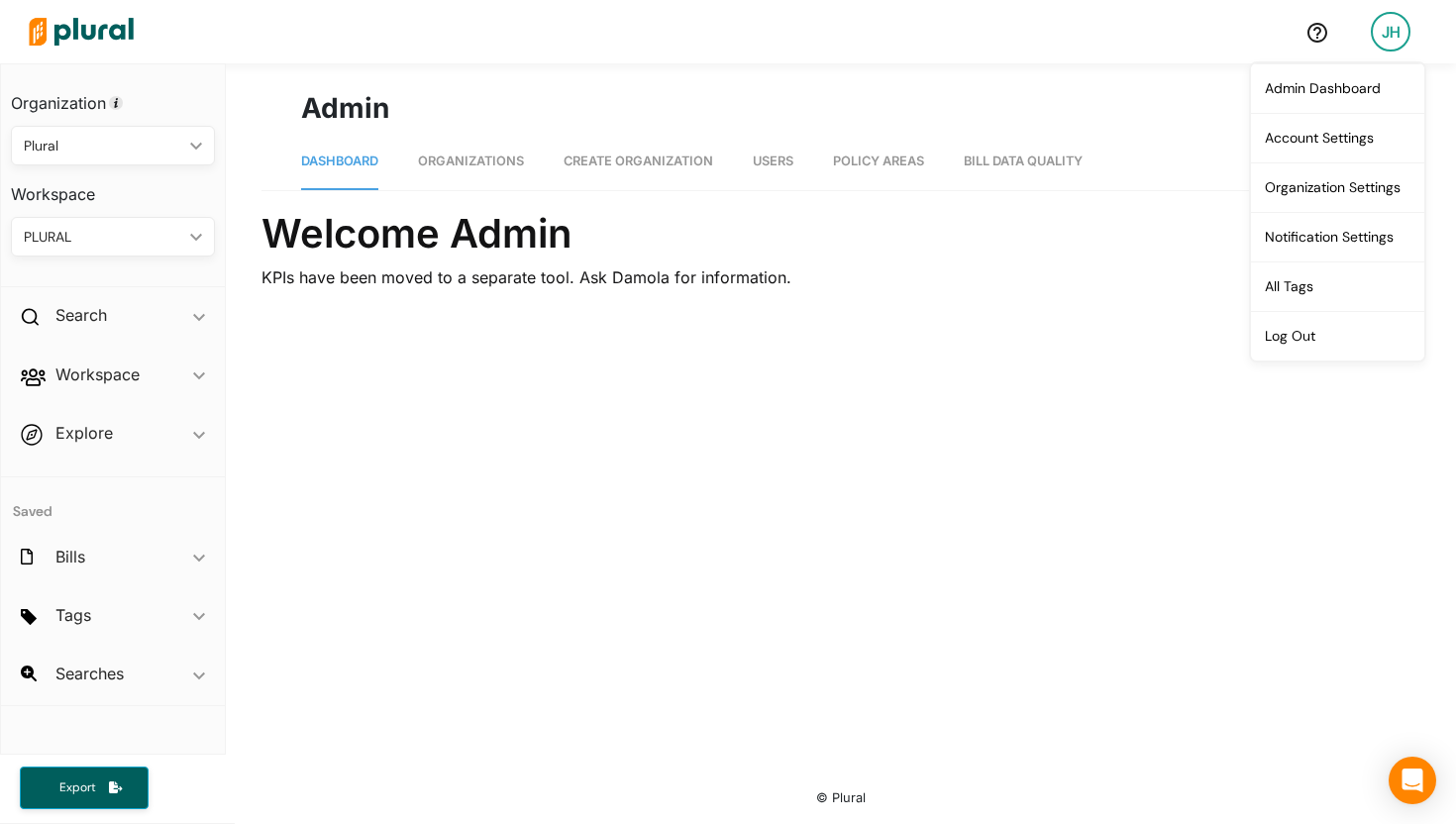 click on "Organizations" at bounding box center [470, 160] 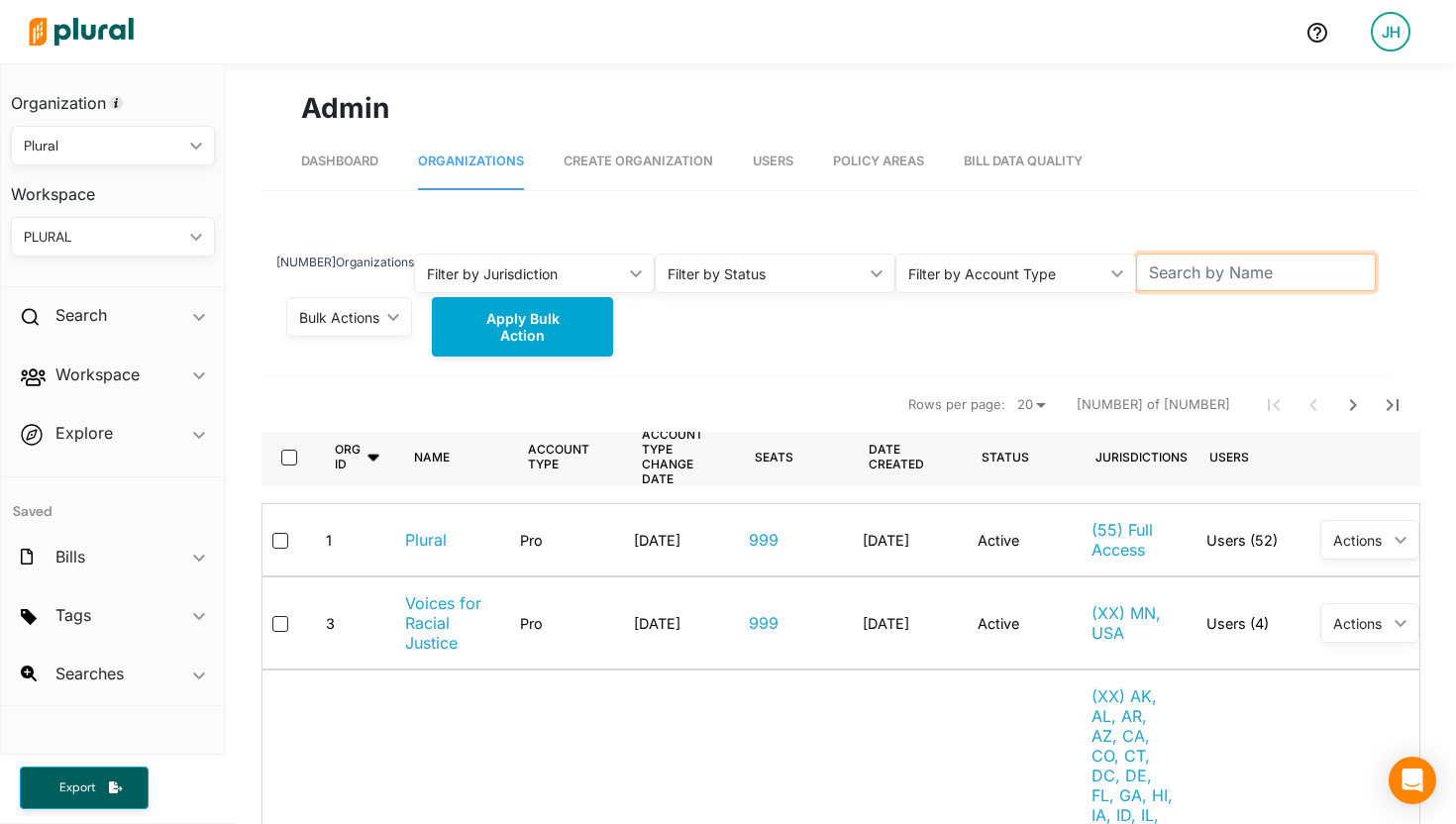 click at bounding box center [1256, 272] 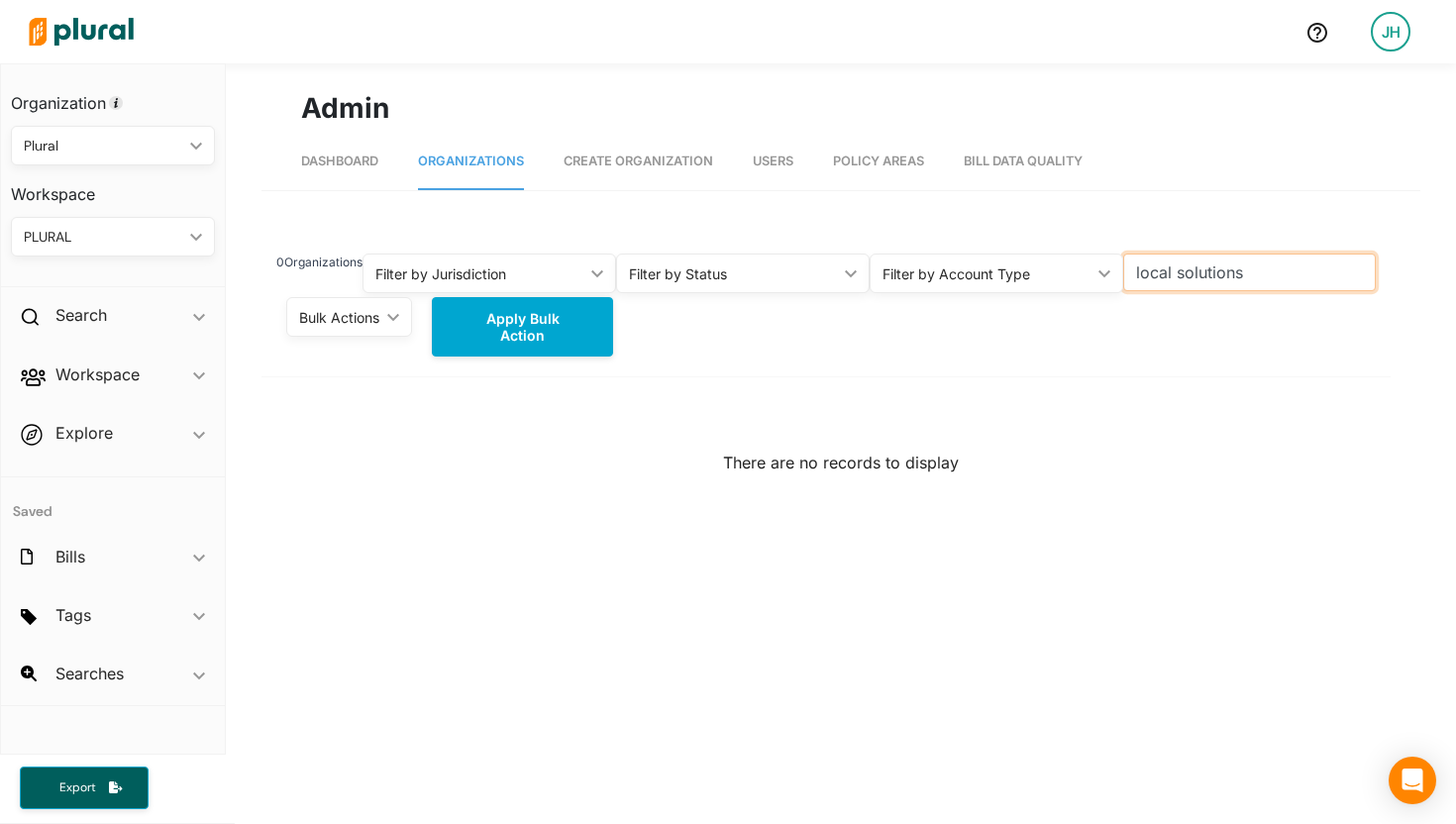type on "local solutions" 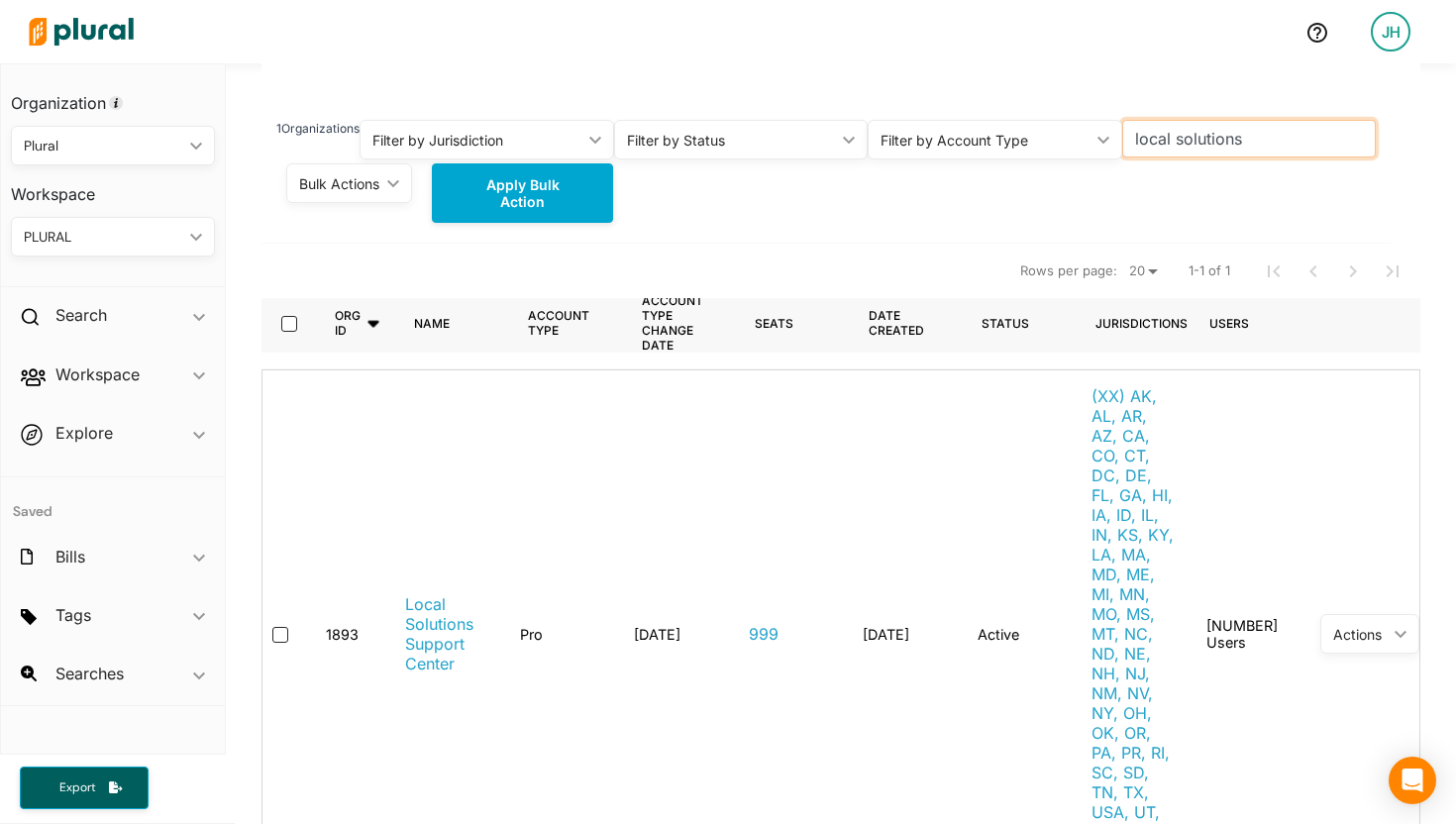 scroll, scrollTop: 133, scrollLeft: 0, axis: vertical 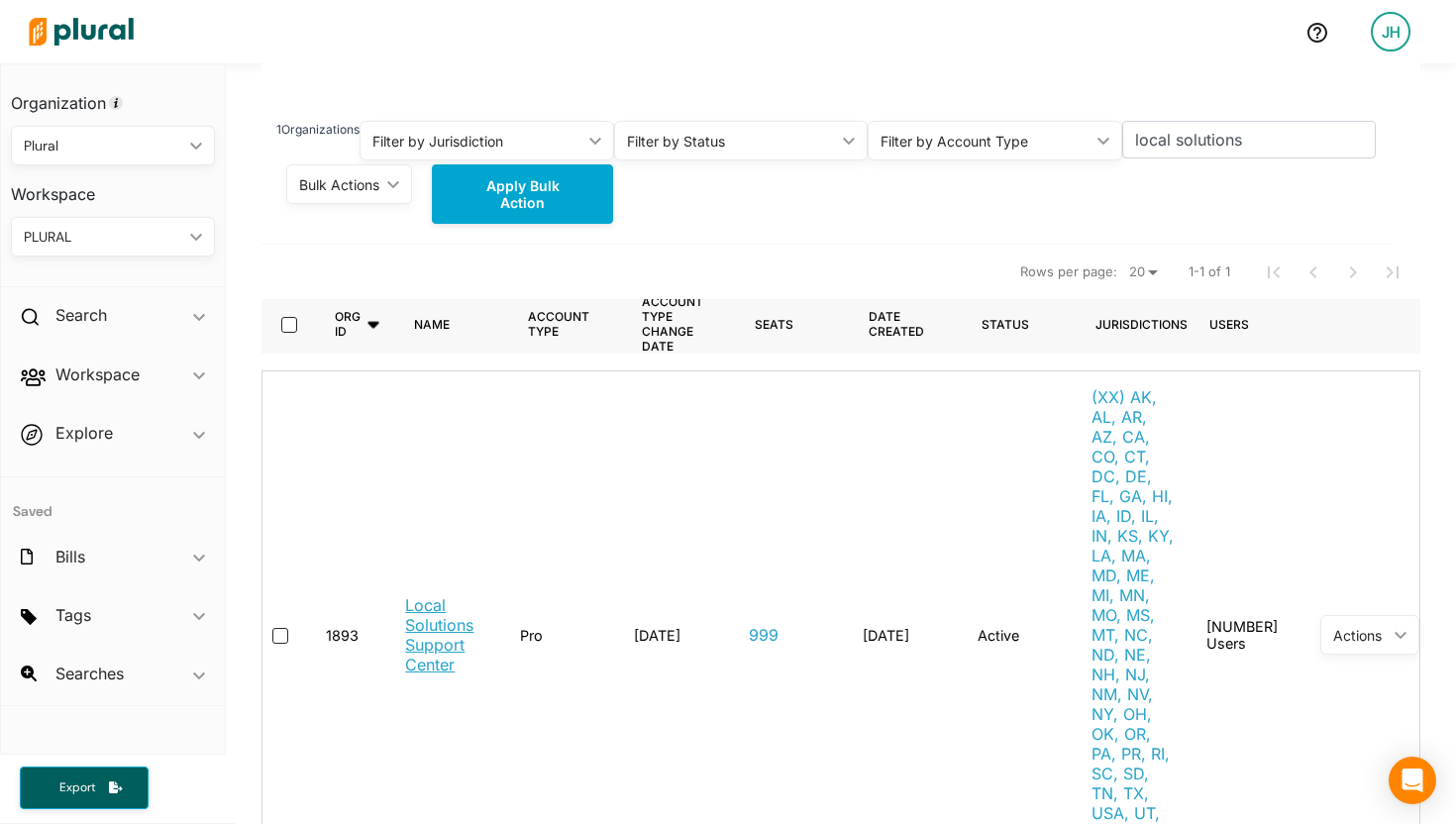 click on "Local Solutions Support Center" at bounding box center (447, 635) 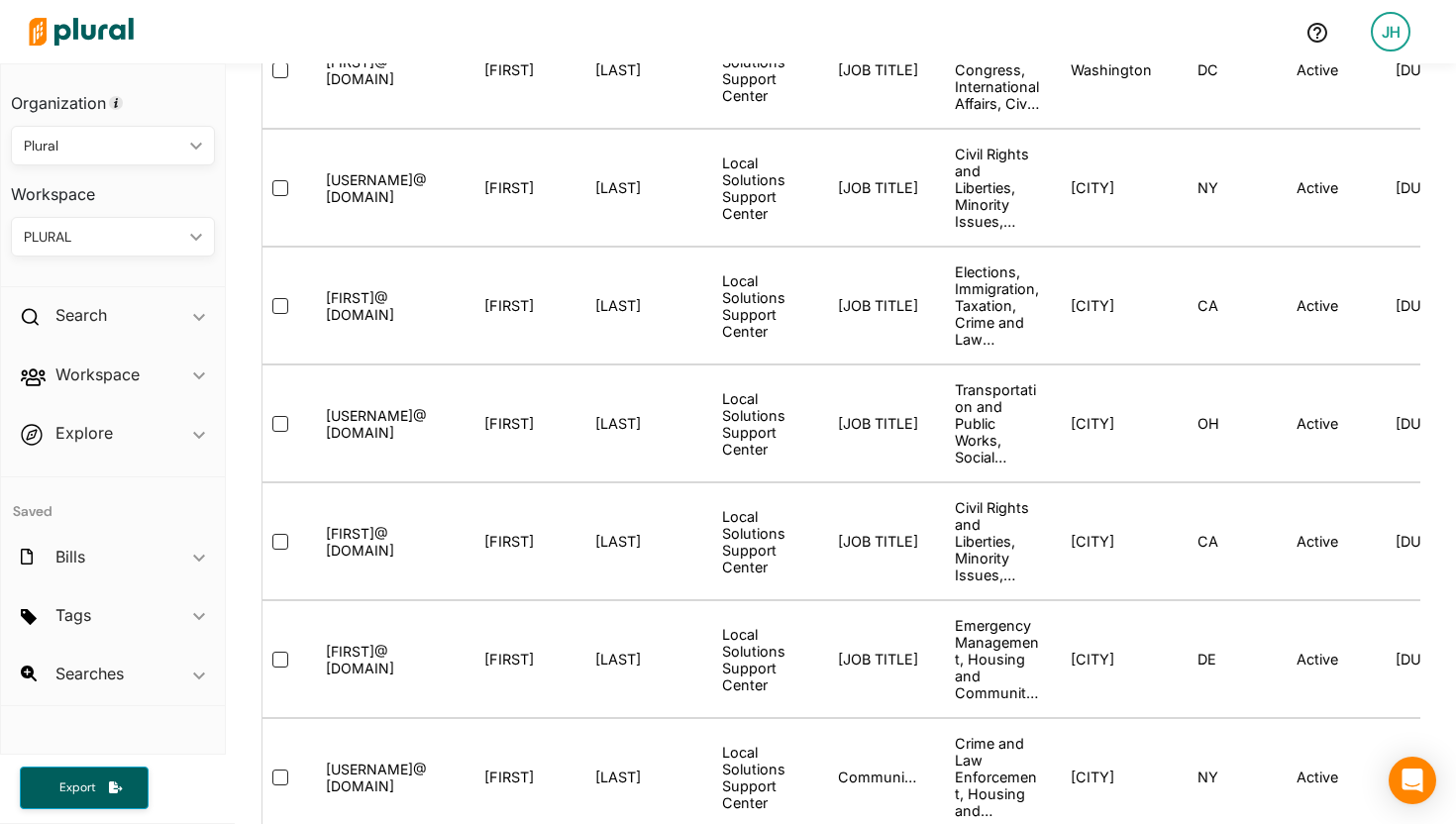 scroll, scrollTop: 696, scrollLeft: 0, axis: vertical 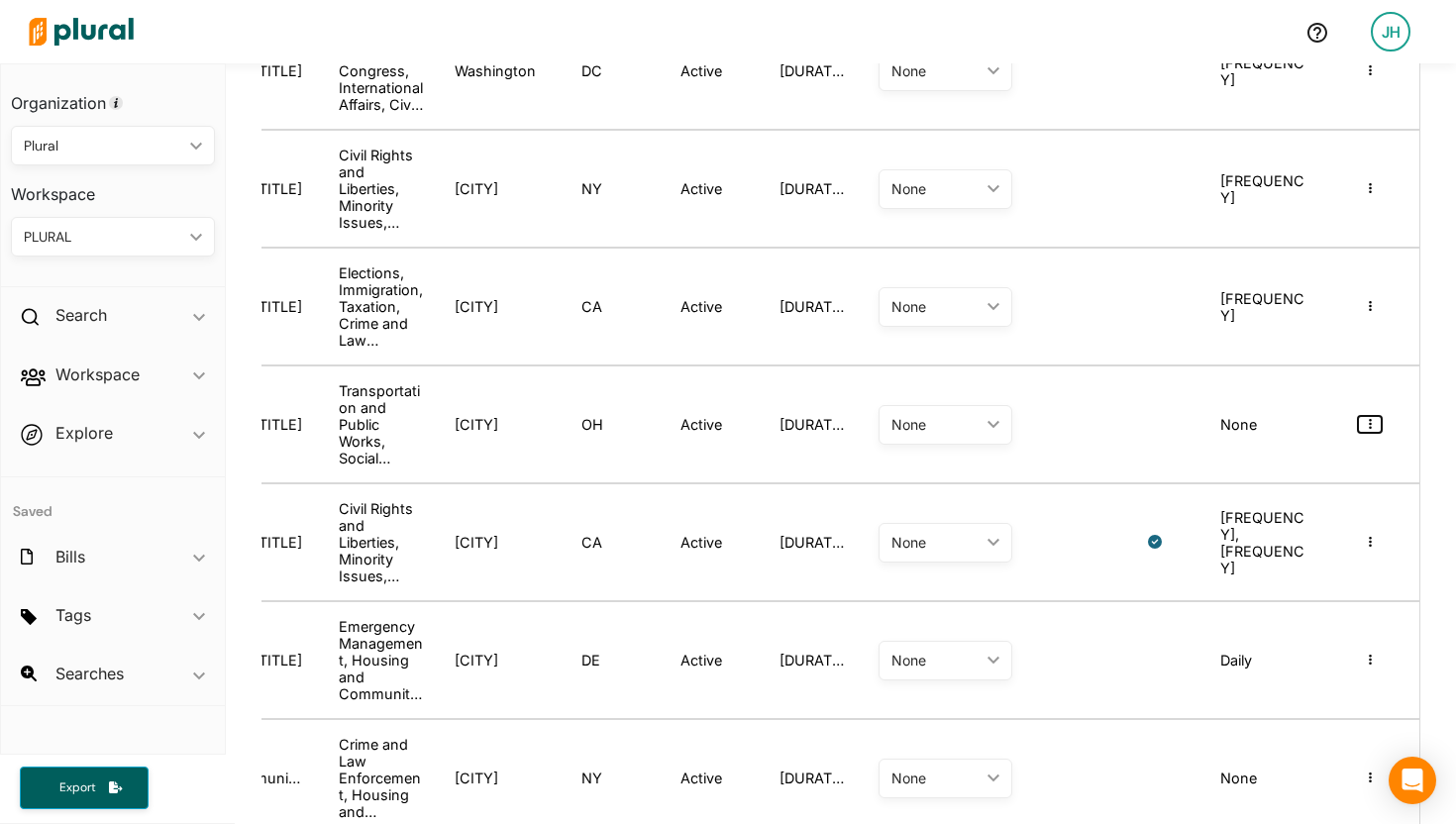 click at bounding box center [1370, 424] 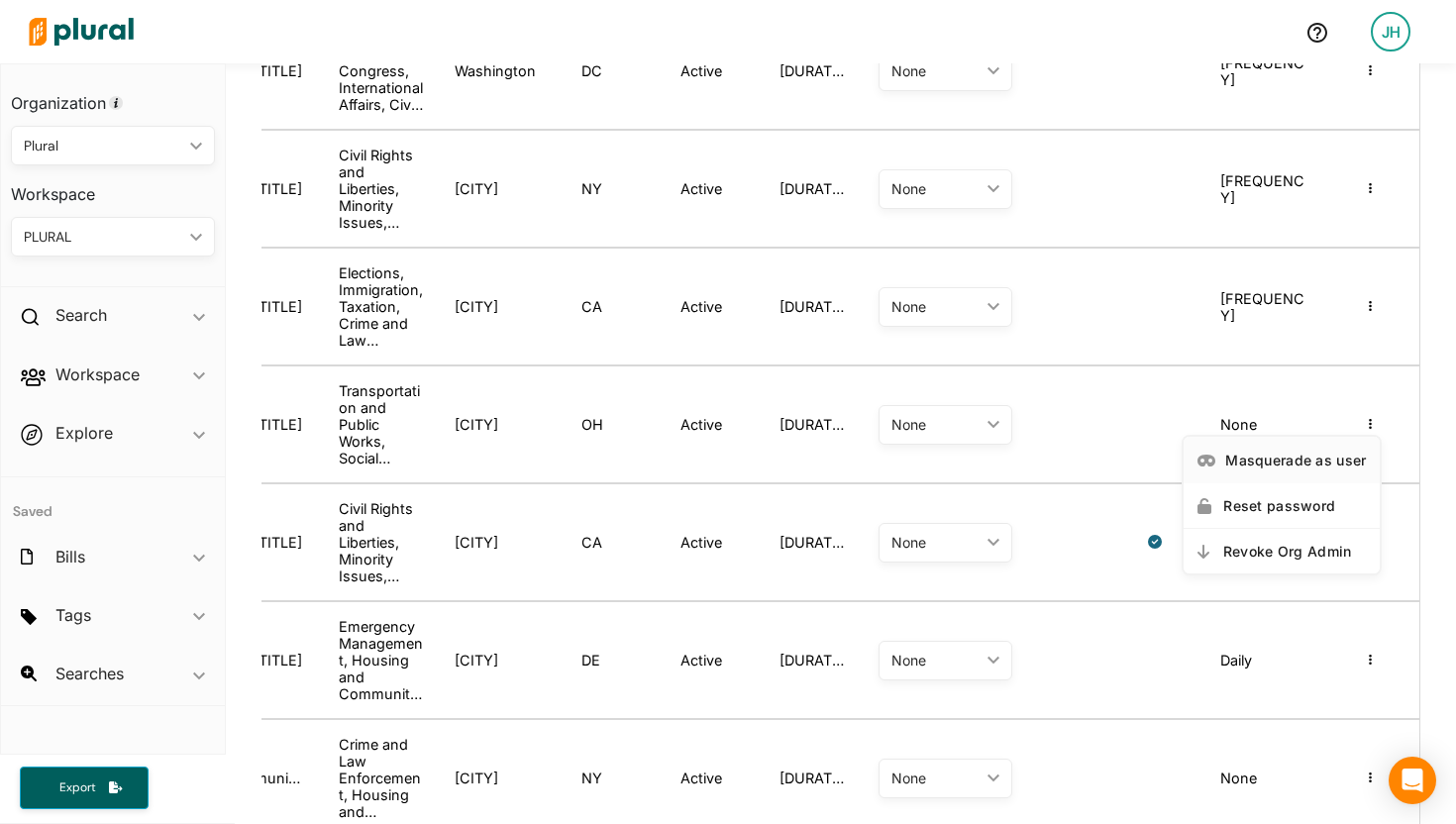 click on "Masquerade as user" at bounding box center (1282, 460) 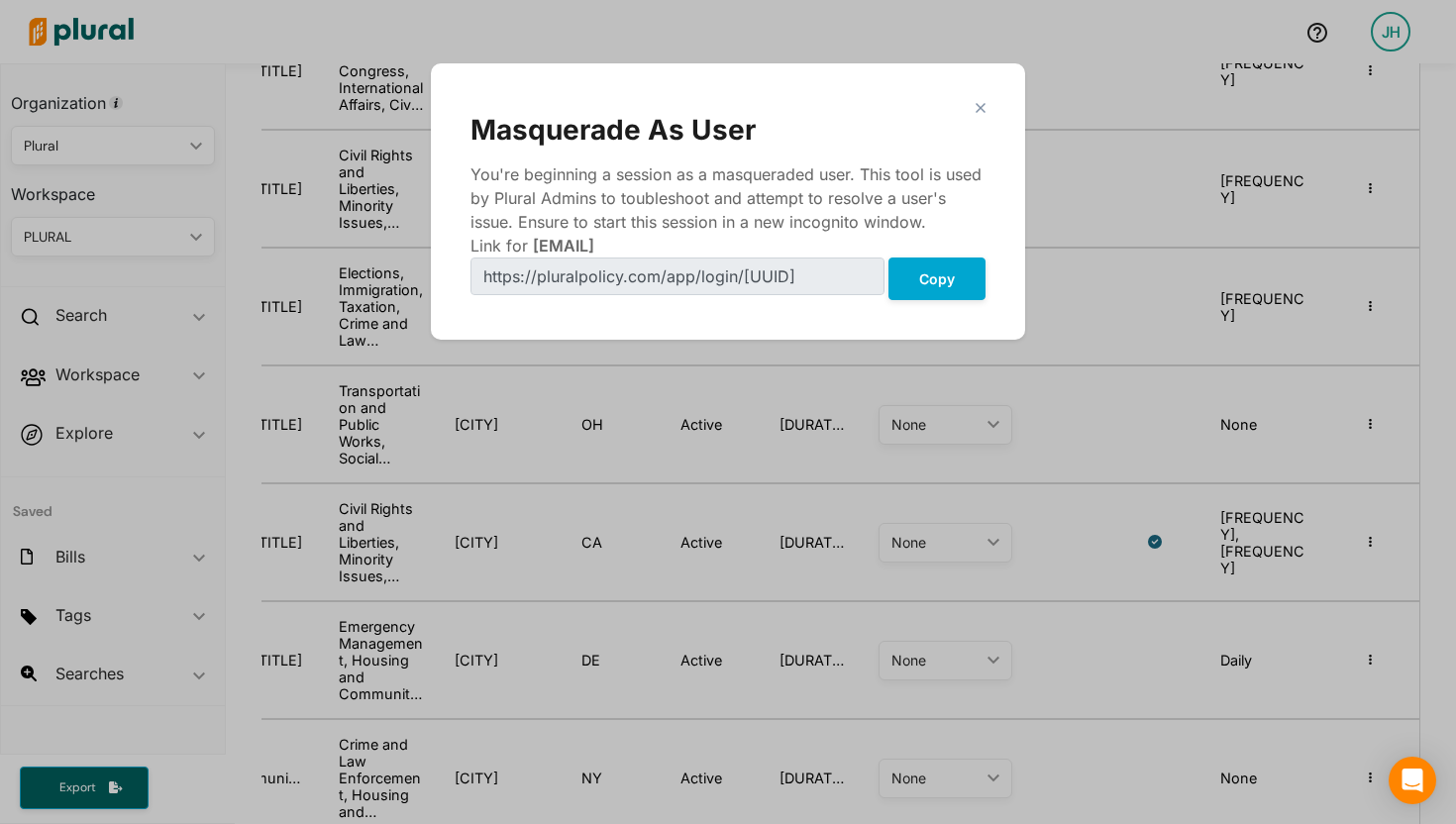 click on "close Masquerade As User You're beginning a session as a masqueraded user. This tool is used by Plural Admins to
toubleshoot and attempt to resolve a user's issue. Ensure to start this session in a
new incognito window. Link for   [EMAIL] Copy" at bounding box center [728, 412] 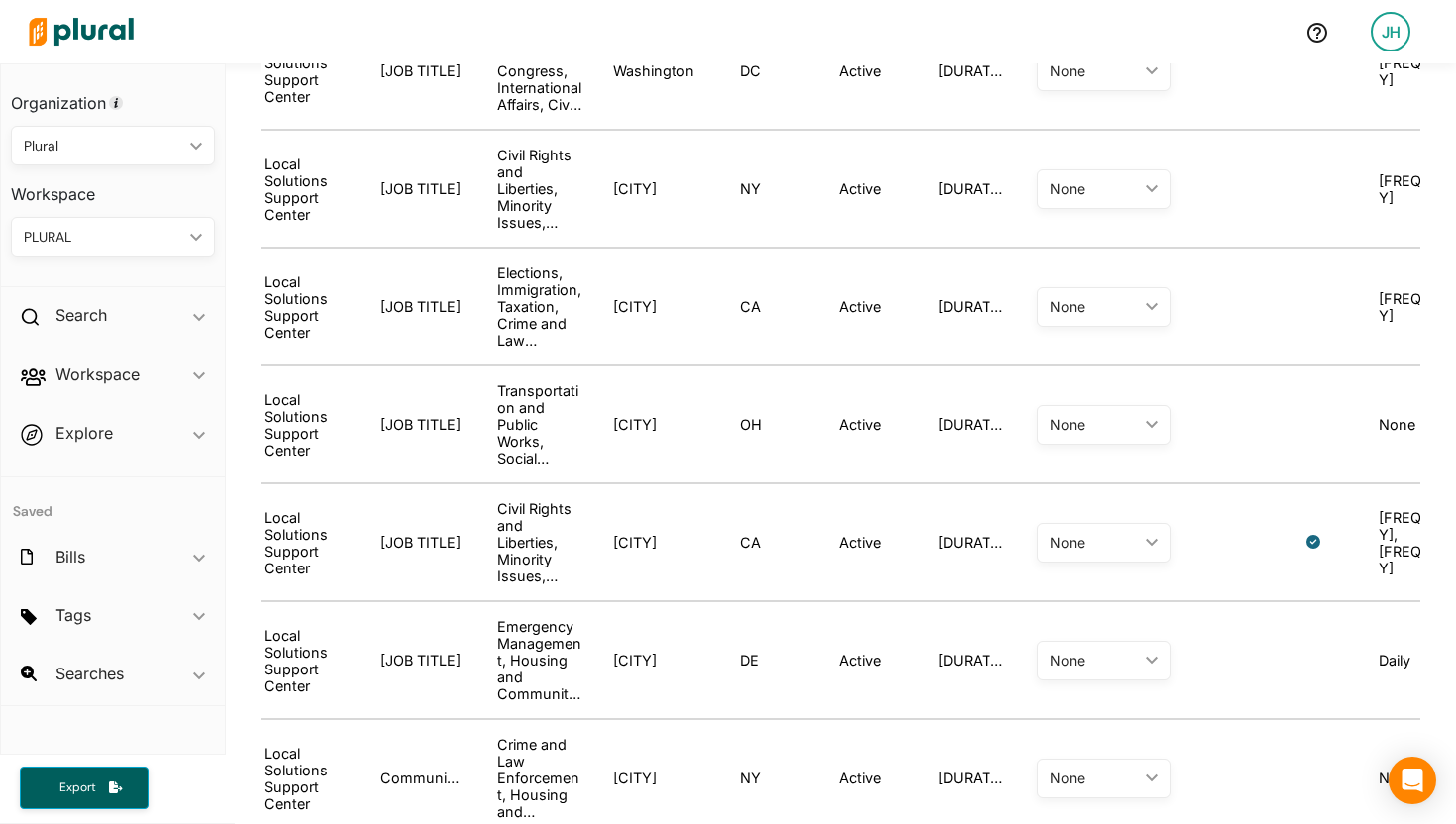 scroll, scrollTop: 0, scrollLeft: 0, axis: both 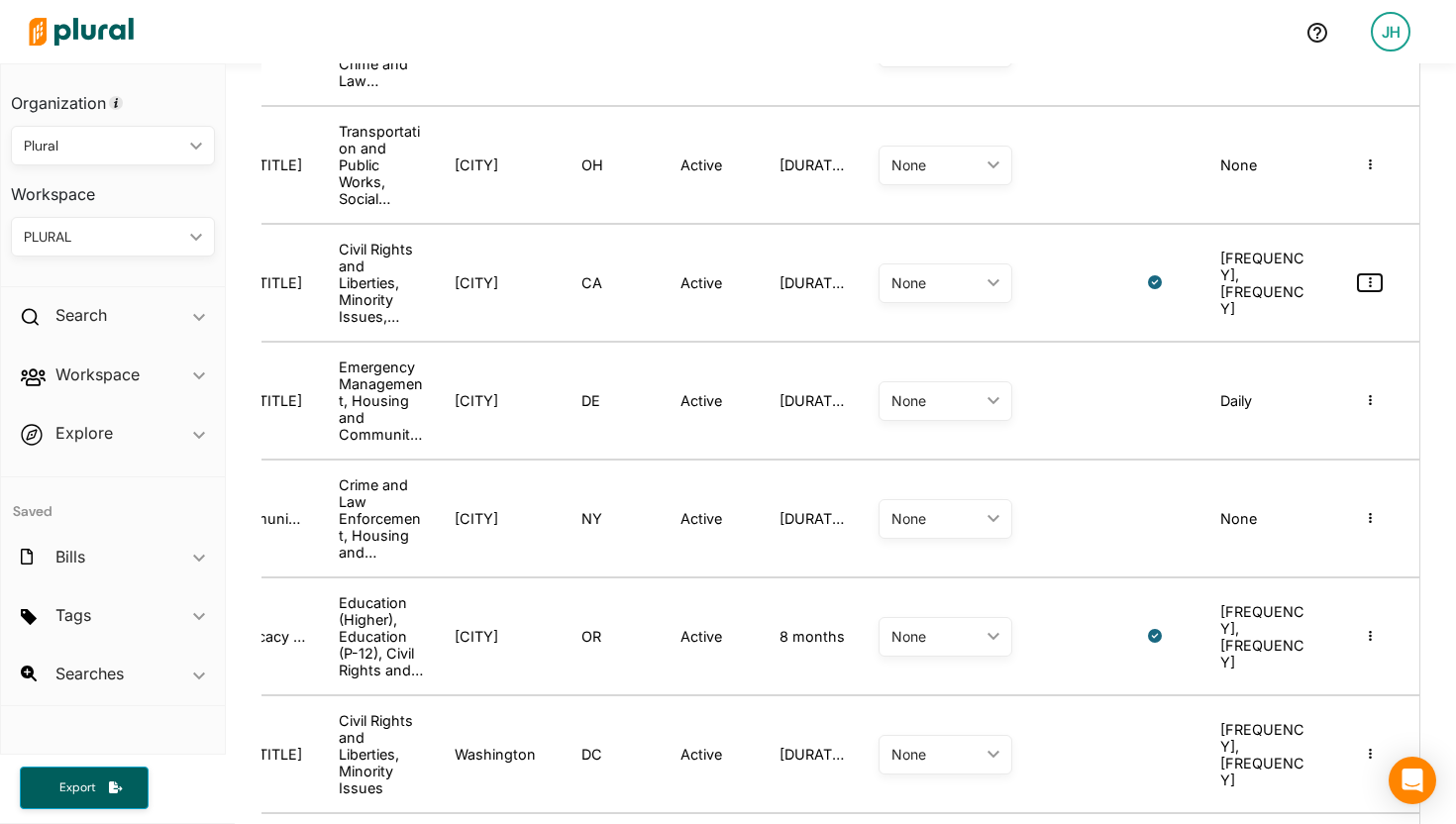click at bounding box center (1370, 282) 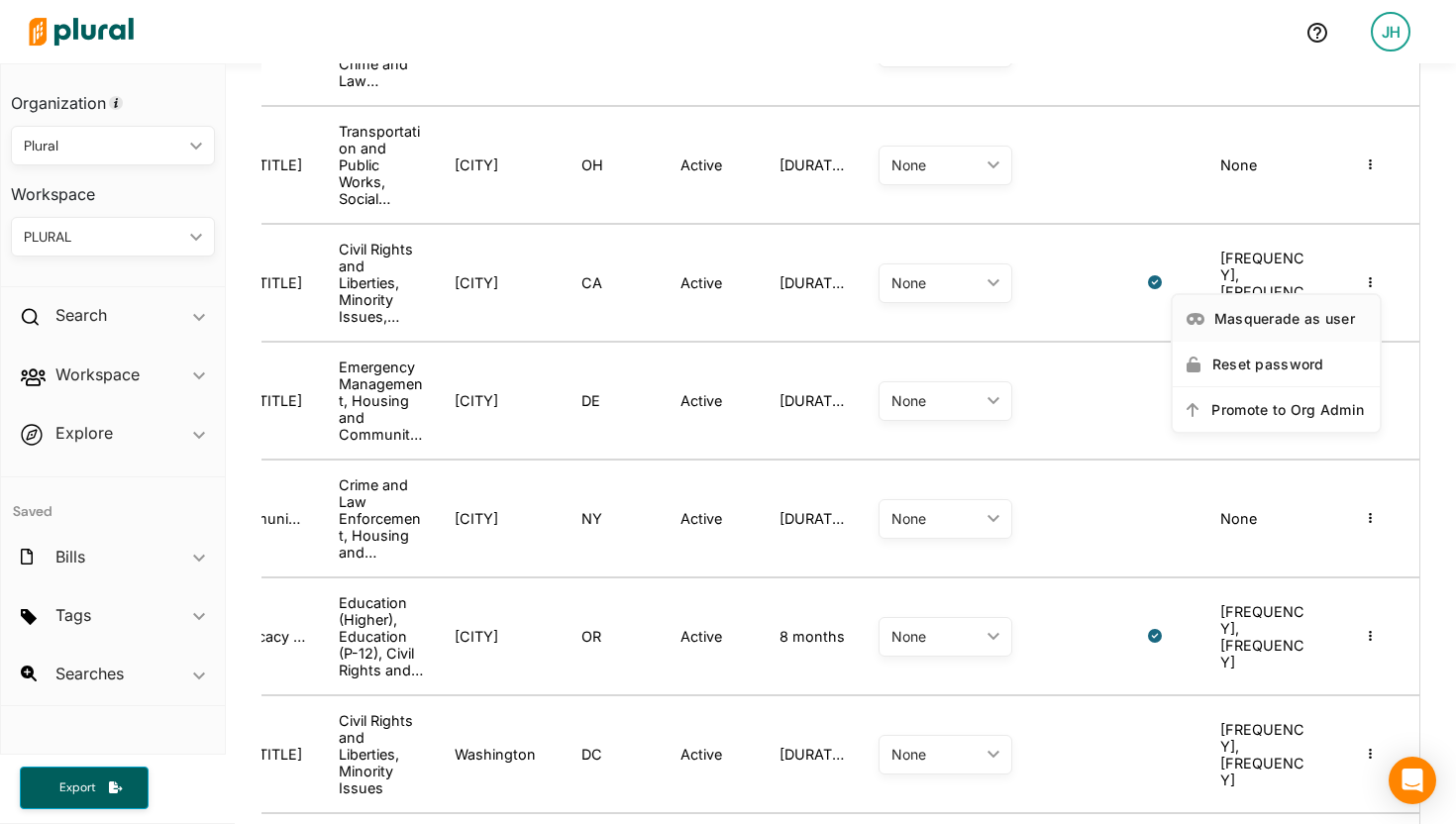 click on "Masquerade as user" at bounding box center [1291, 318] 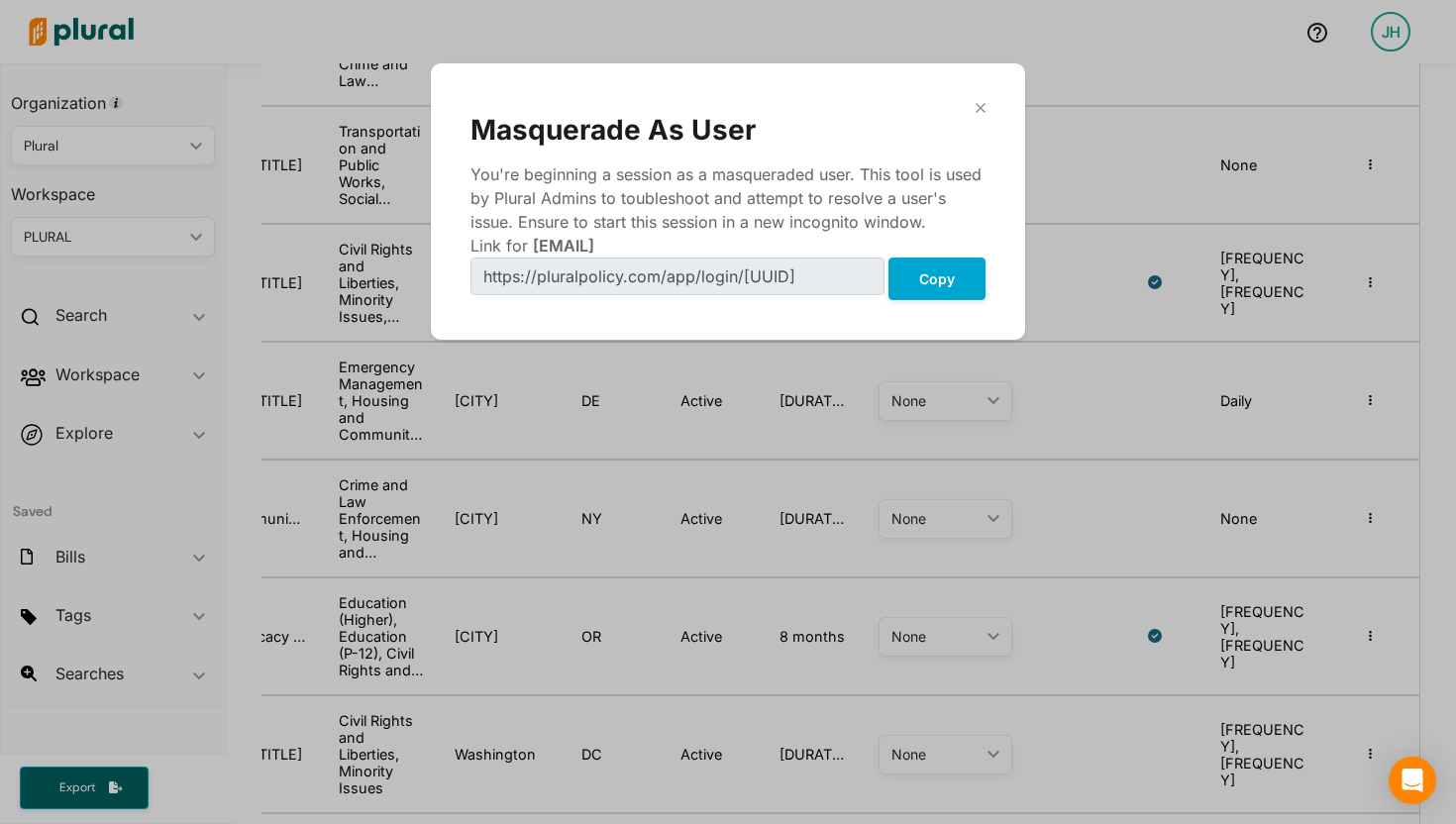 scroll, scrollTop: 0, scrollLeft: 635, axis: horizontal 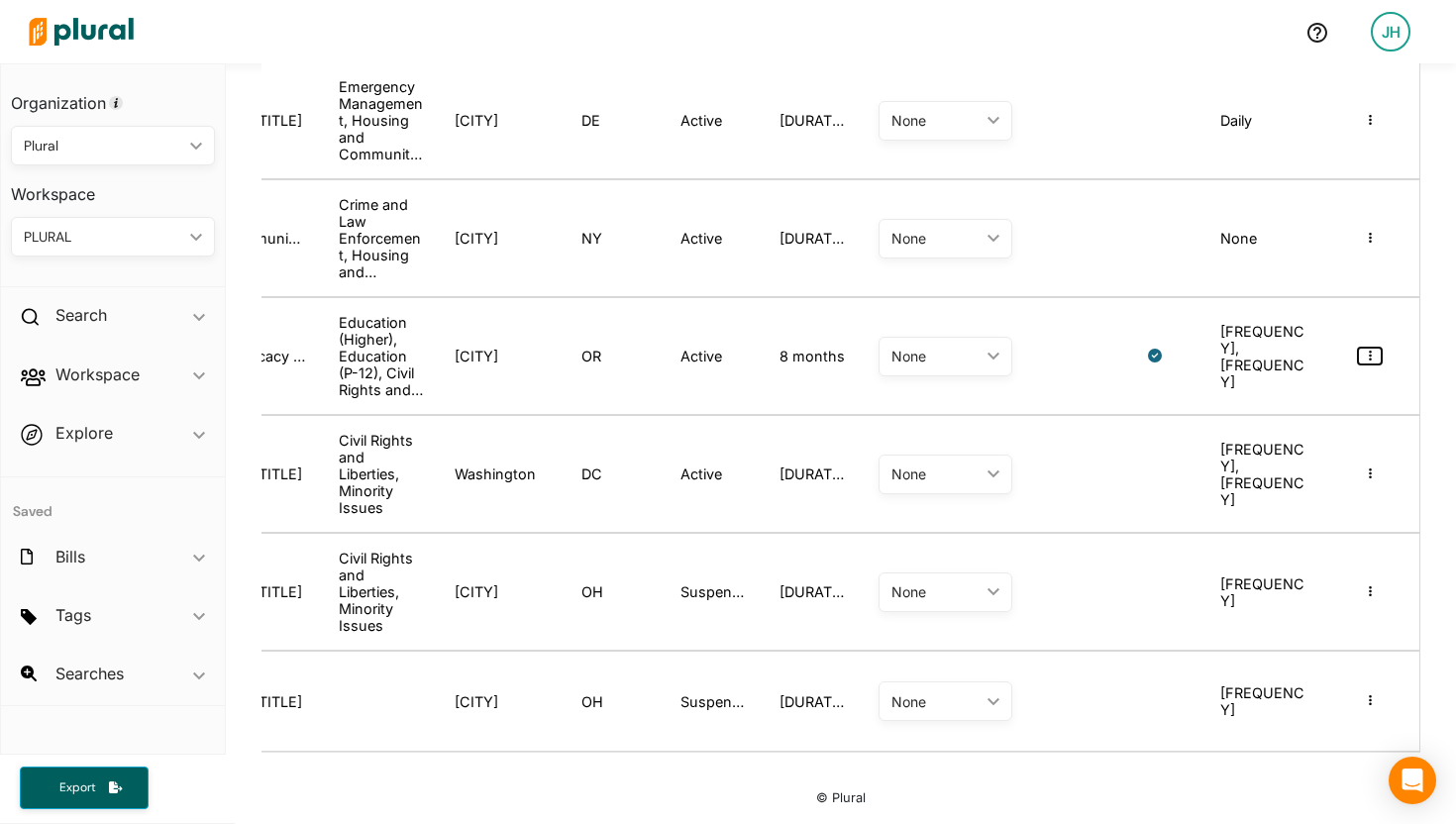 click at bounding box center (1370, 356) 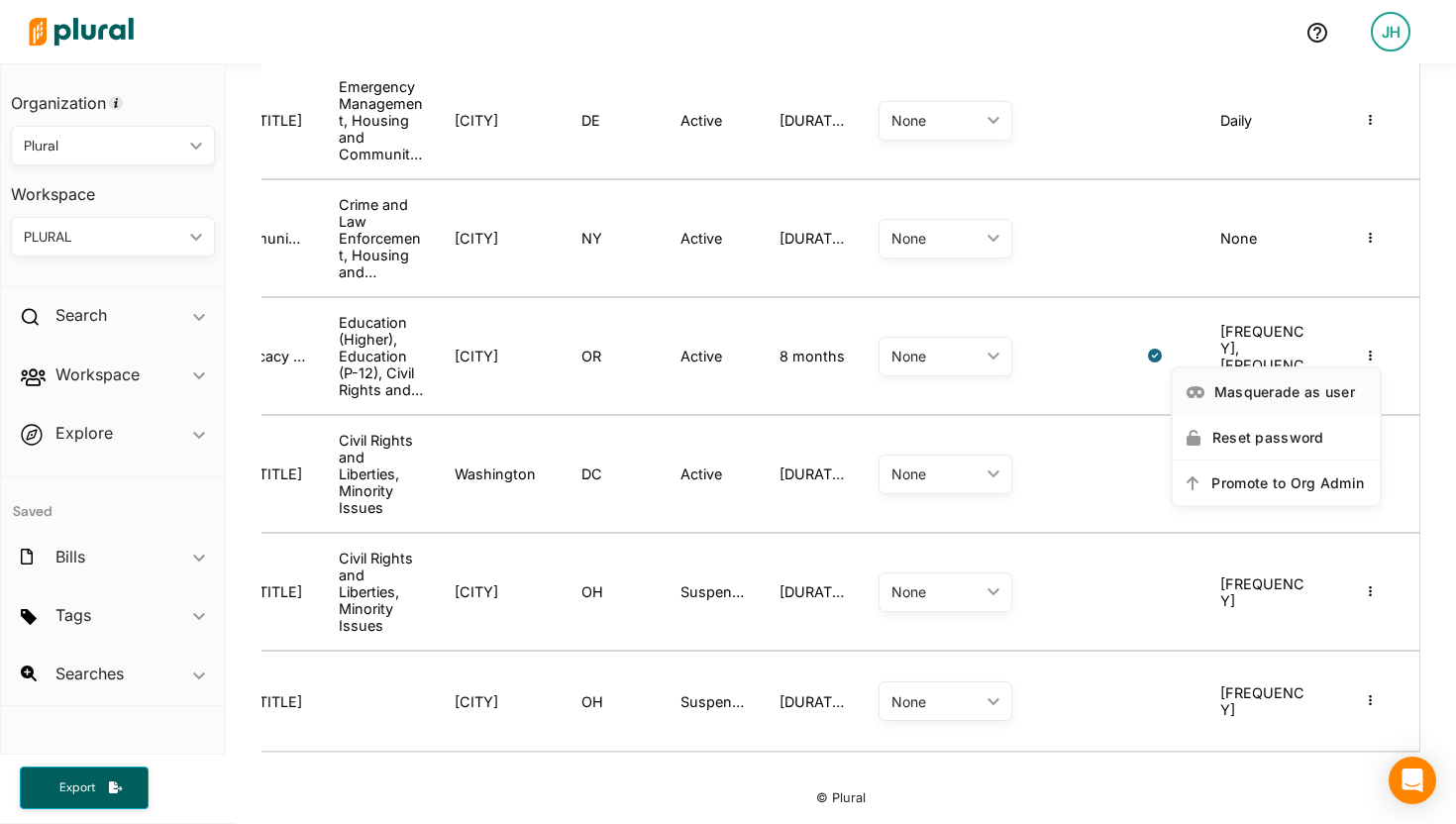 click on "Masquerade as user" at bounding box center (1291, 391) 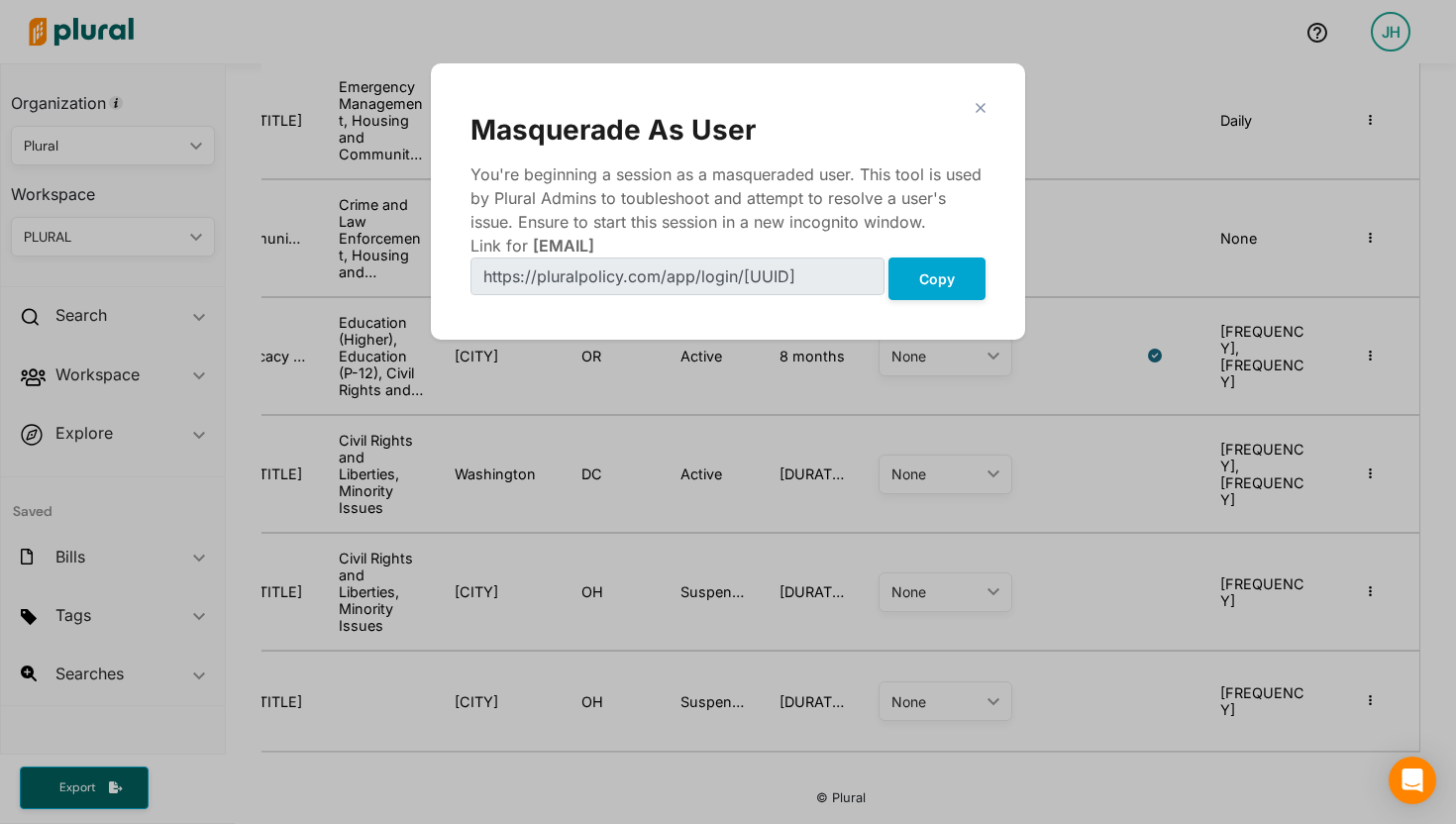 click 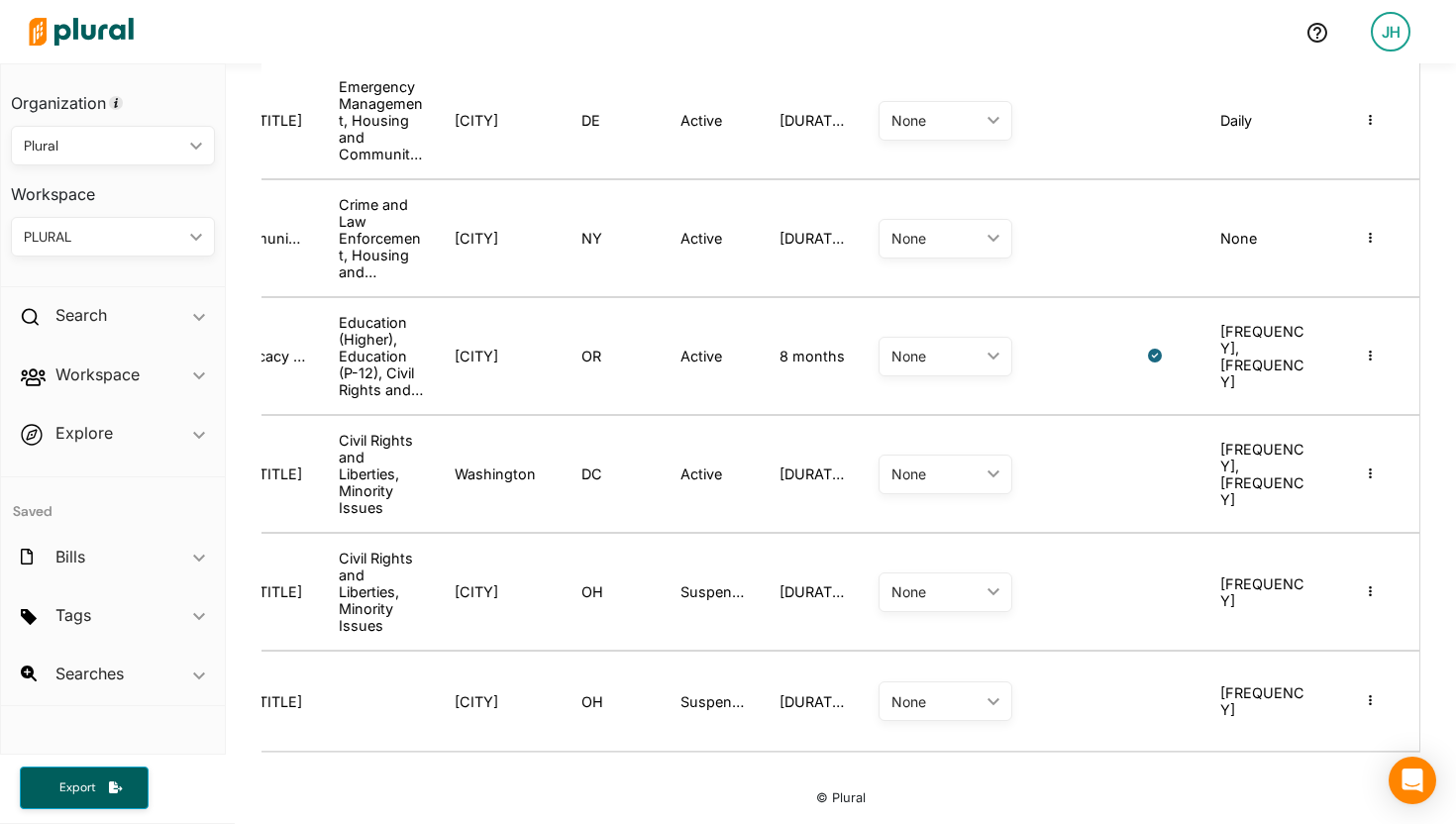 scroll, scrollTop: 0, scrollLeft: 0, axis: both 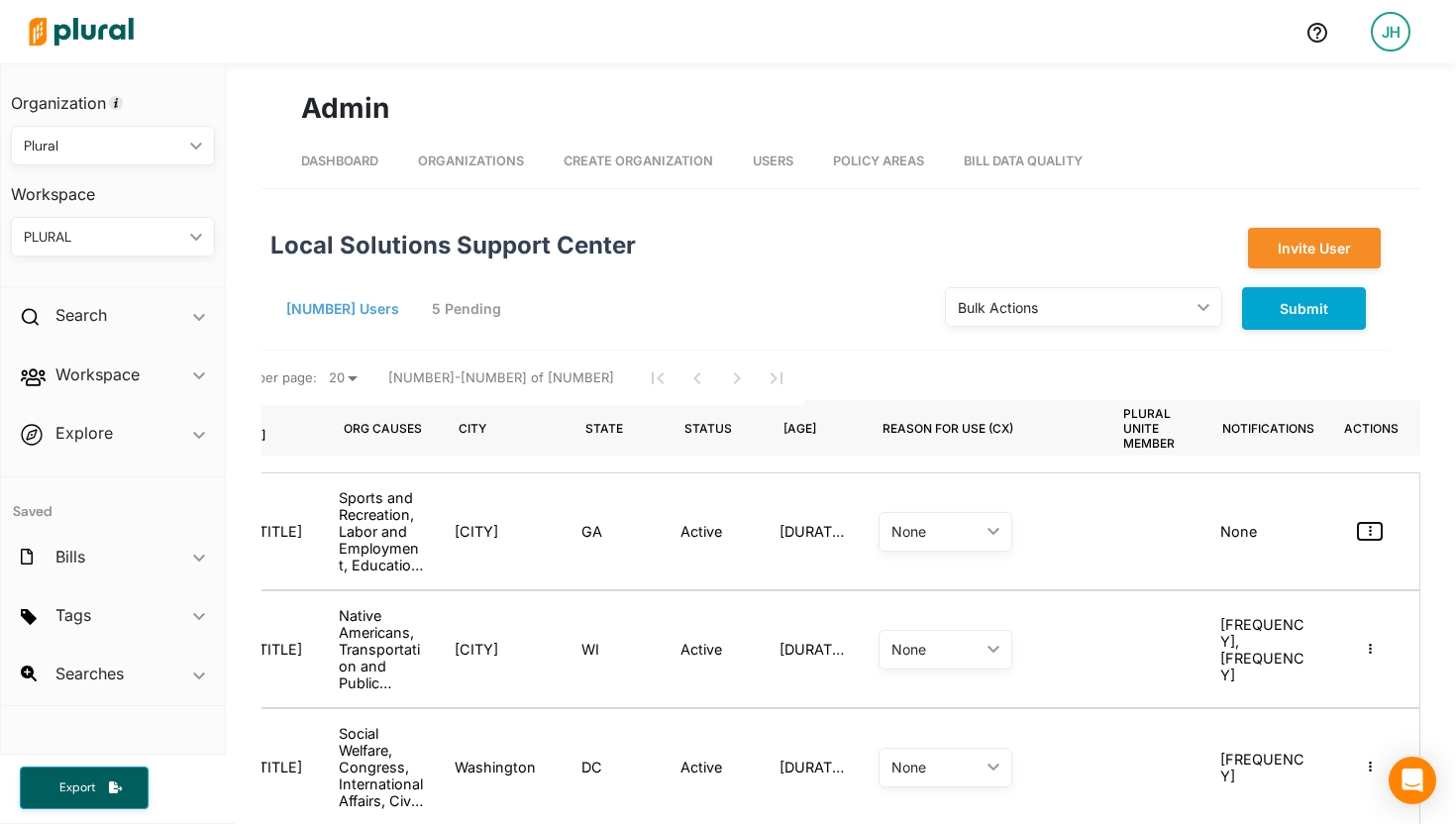 click at bounding box center (1370, 531) 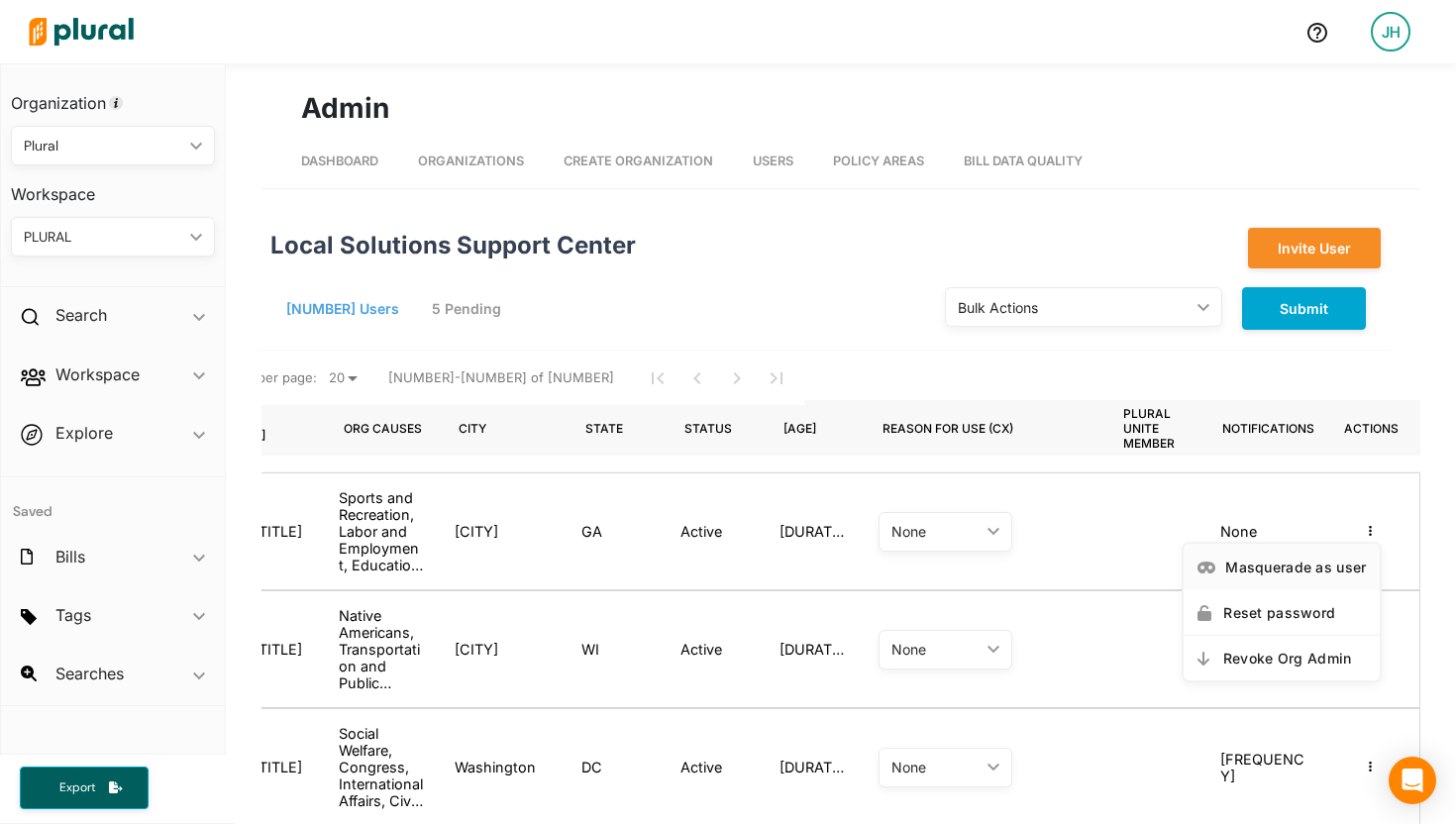 click on "Masquerade as user" at bounding box center [1296, 566] 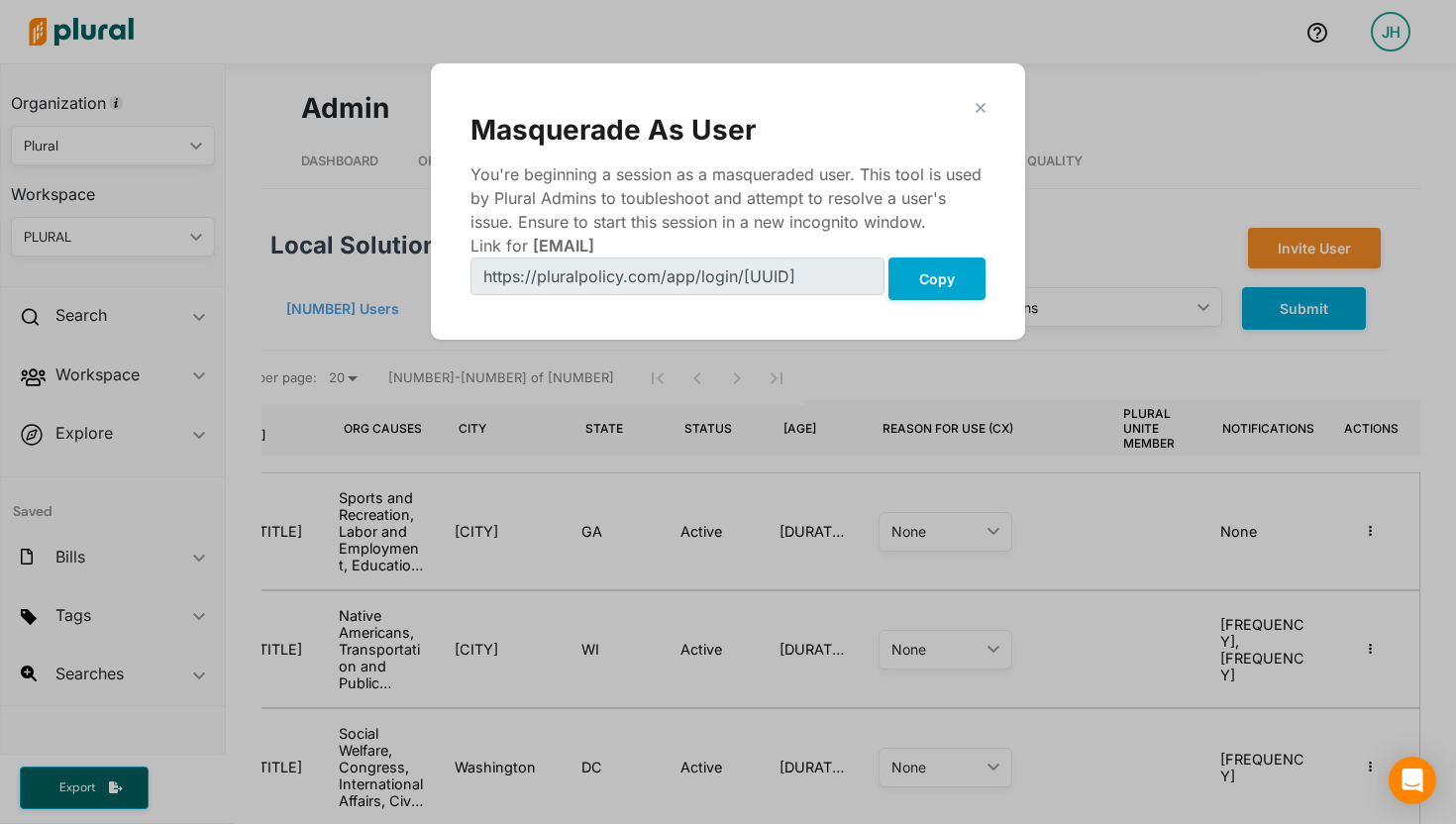 click 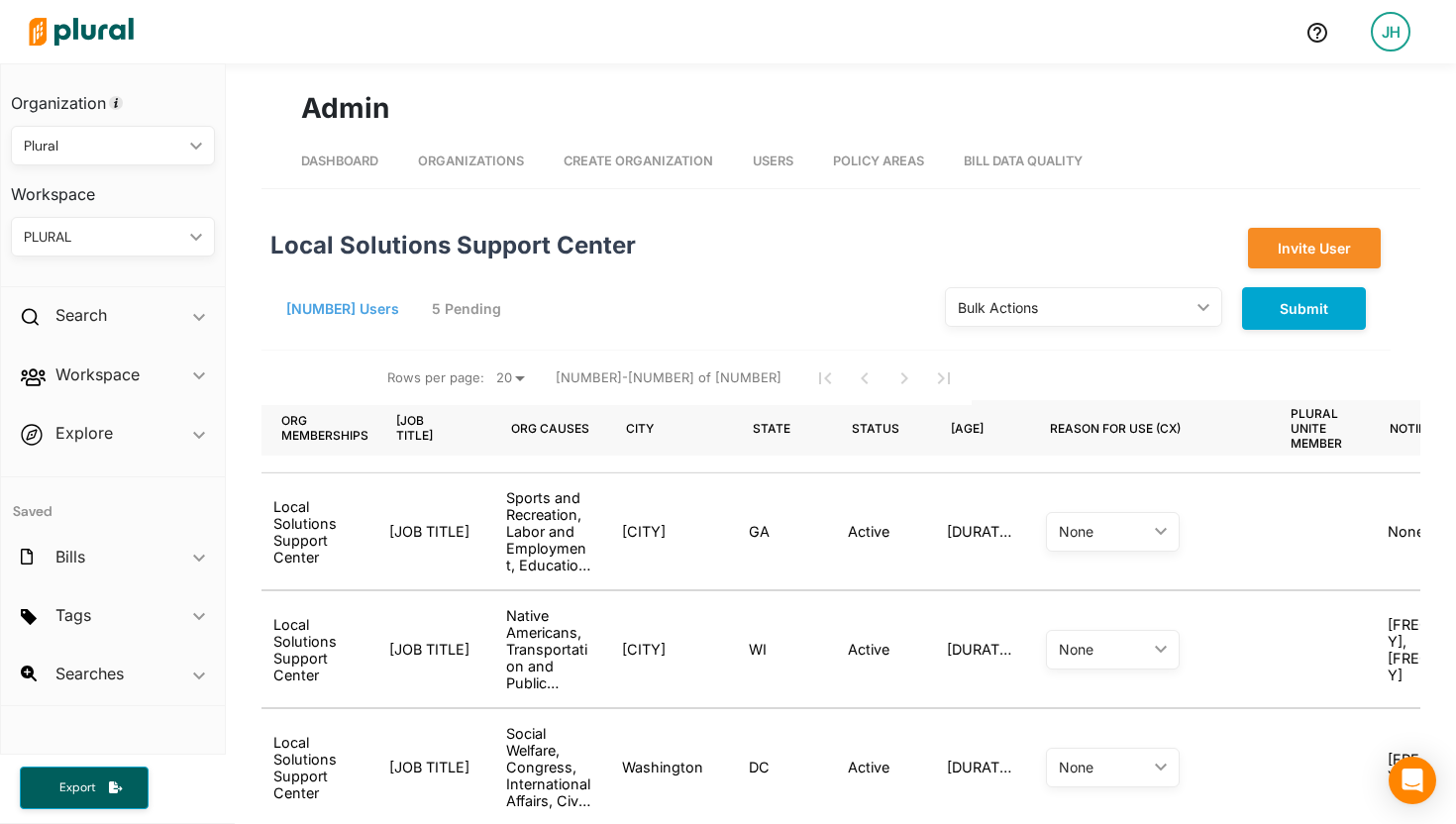 scroll, scrollTop: 0, scrollLeft: 650, axis: horizontal 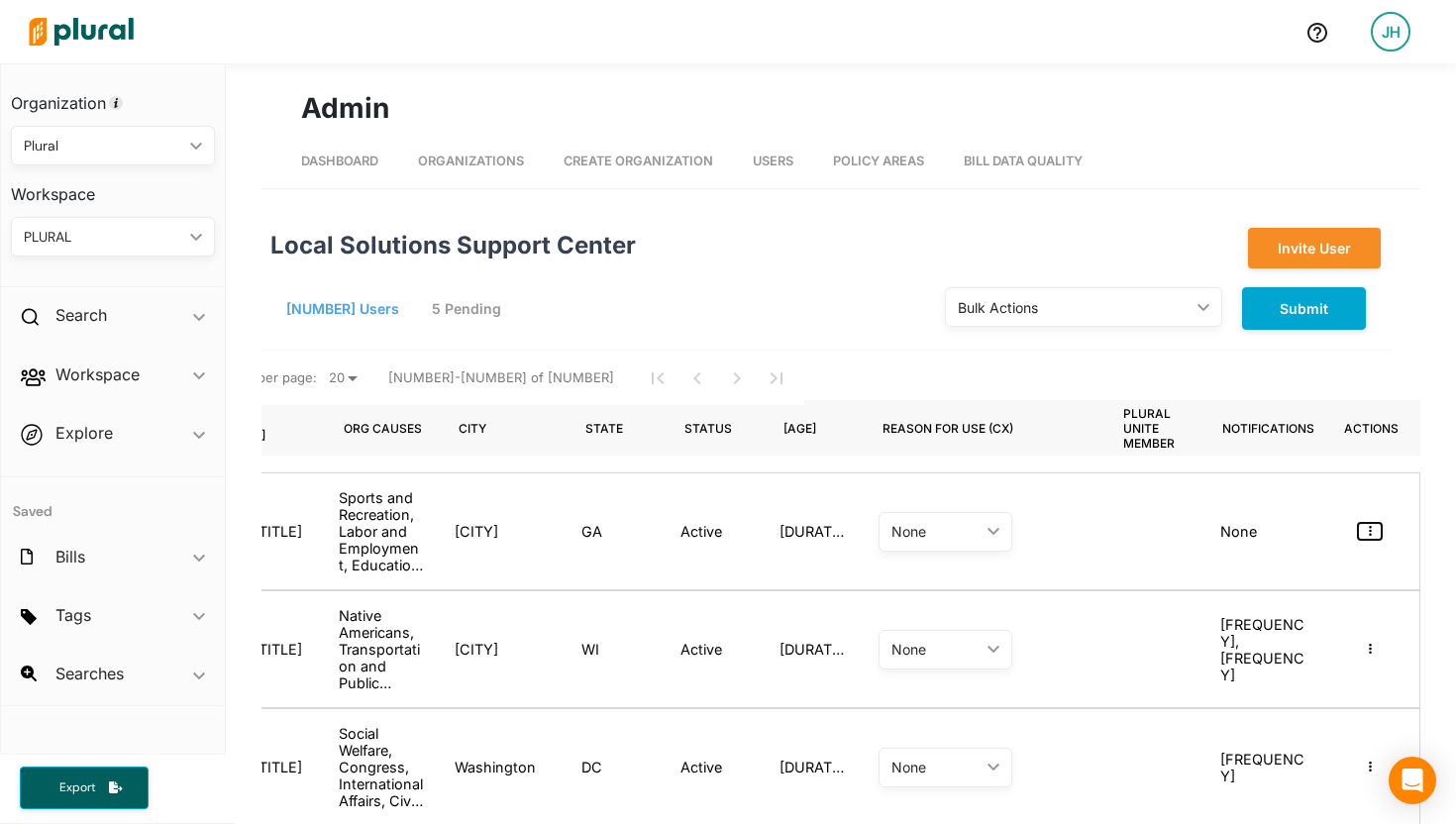 click 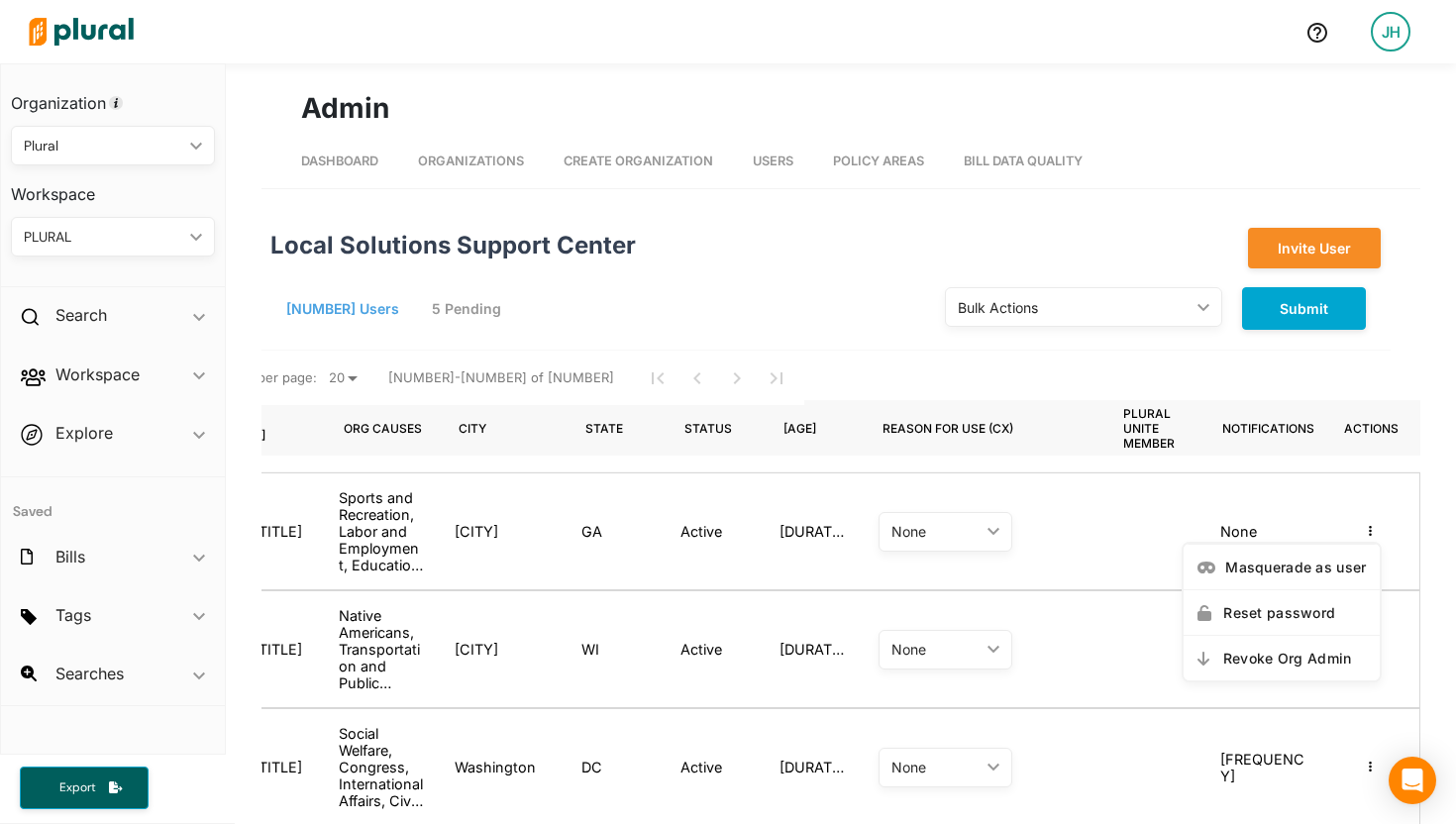 click at bounding box center (1155, 531) 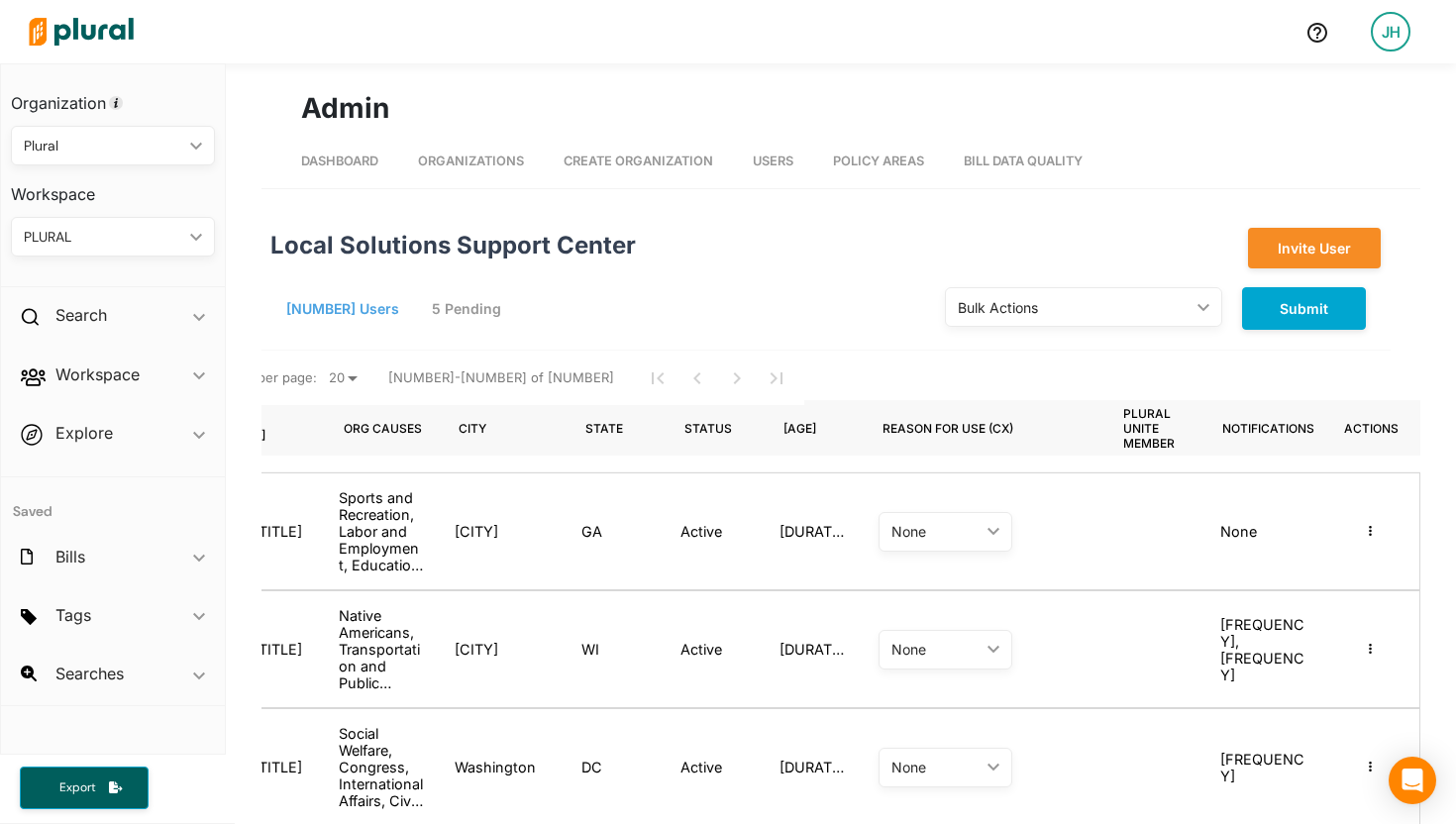 scroll, scrollTop: 0, scrollLeft: 0, axis: both 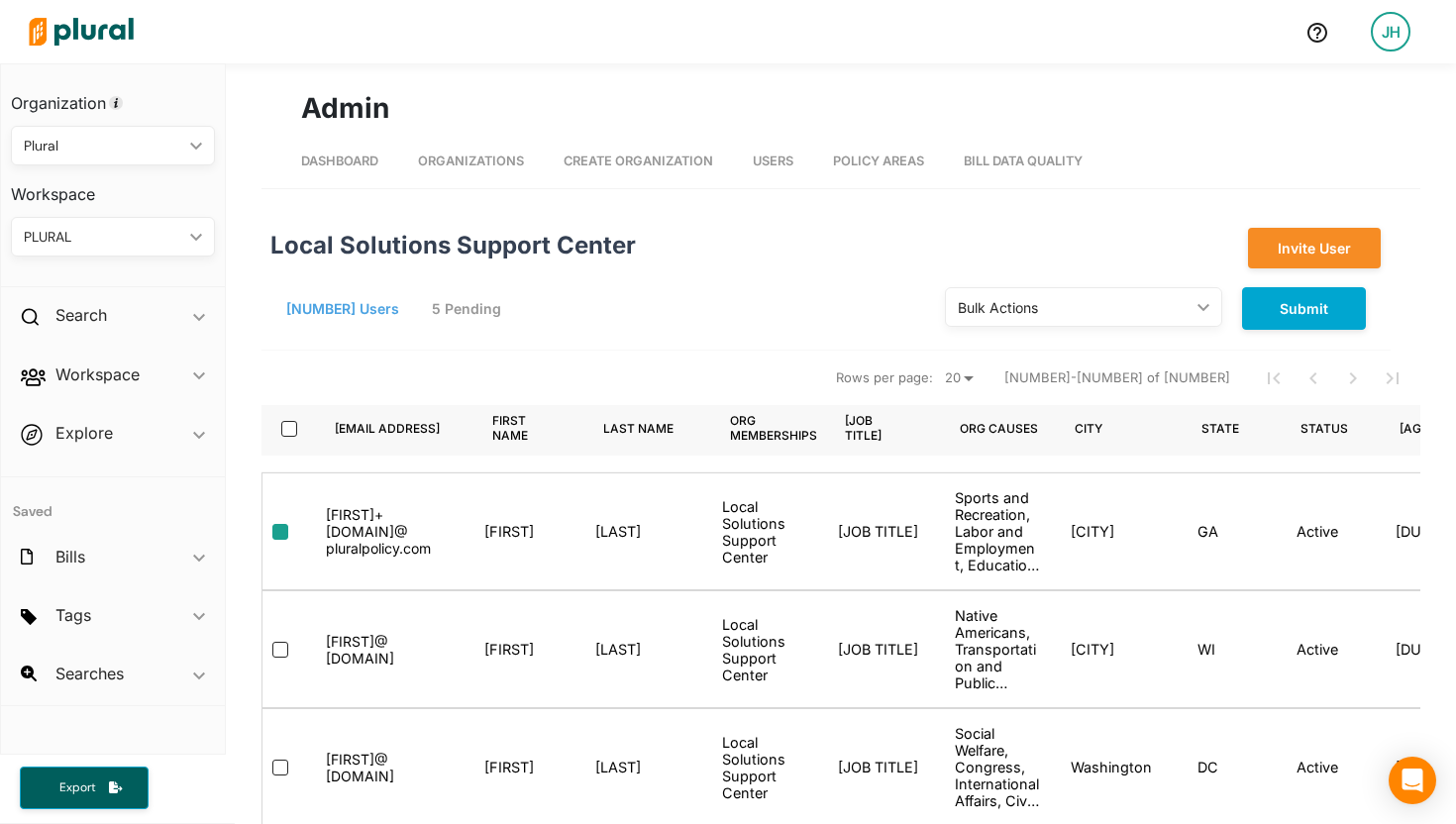 click at bounding box center (280, 532) 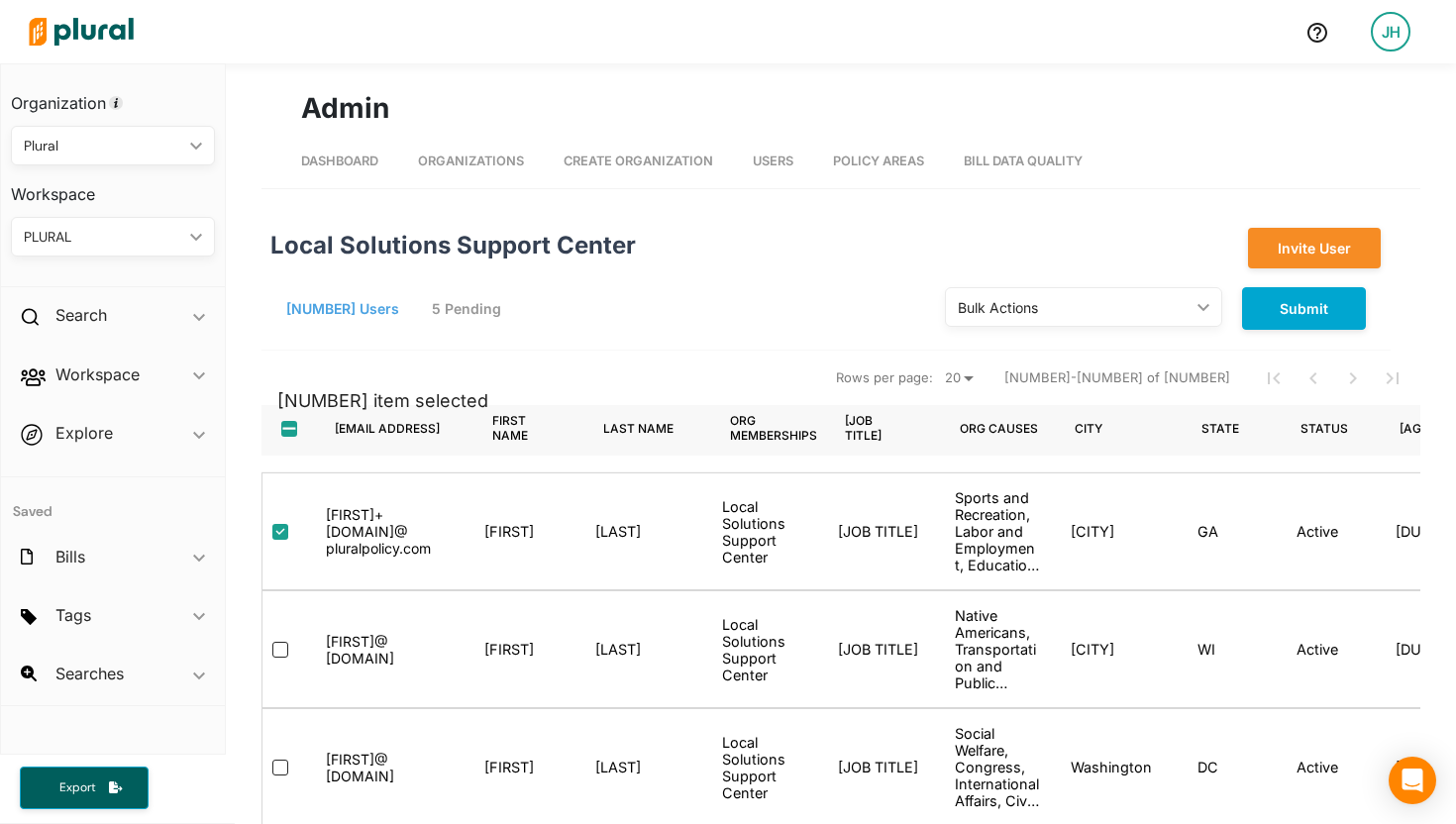 click on "Bulk Actions" at bounding box center [1074, 307] 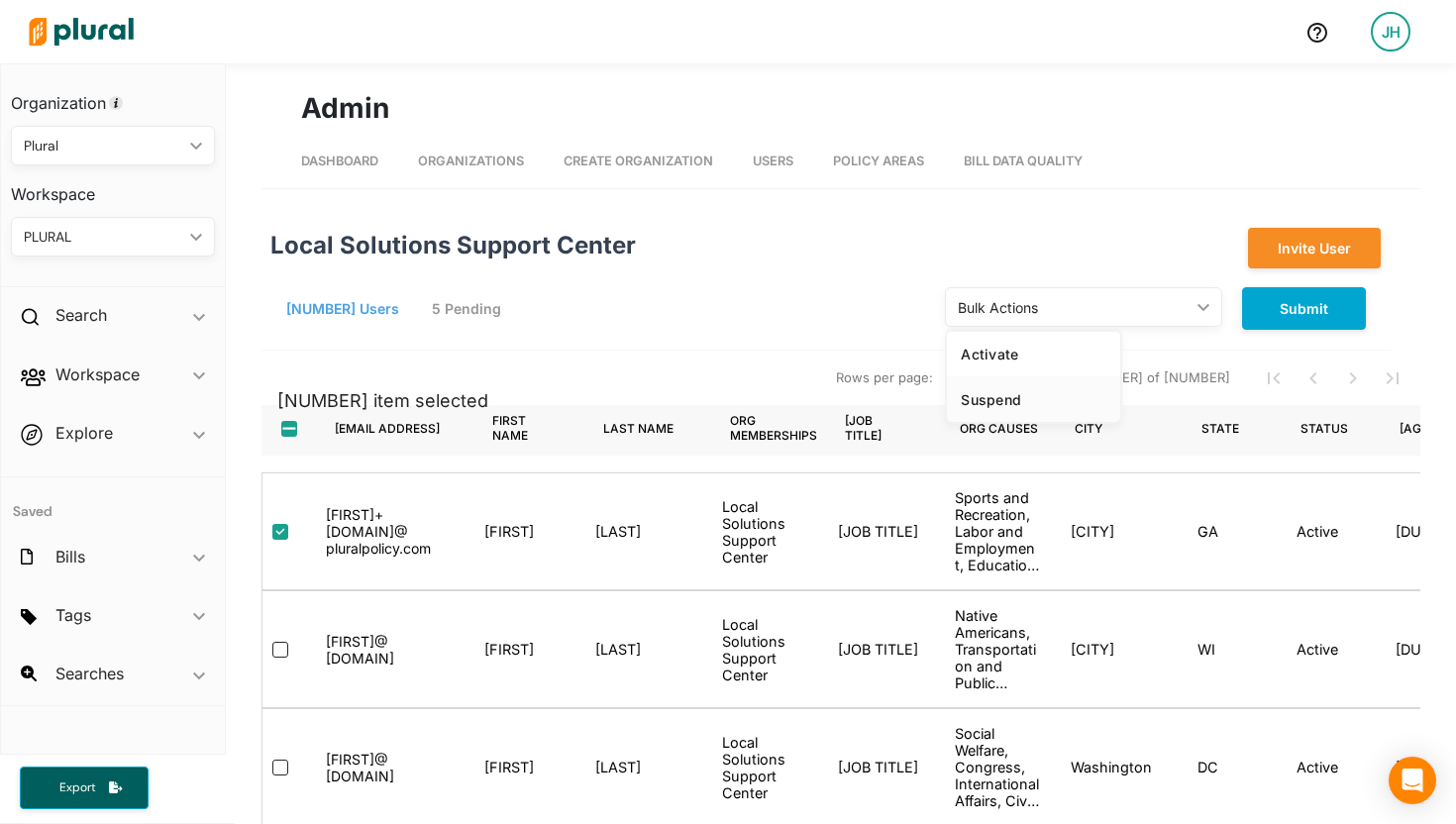 click on "Suspend" at bounding box center [1033, 399] 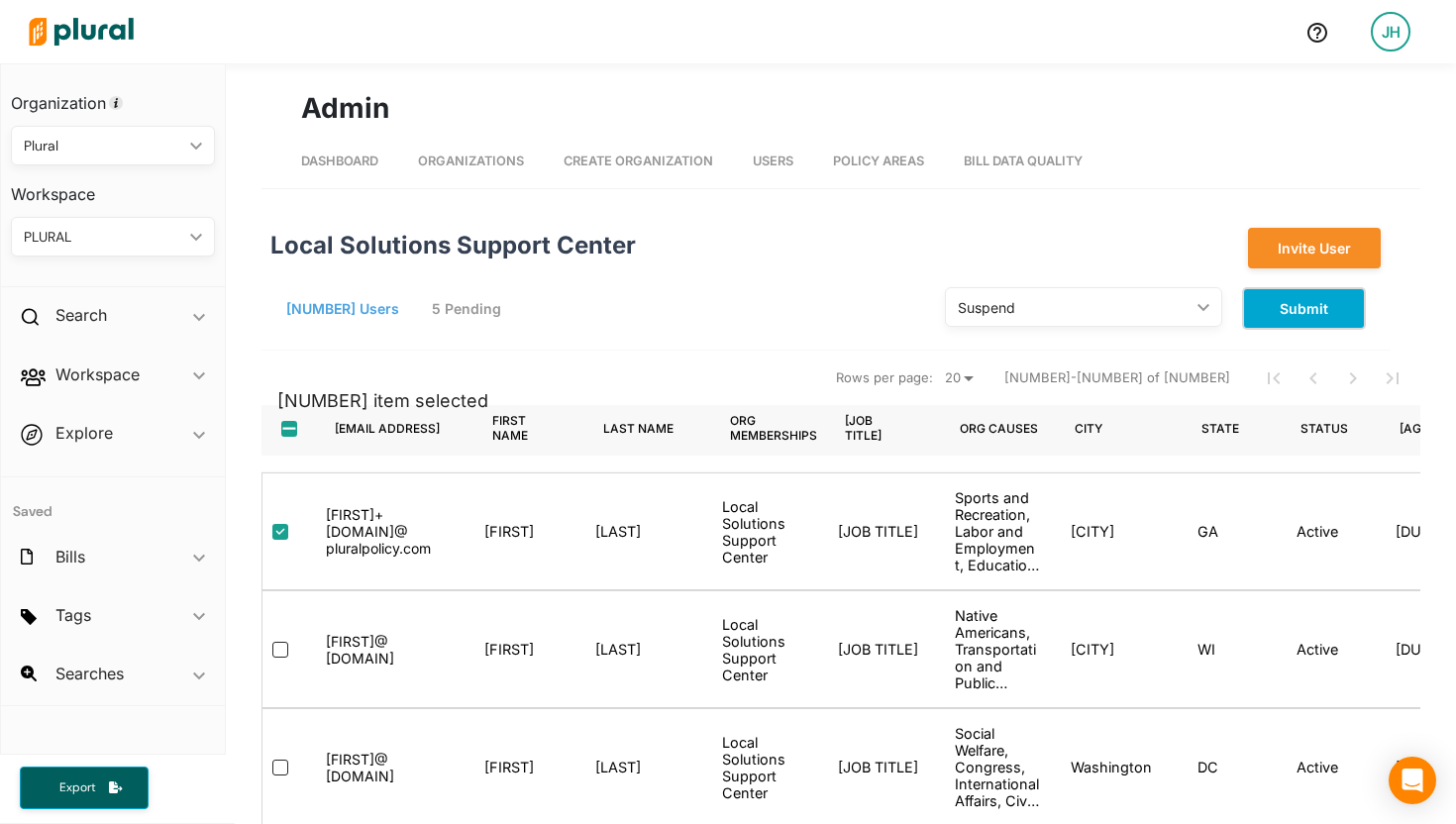 click on "Submit" at bounding box center [1303, 308] 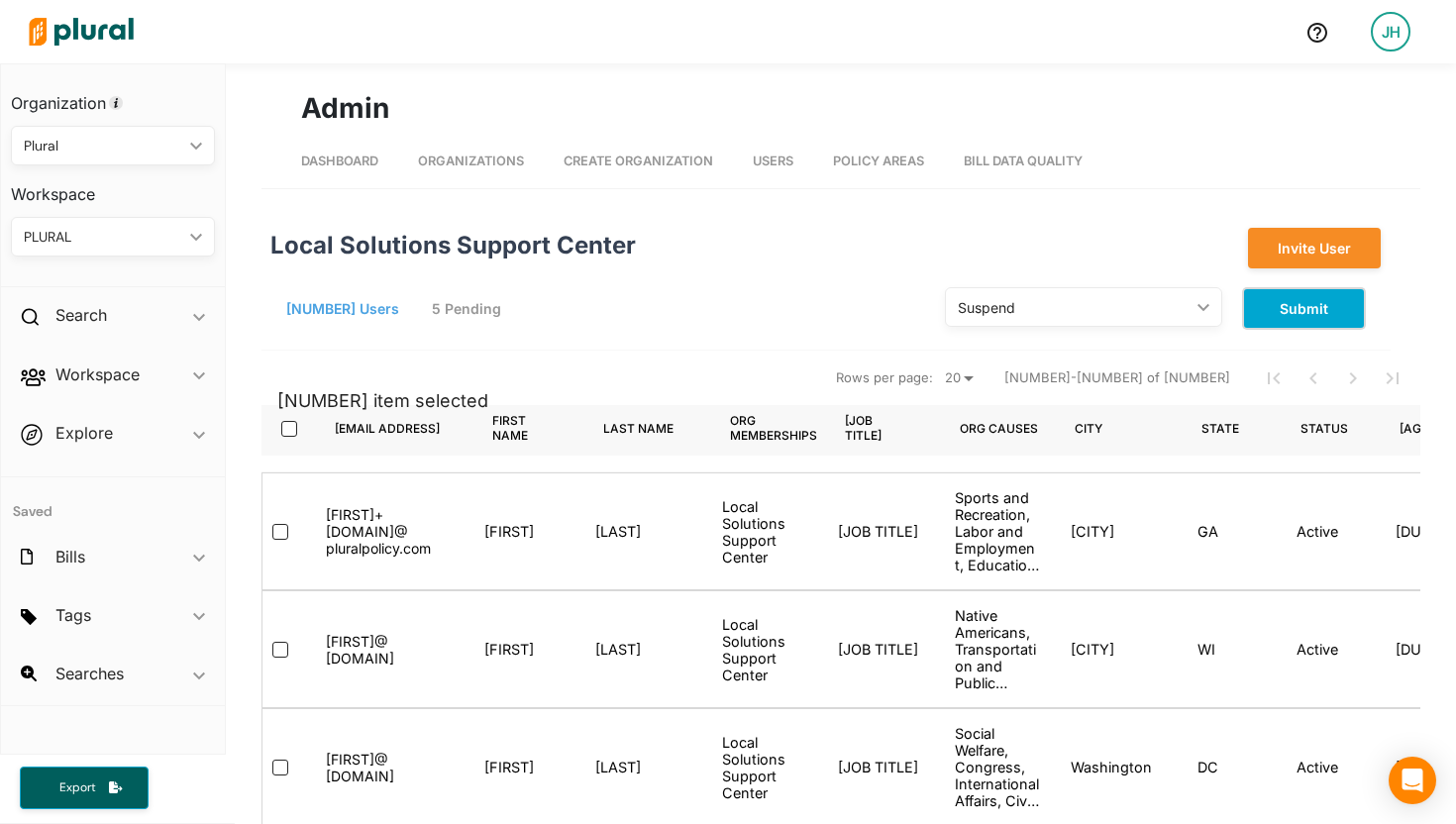 checkbox on "false" 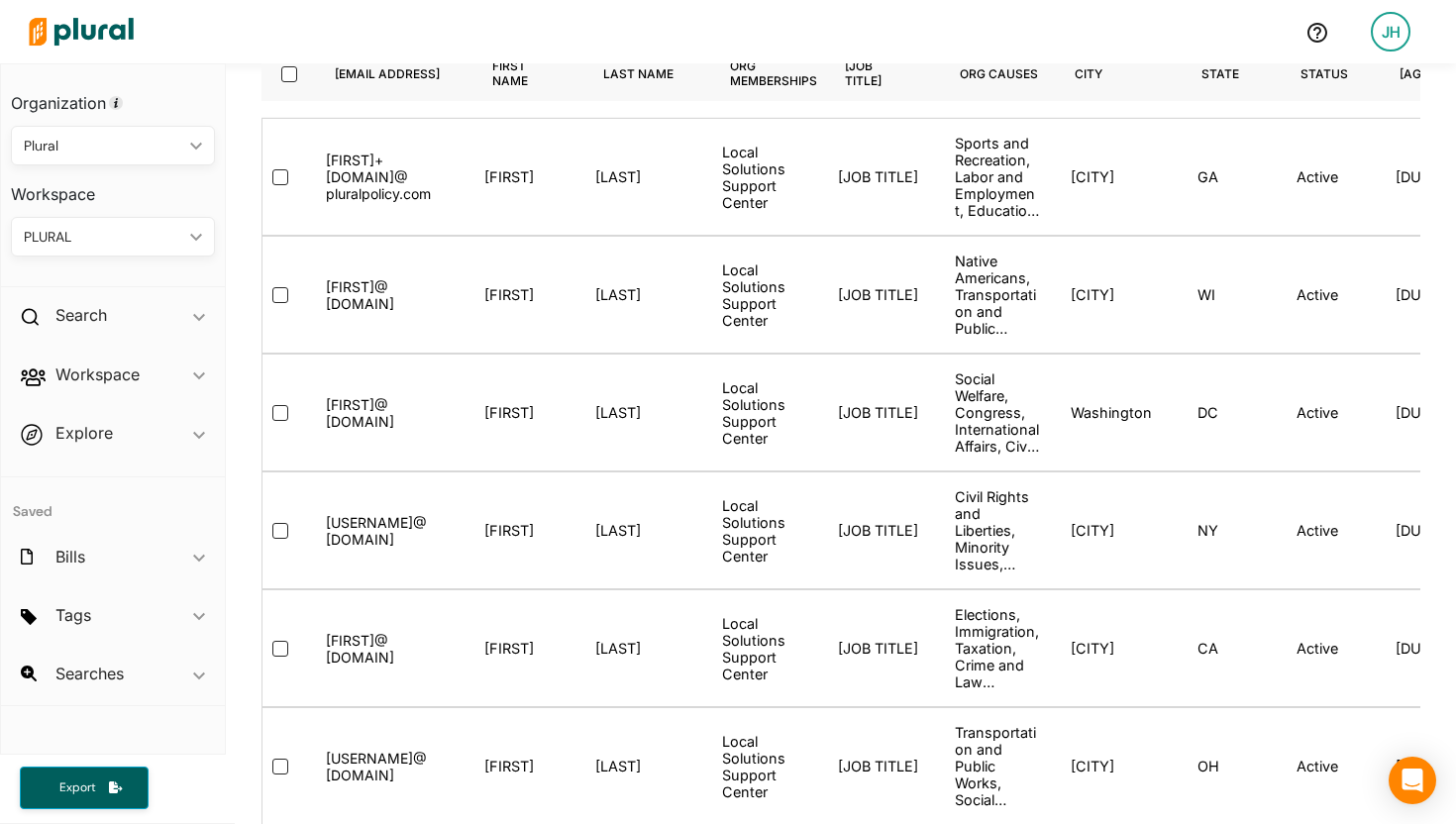 scroll, scrollTop: 356, scrollLeft: 0, axis: vertical 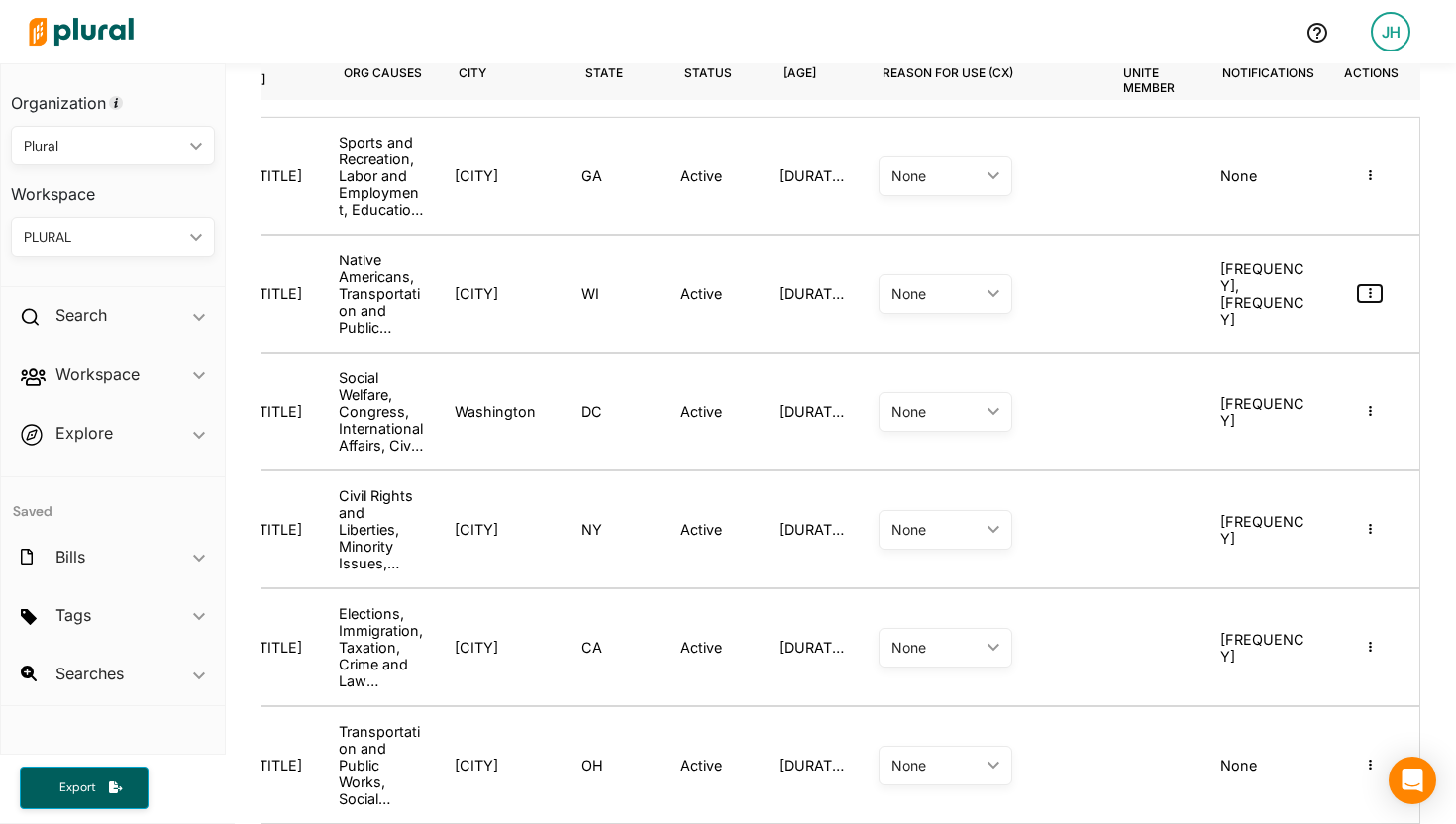 click at bounding box center [1370, 293] 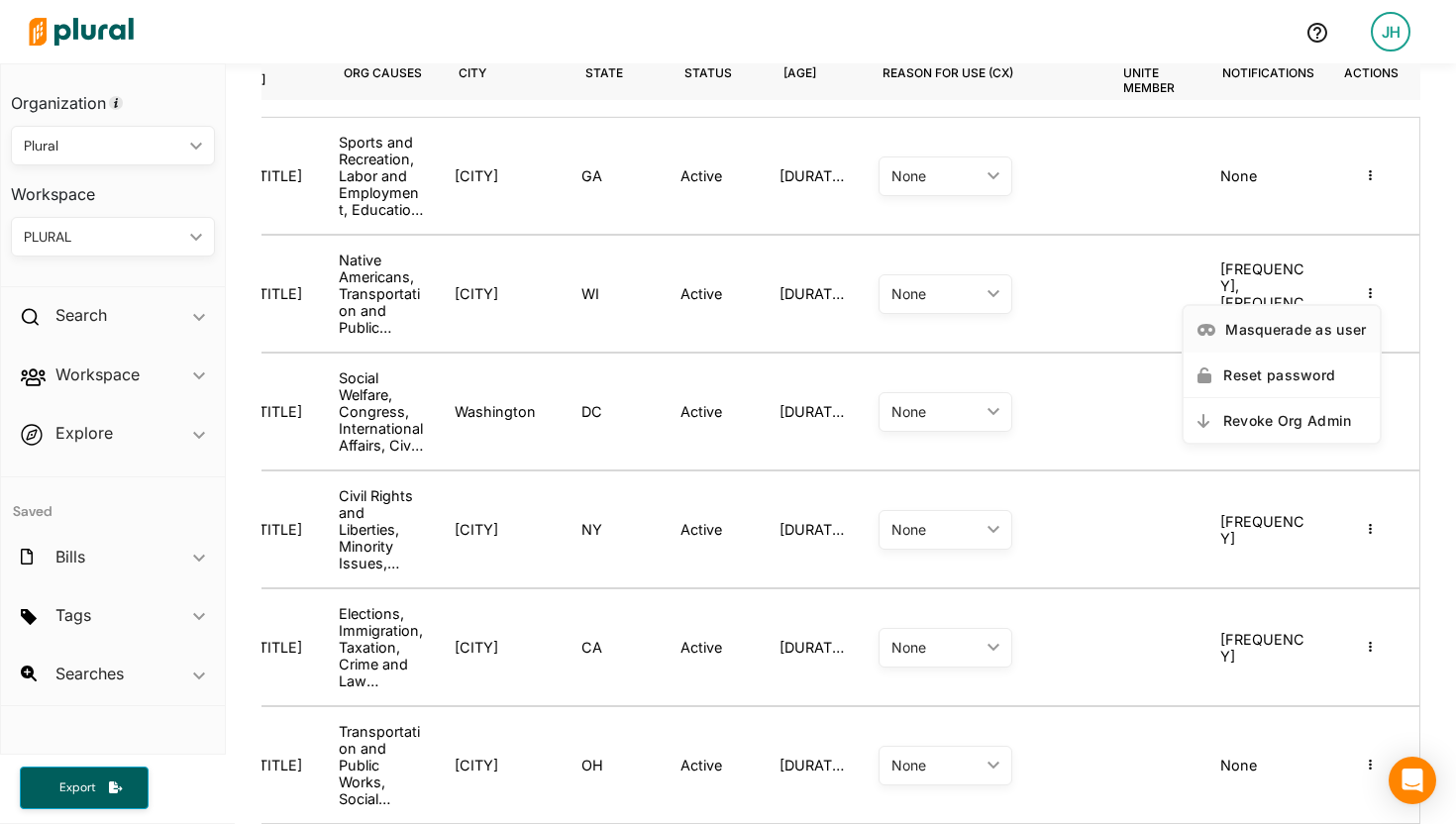 click on "Masquerade as user" at bounding box center (1296, 329) 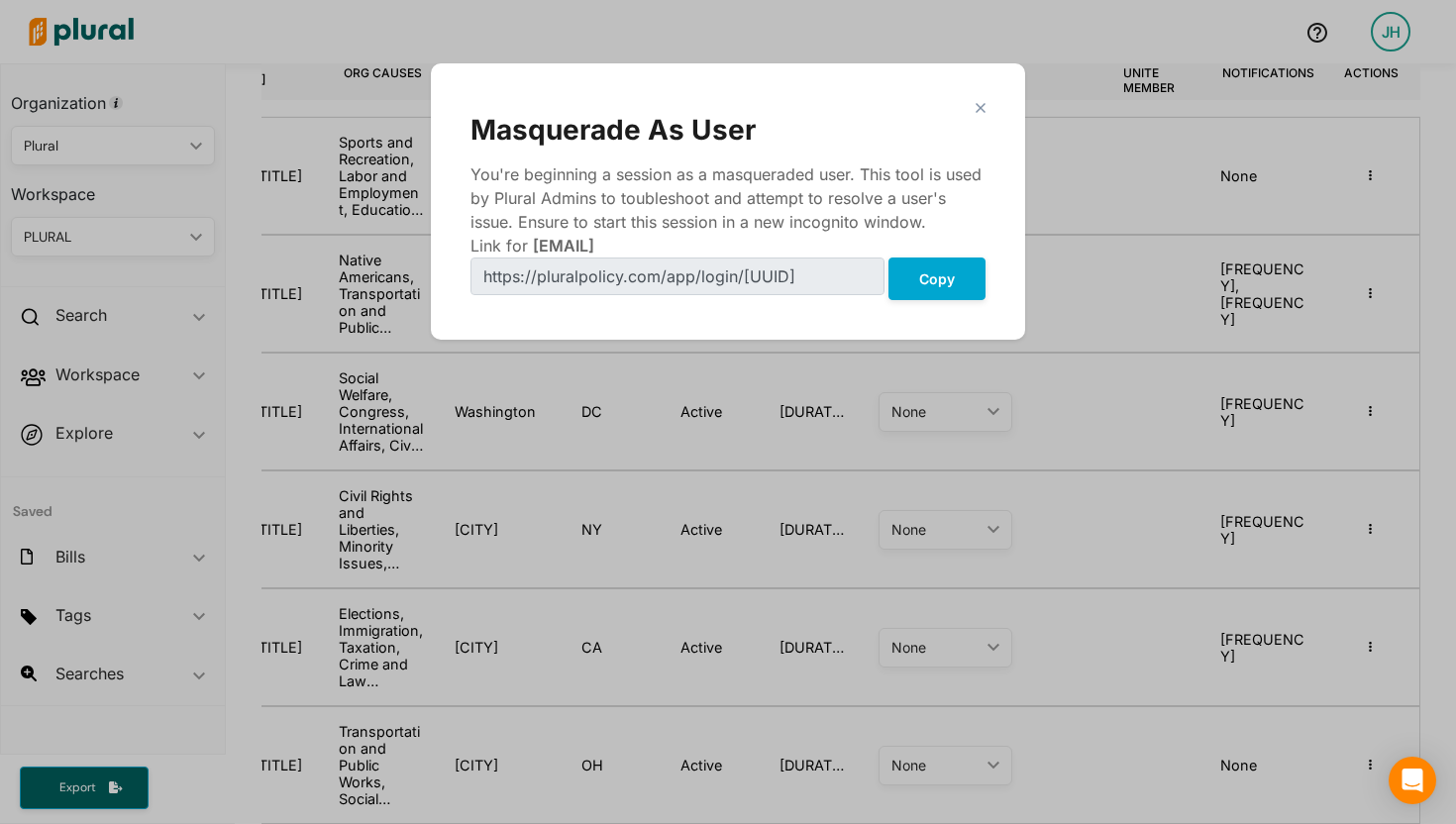 click 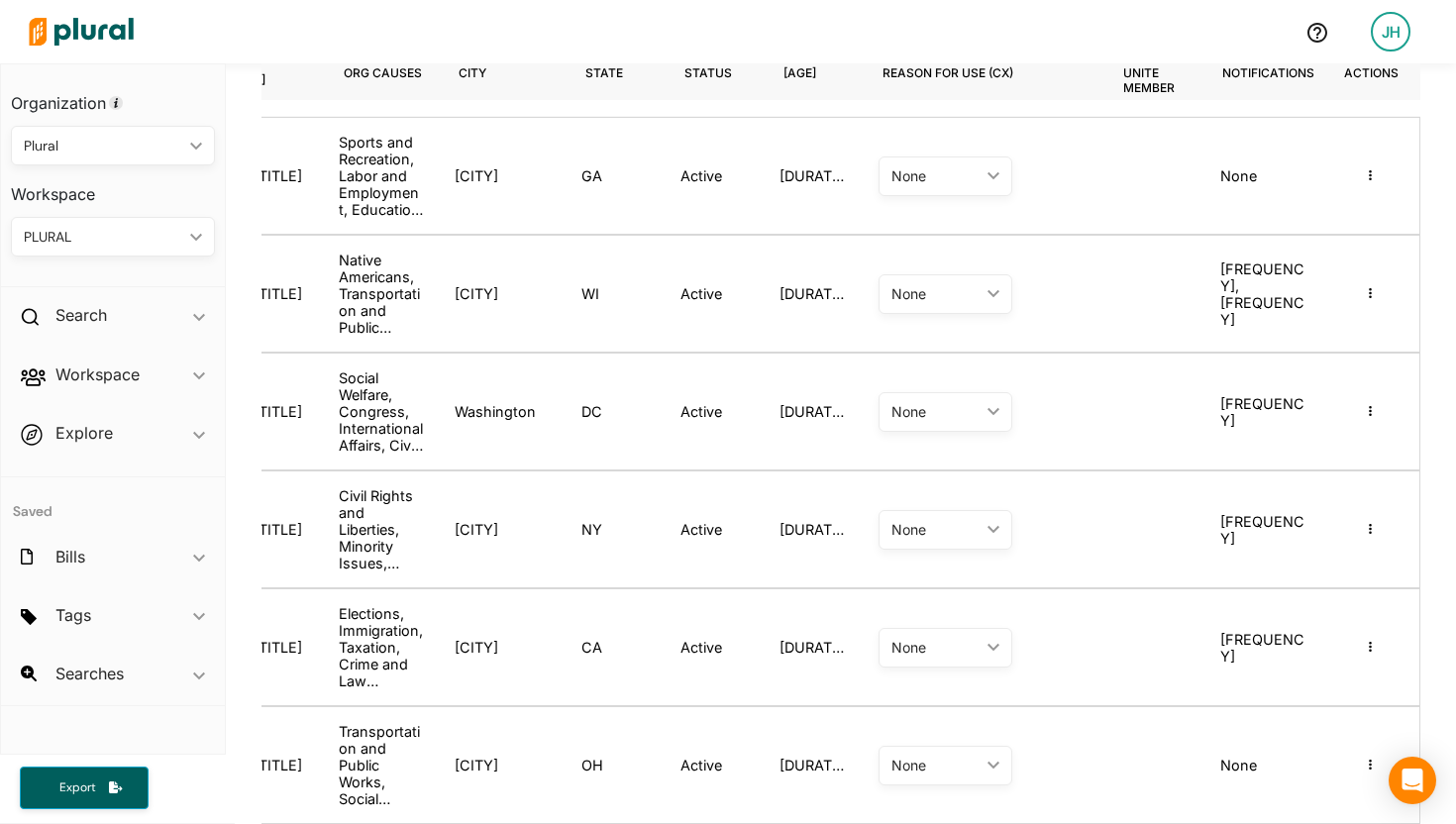 scroll, scrollTop: 0, scrollLeft: 0, axis: both 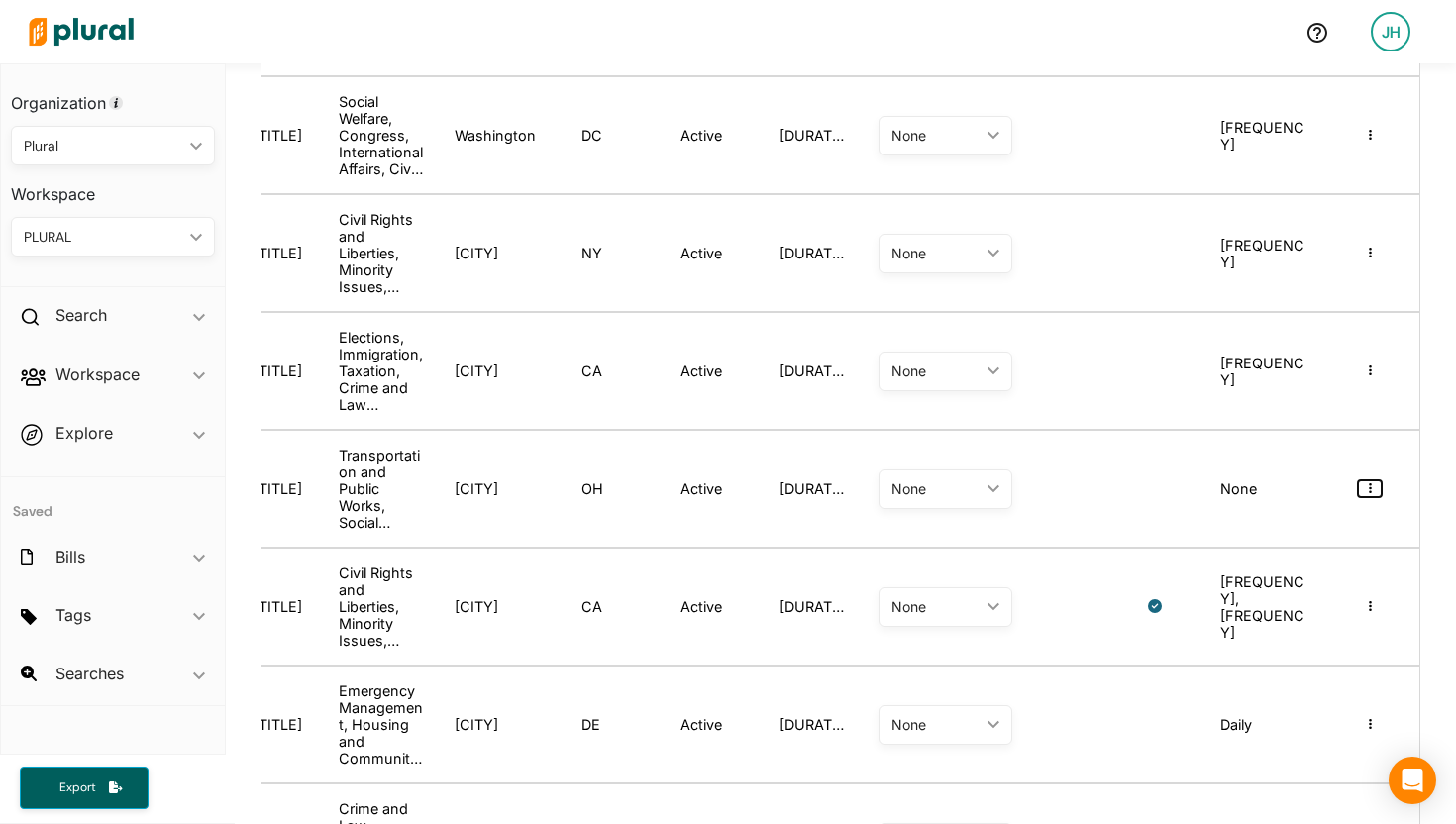 click at bounding box center [1370, 488] 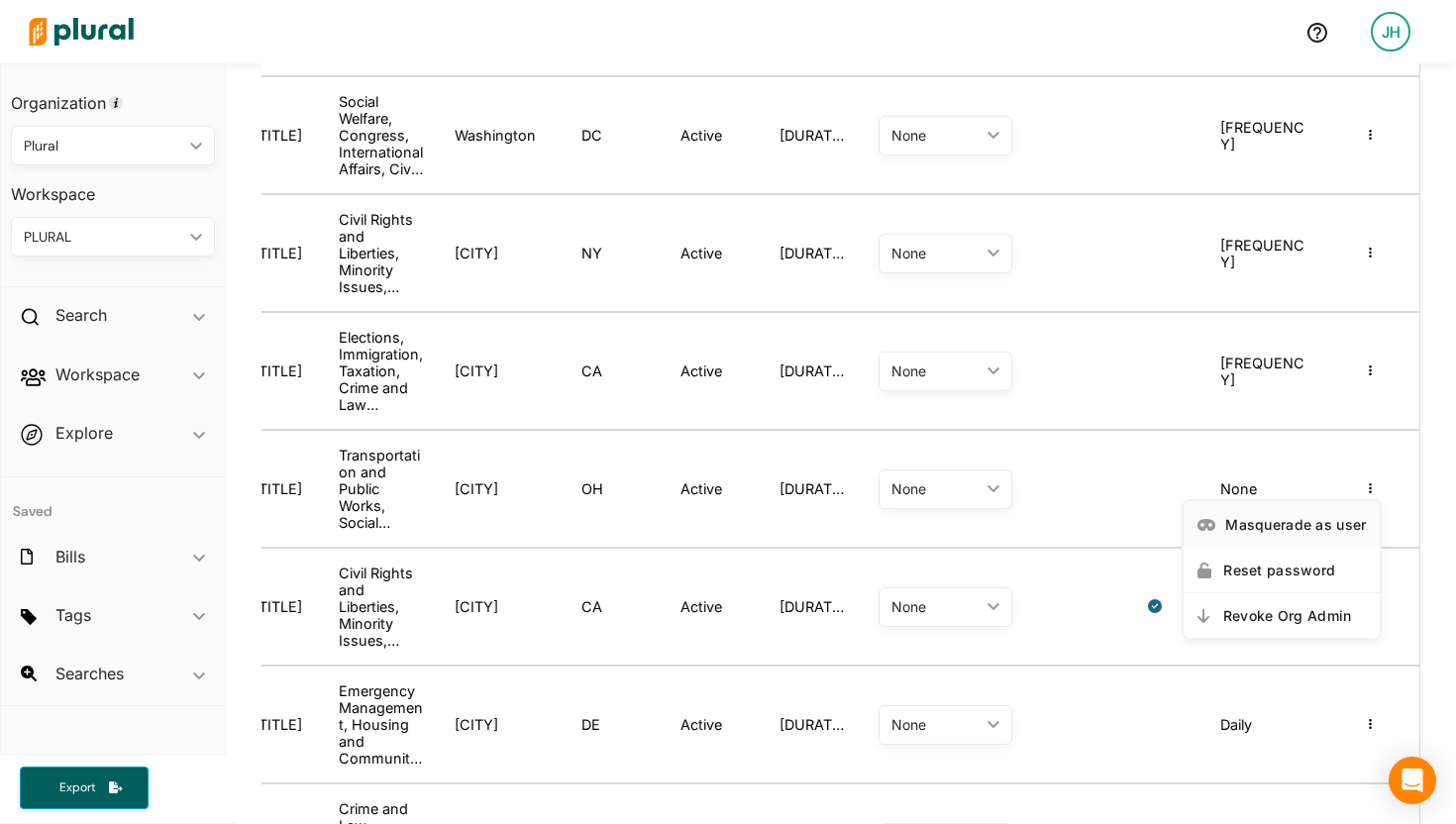 click on "Masquerade as user" at bounding box center [1296, 524] 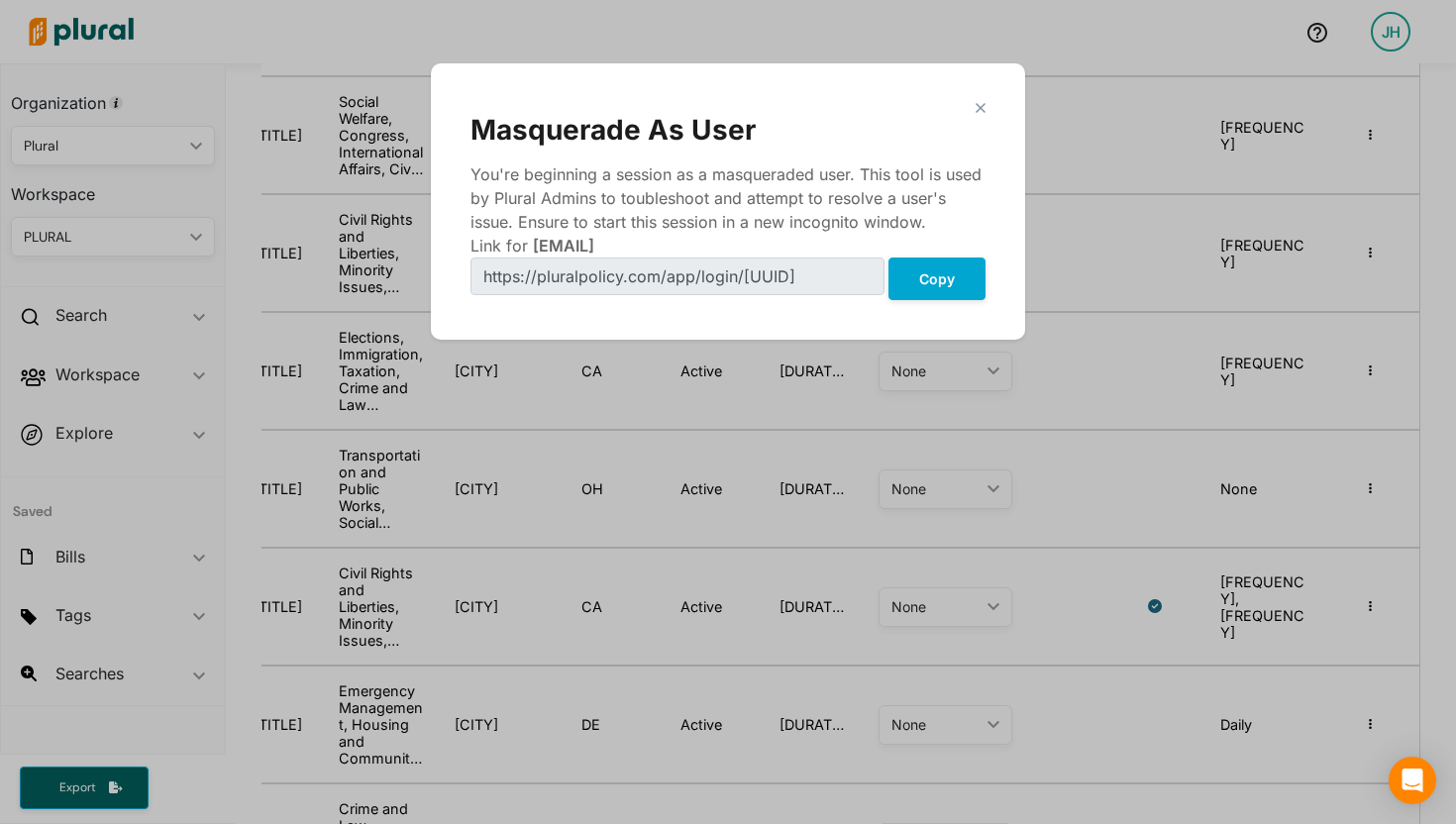 scroll, scrollTop: 0, scrollLeft: 635, axis: horizontal 